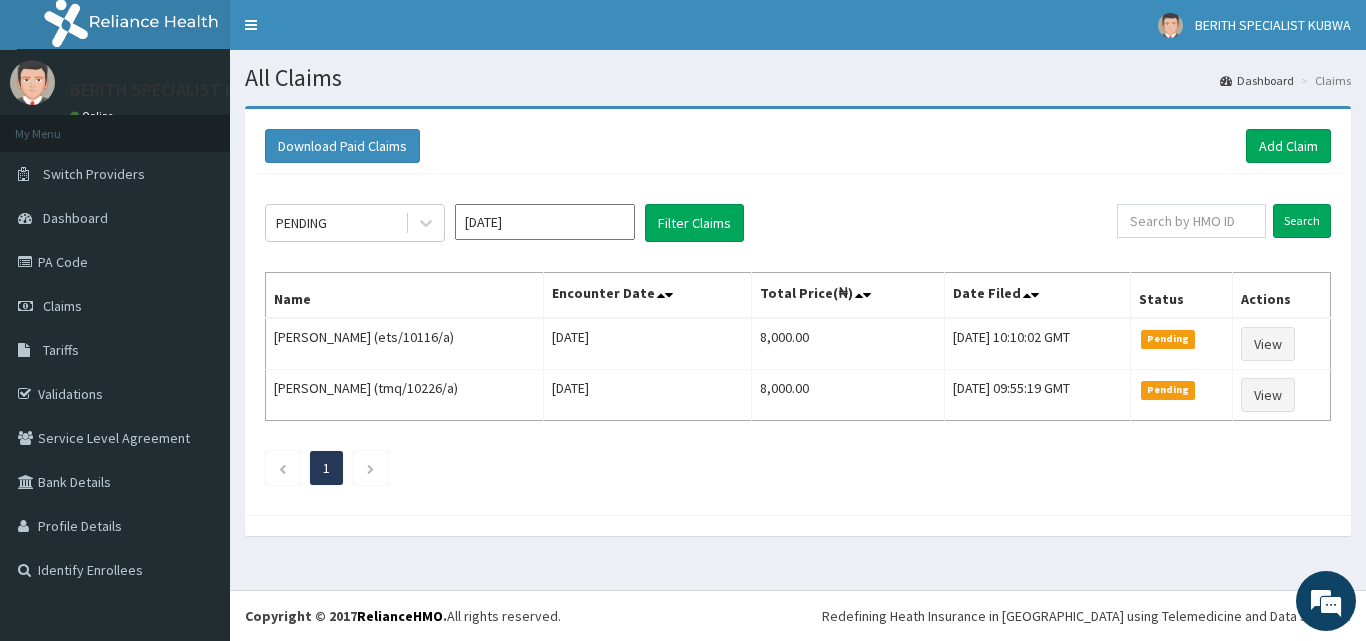 scroll, scrollTop: 0, scrollLeft: 0, axis: both 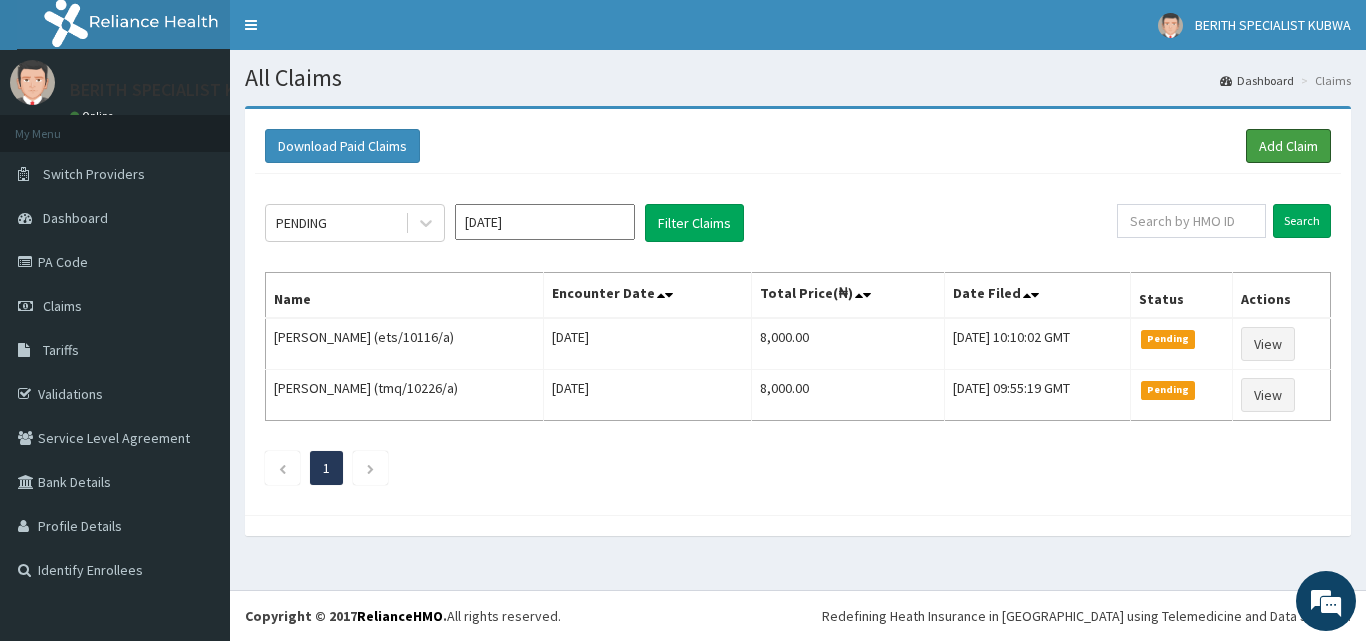 click on "Add Claim" at bounding box center [1288, 146] 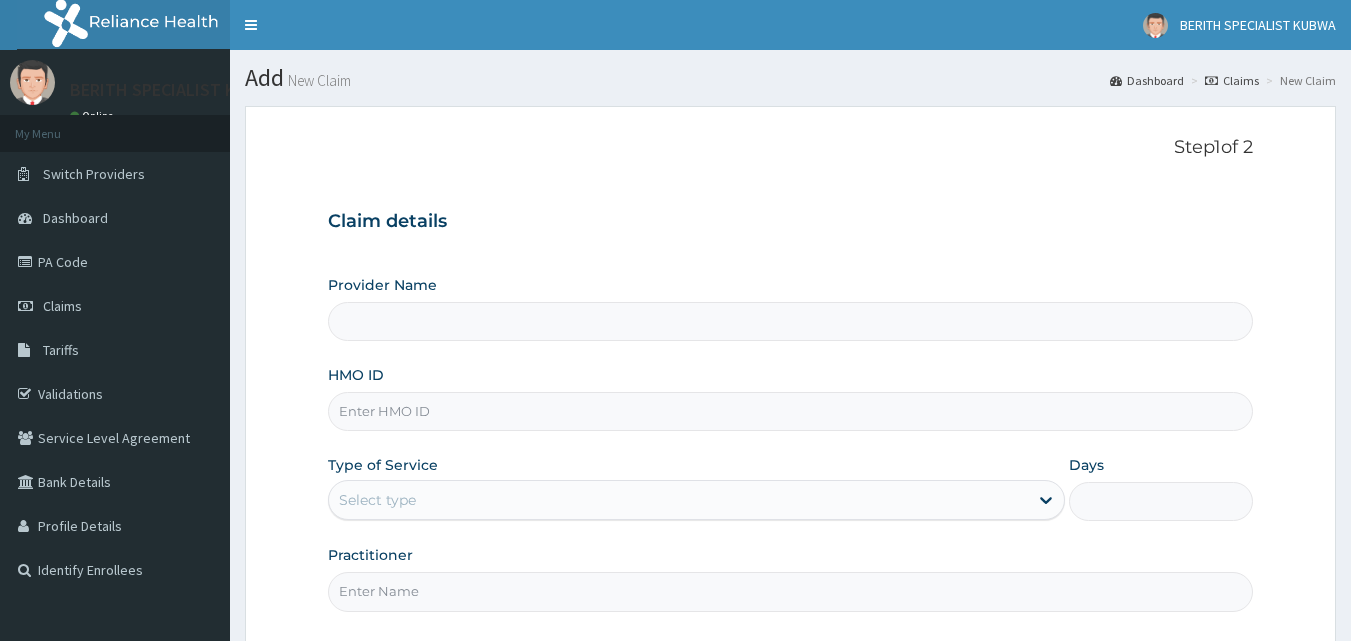type on "BERITH SPECIALIST HOSPITAL - kubwa" 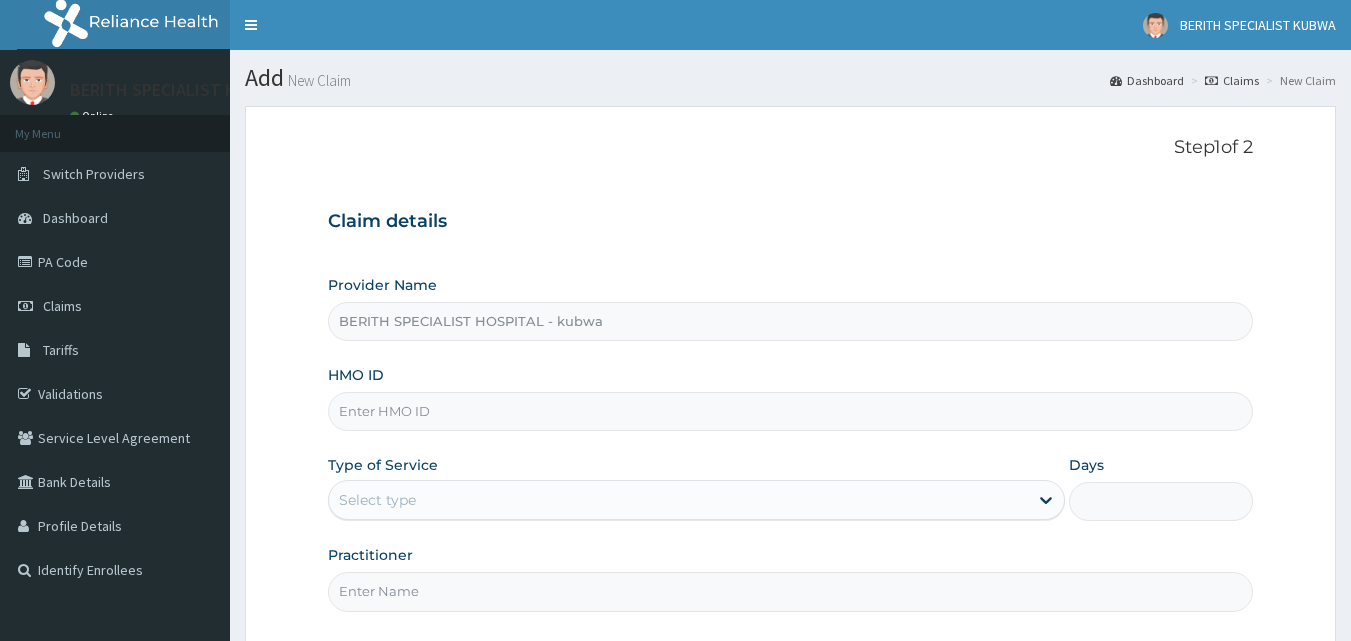 scroll, scrollTop: 0, scrollLeft: 0, axis: both 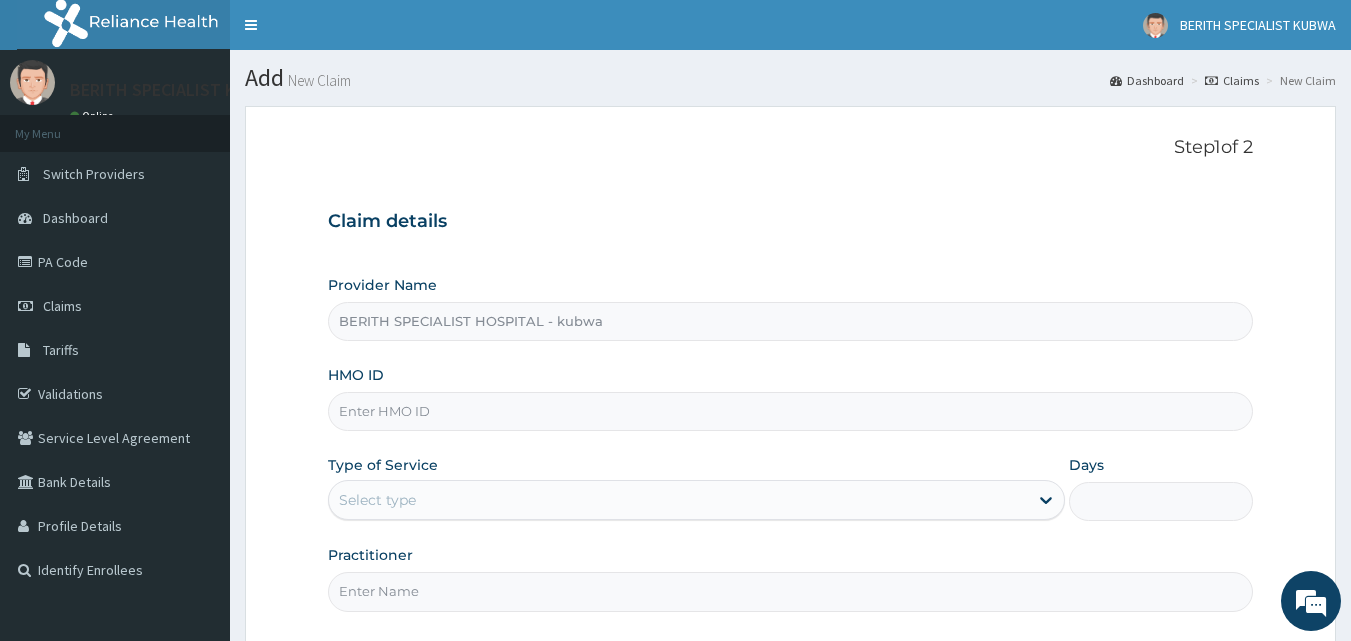 click on "HMO ID" at bounding box center (791, 411) 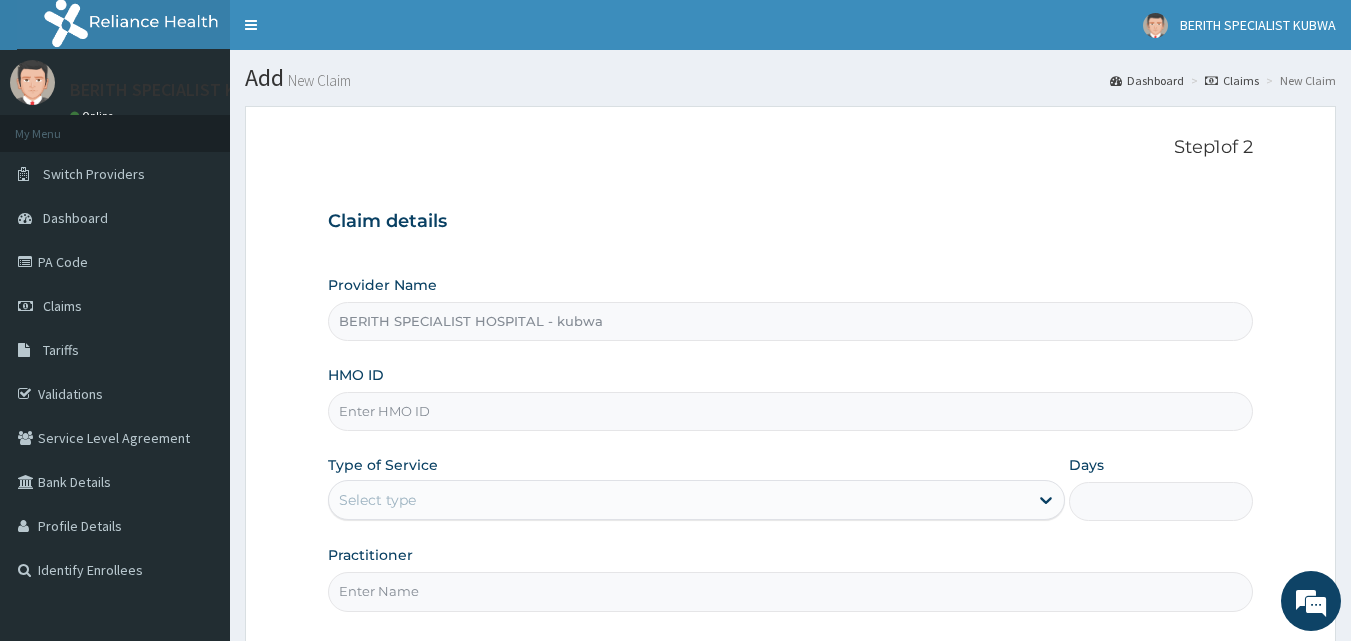 scroll, scrollTop: 0, scrollLeft: 0, axis: both 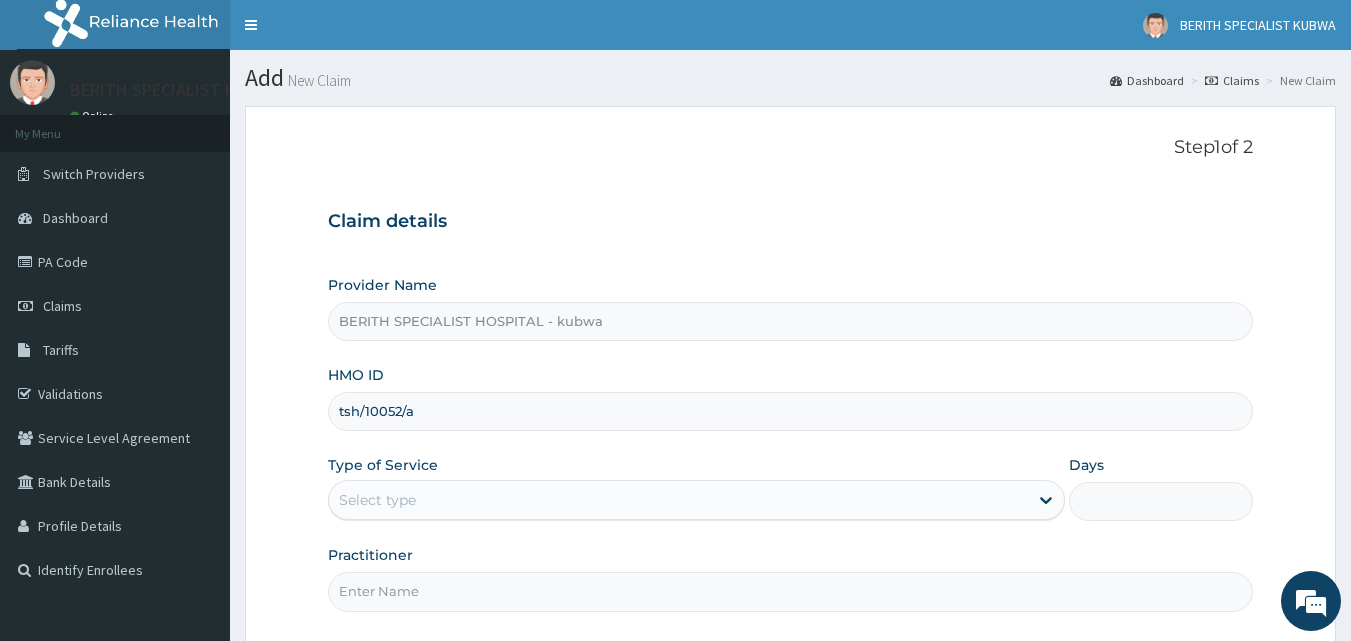 type on "tsh/10052/a" 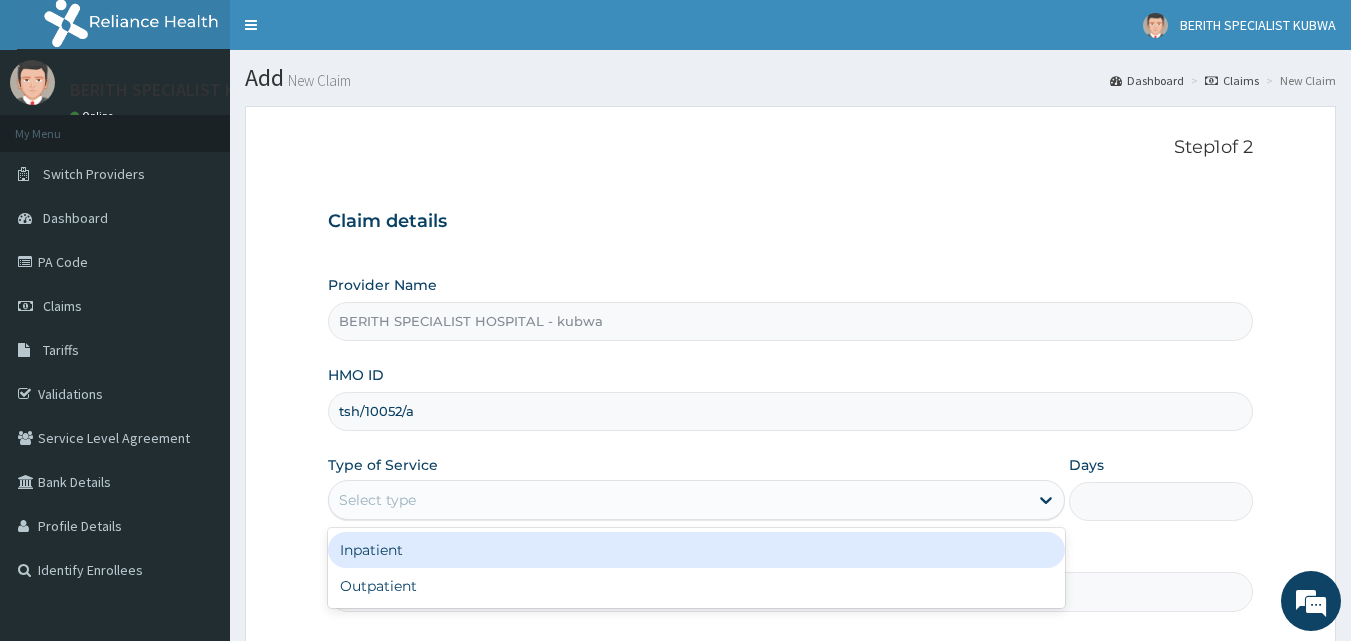 click on "Select type" at bounding box center (377, 500) 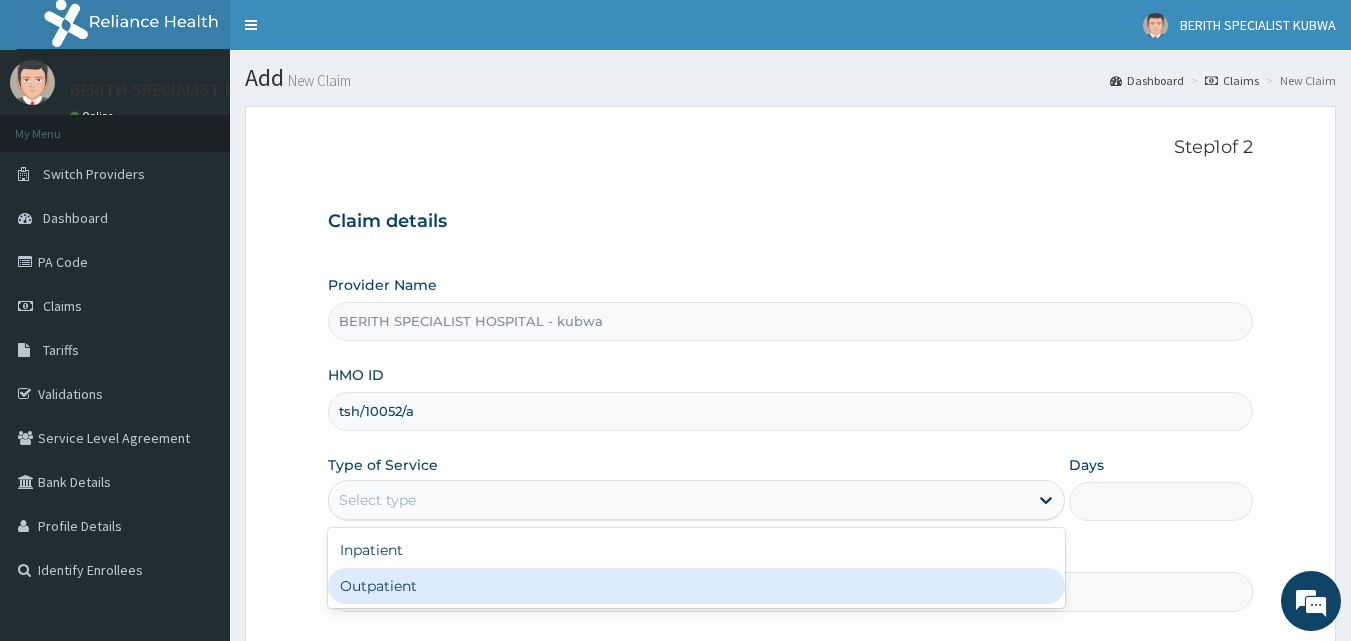 click on "Outpatient" at bounding box center [696, 586] 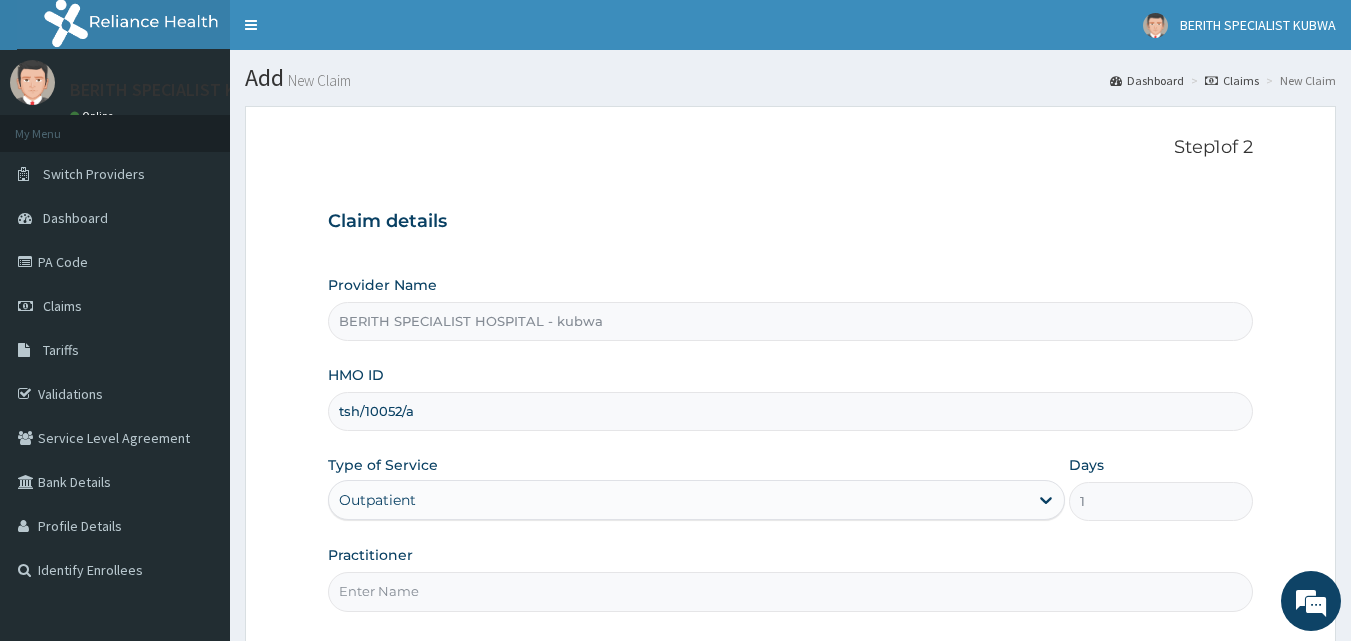 click on "Practitioner" at bounding box center [791, 591] 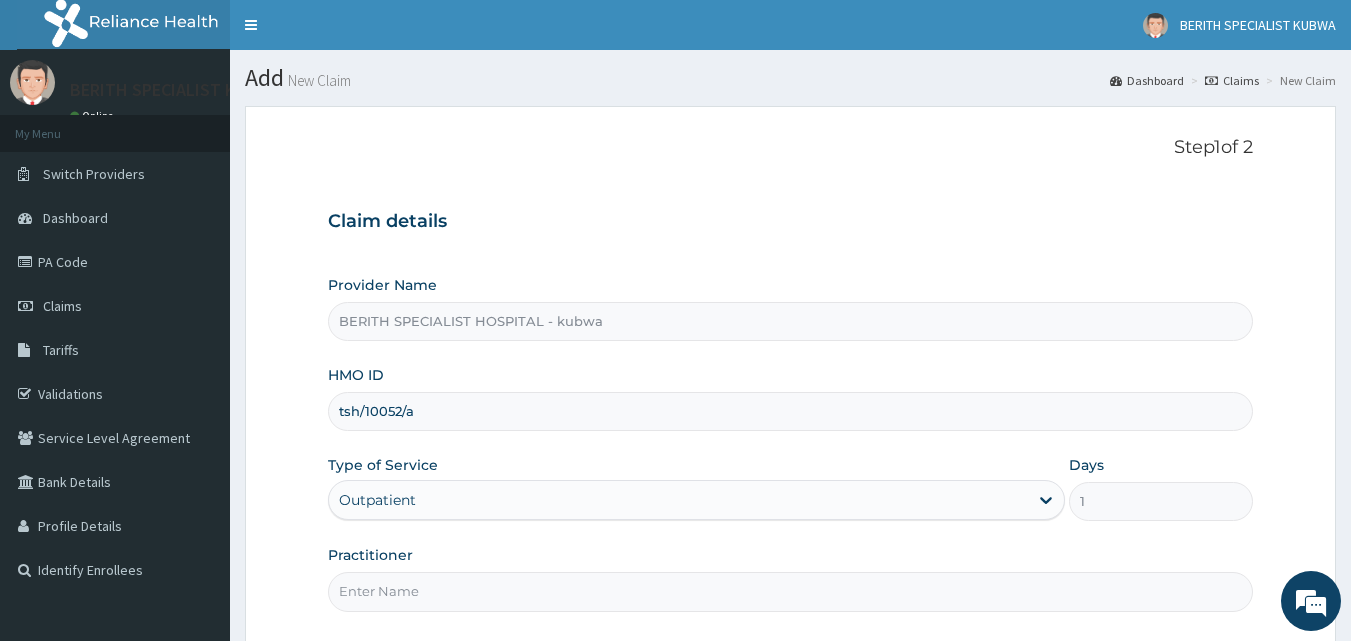 type on "doctor umeh" 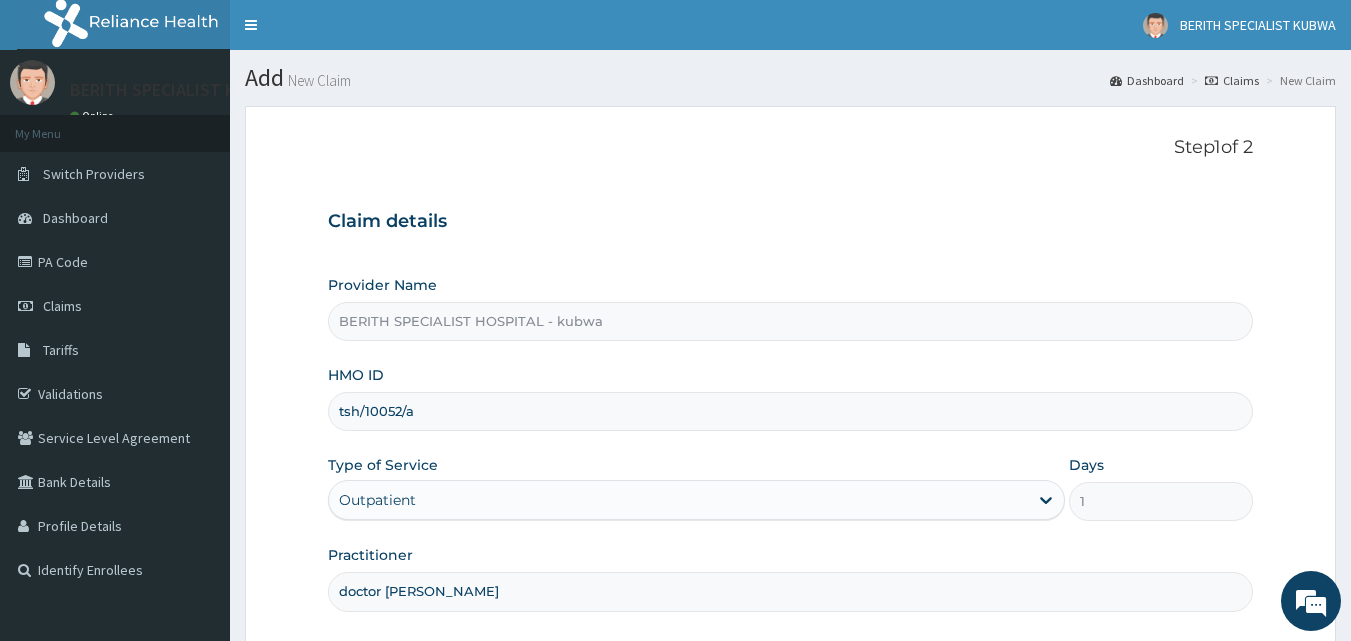 scroll, scrollTop: 187, scrollLeft: 0, axis: vertical 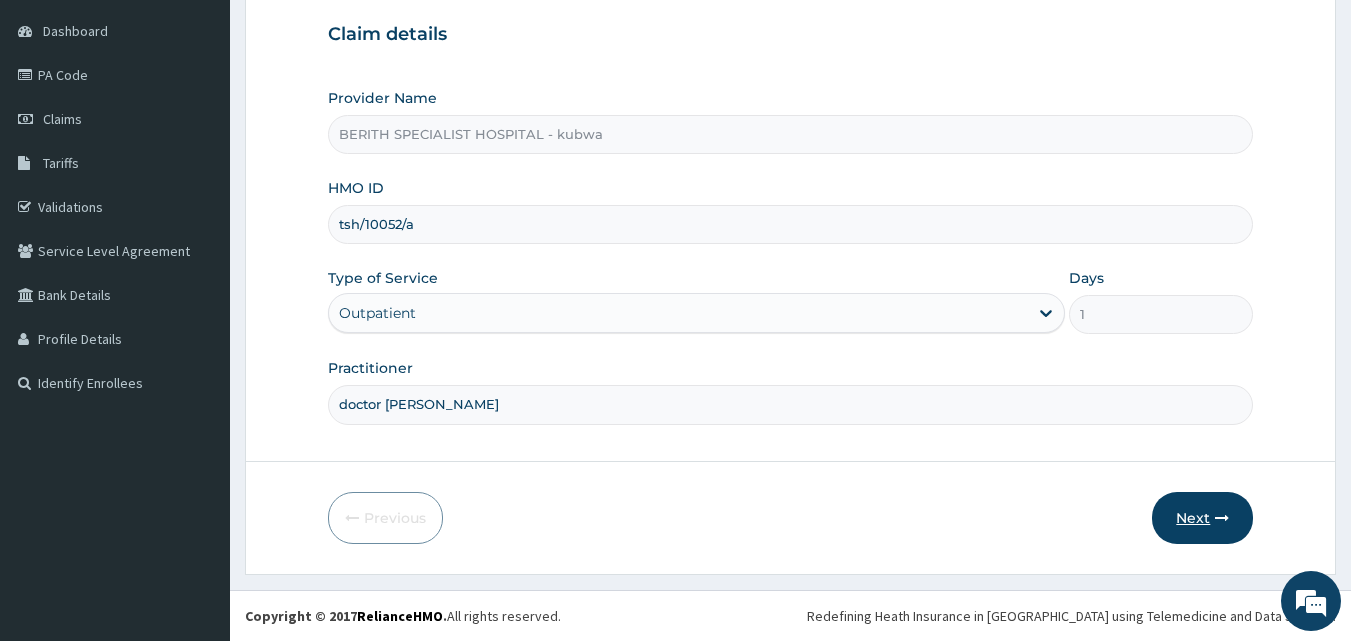 click on "Next" at bounding box center [1202, 518] 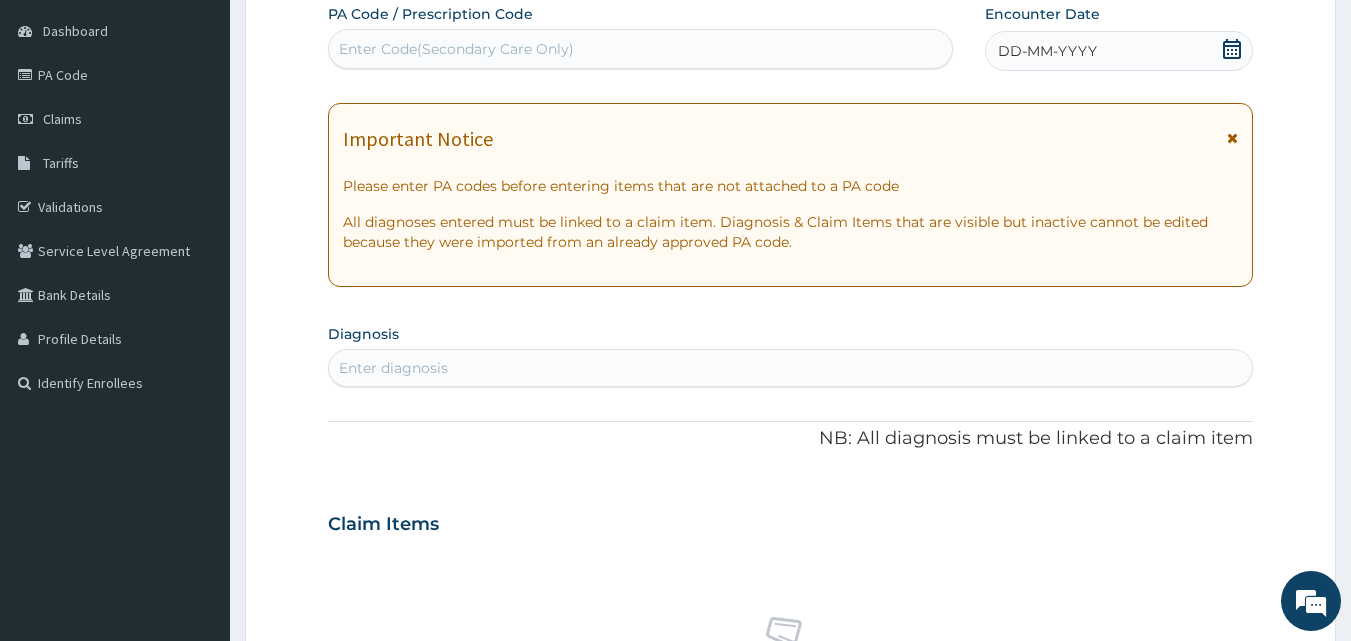 click on "Enter Code(Secondary Care Only)" at bounding box center [641, 49] 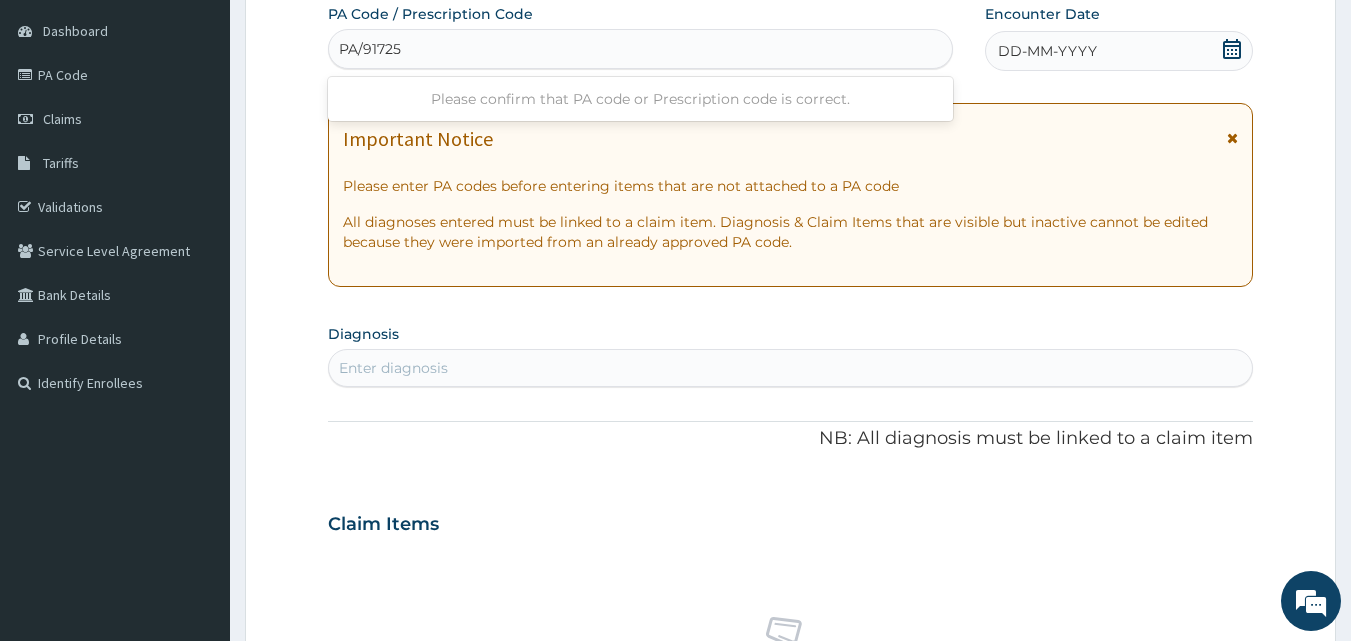 type on "PA/917256" 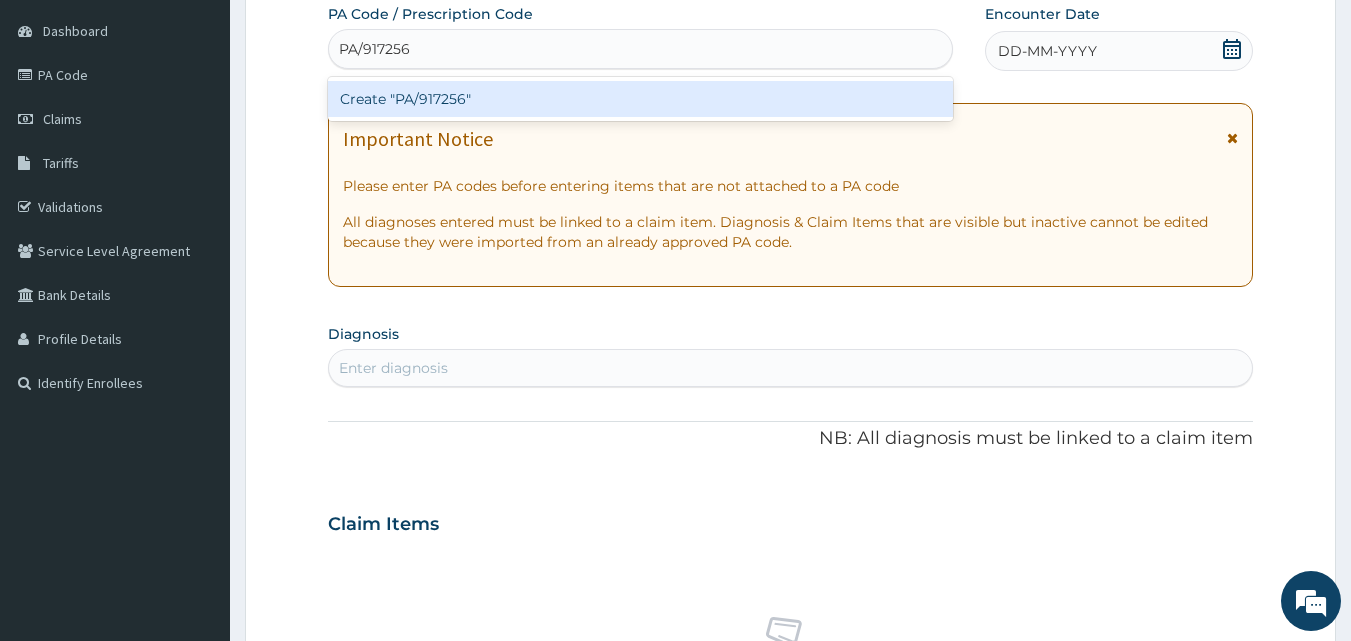 click on "Create "PA/917256"" at bounding box center (641, 99) 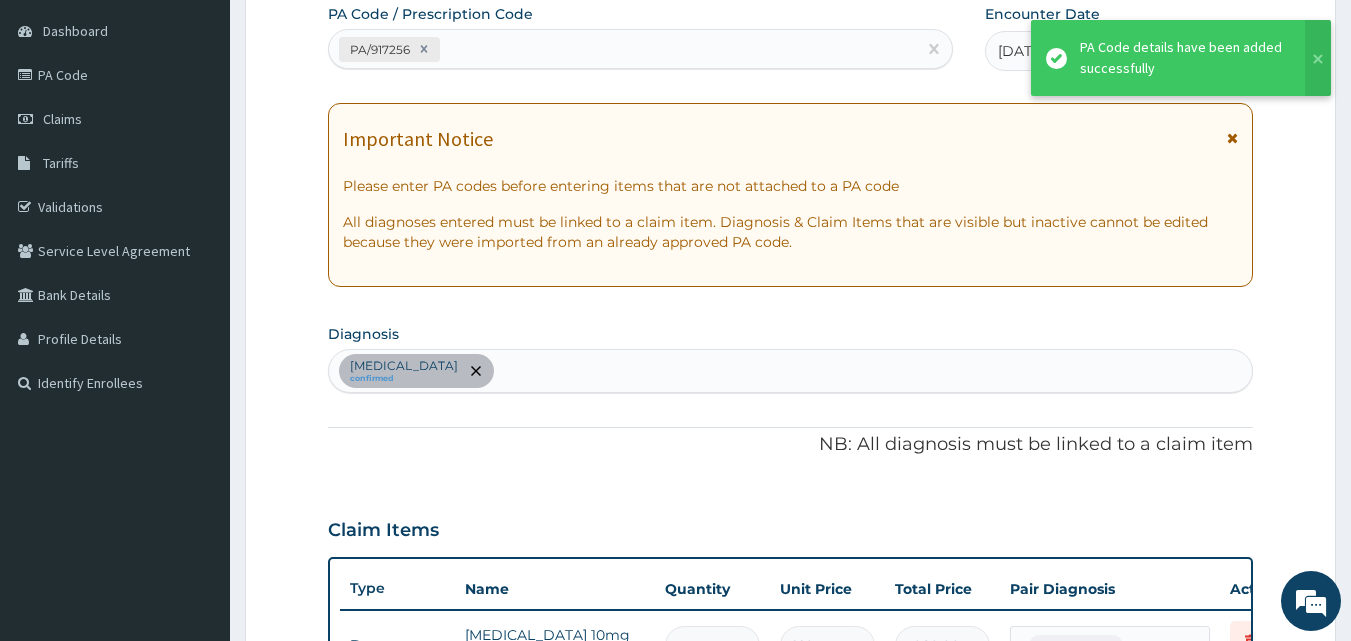 scroll, scrollTop: 581, scrollLeft: 0, axis: vertical 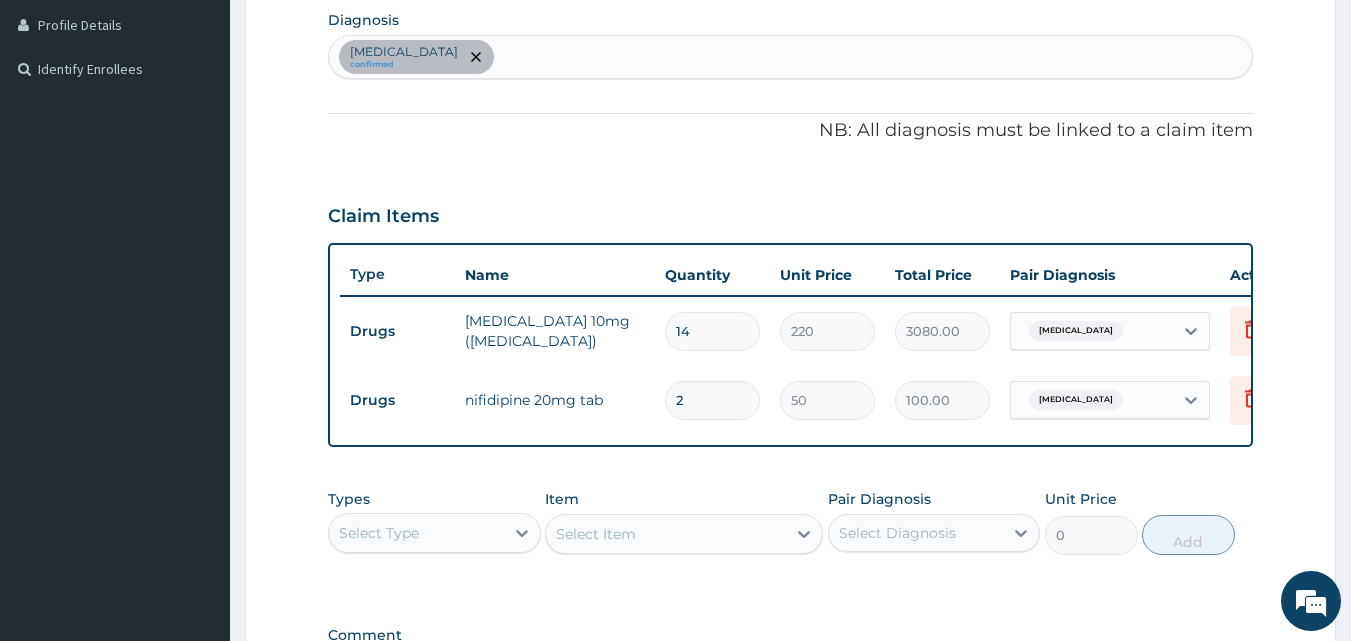 click on "Essential hypertension confirmed" at bounding box center (791, 57) 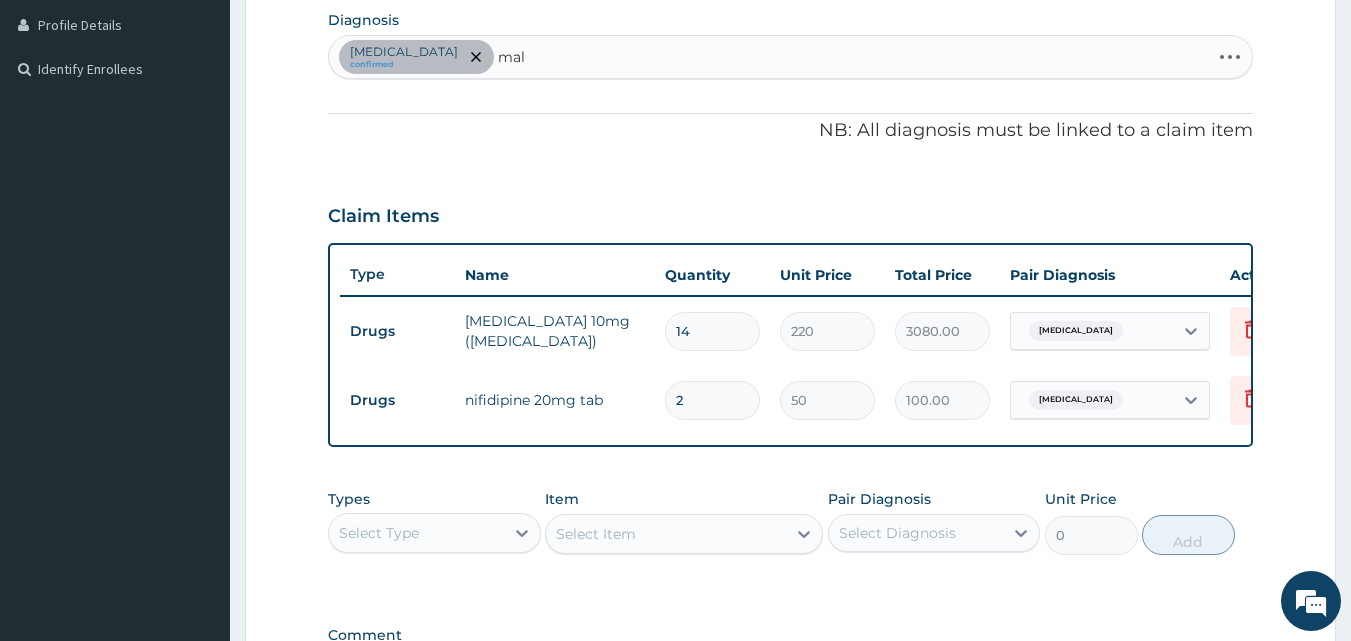 type on "mala" 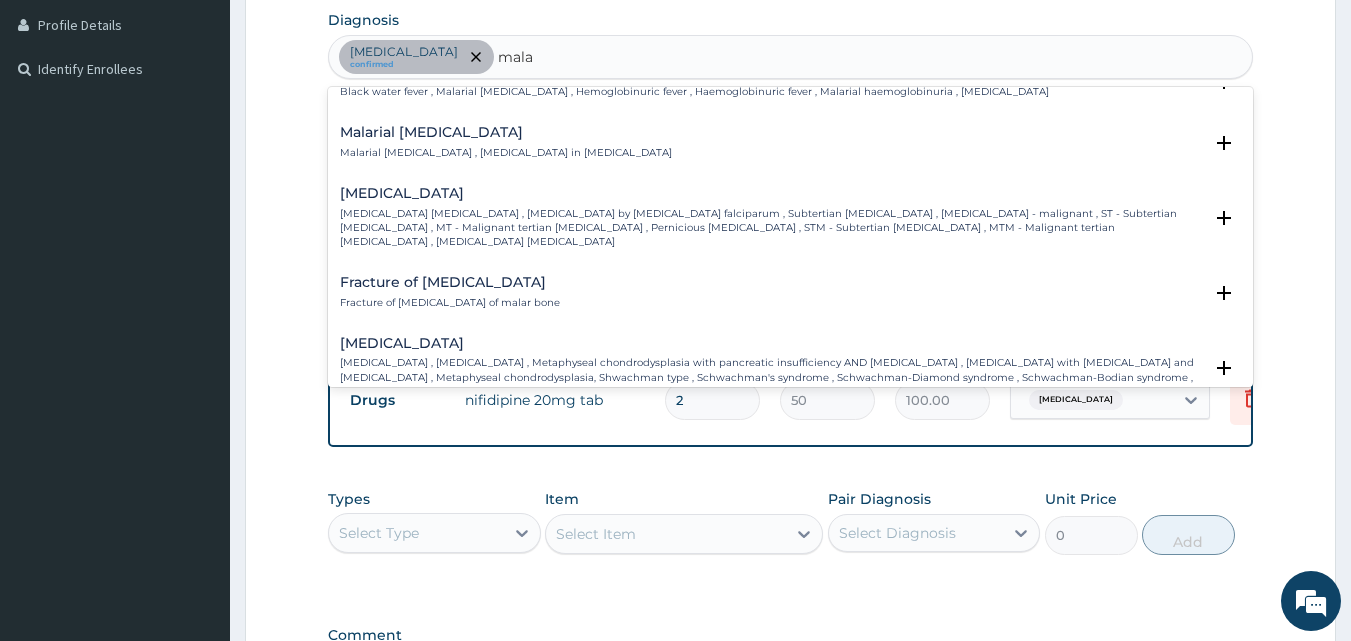 scroll, scrollTop: 1120, scrollLeft: 0, axis: vertical 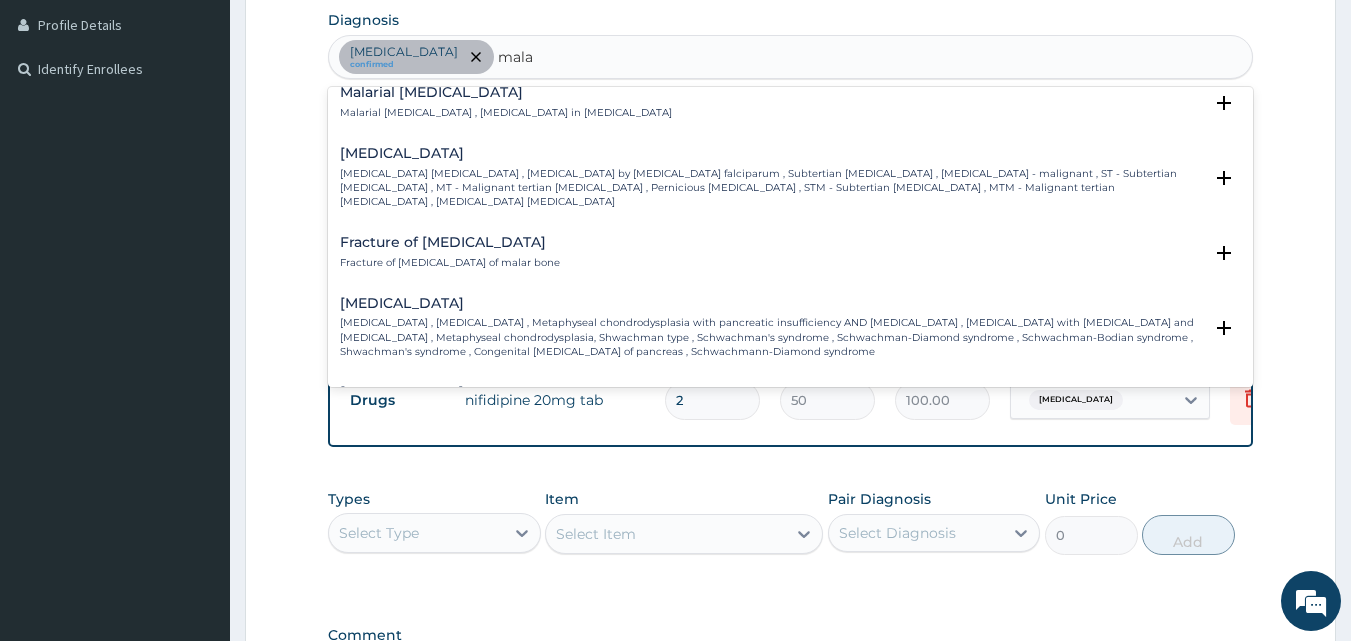 click on "[MEDICAL_DATA] [MEDICAL_DATA] , [MEDICAL_DATA] by [MEDICAL_DATA] falciparum , Subtertian [MEDICAL_DATA] , [MEDICAL_DATA] - malignant , ST - Subtertian [MEDICAL_DATA] , MT - Malignant tertian [MEDICAL_DATA] , Pernicious [MEDICAL_DATA] , STM - Subtertian [MEDICAL_DATA] , MTM - Malignant tertian [MEDICAL_DATA] , [MEDICAL_DATA] [MEDICAL_DATA]" at bounding box center [771, 188] 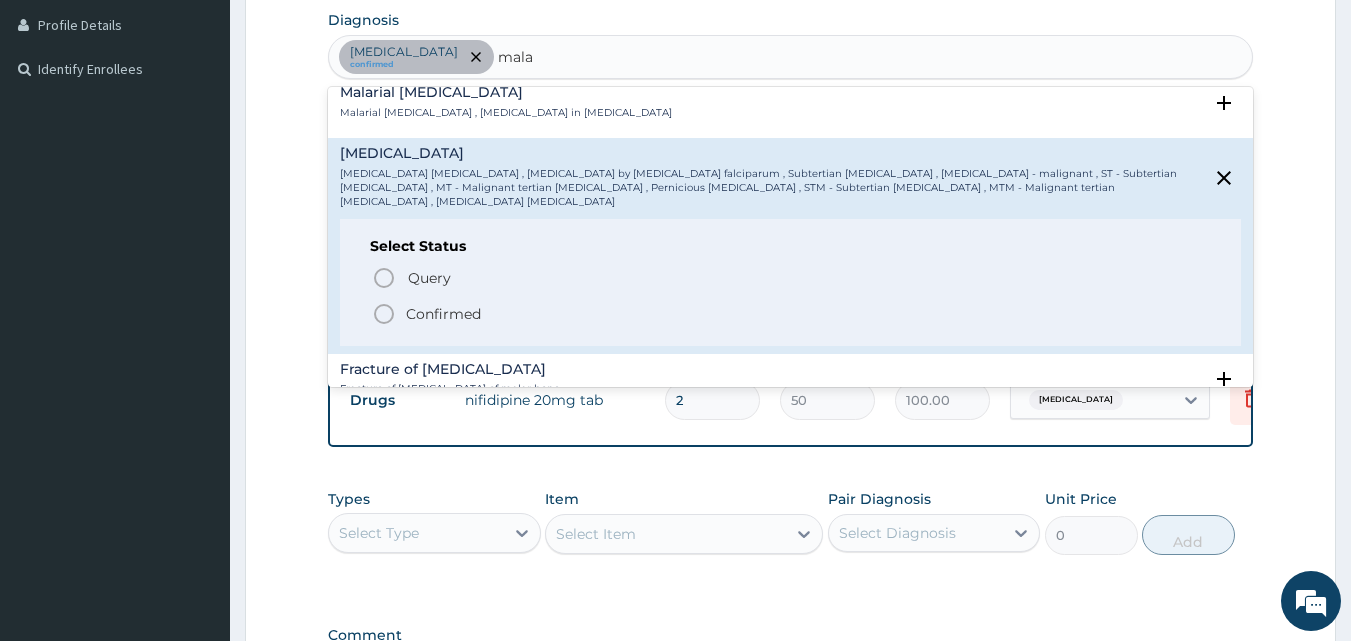 click 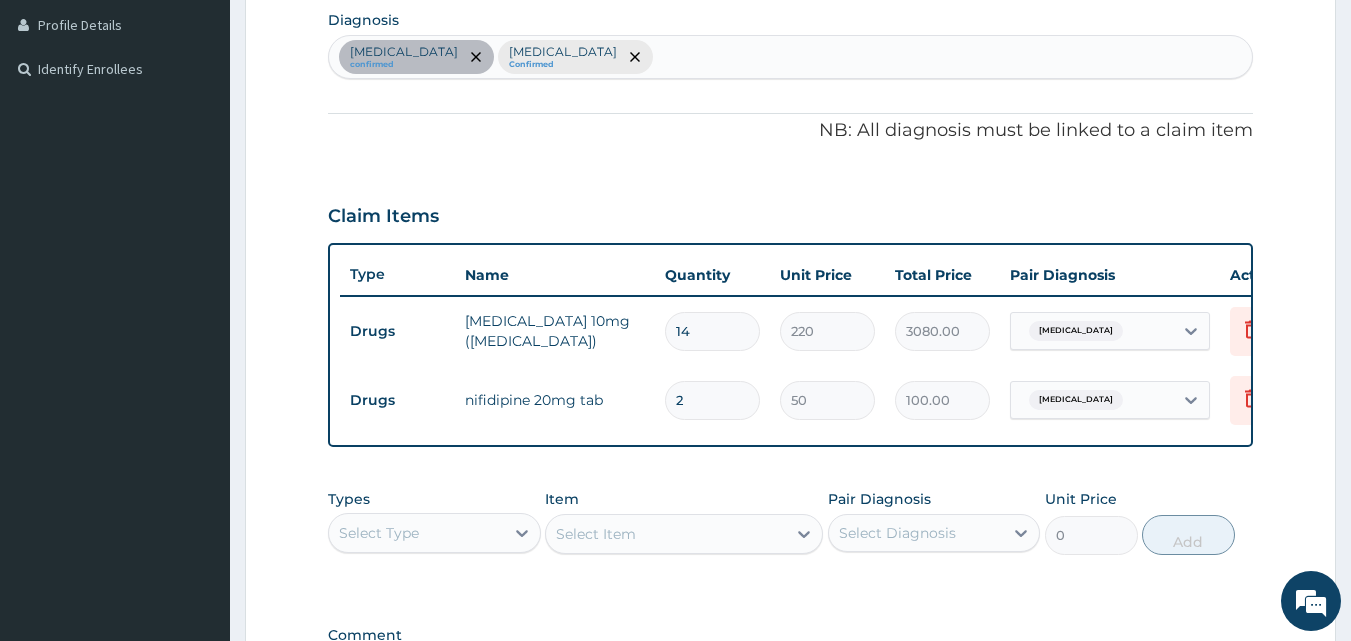 click on "Essential hypertension confirmed Falciparum malaria Confirmed" at bounding box center (791, 57) 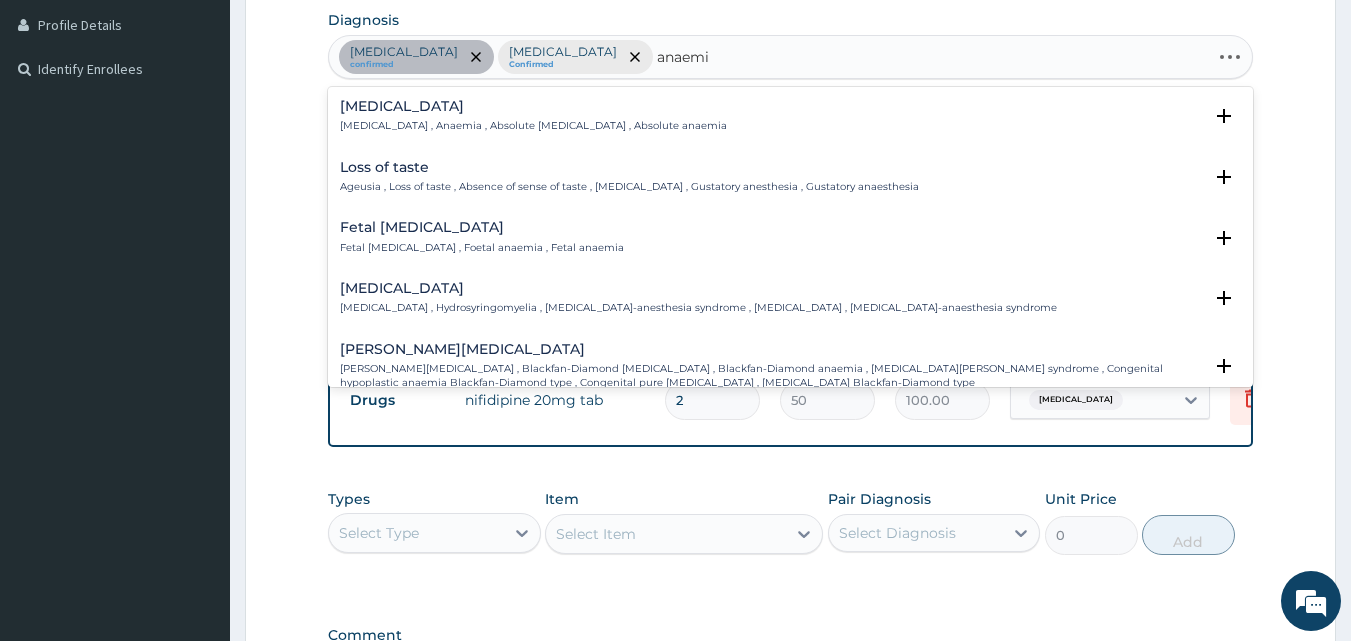 type on "anaemia" 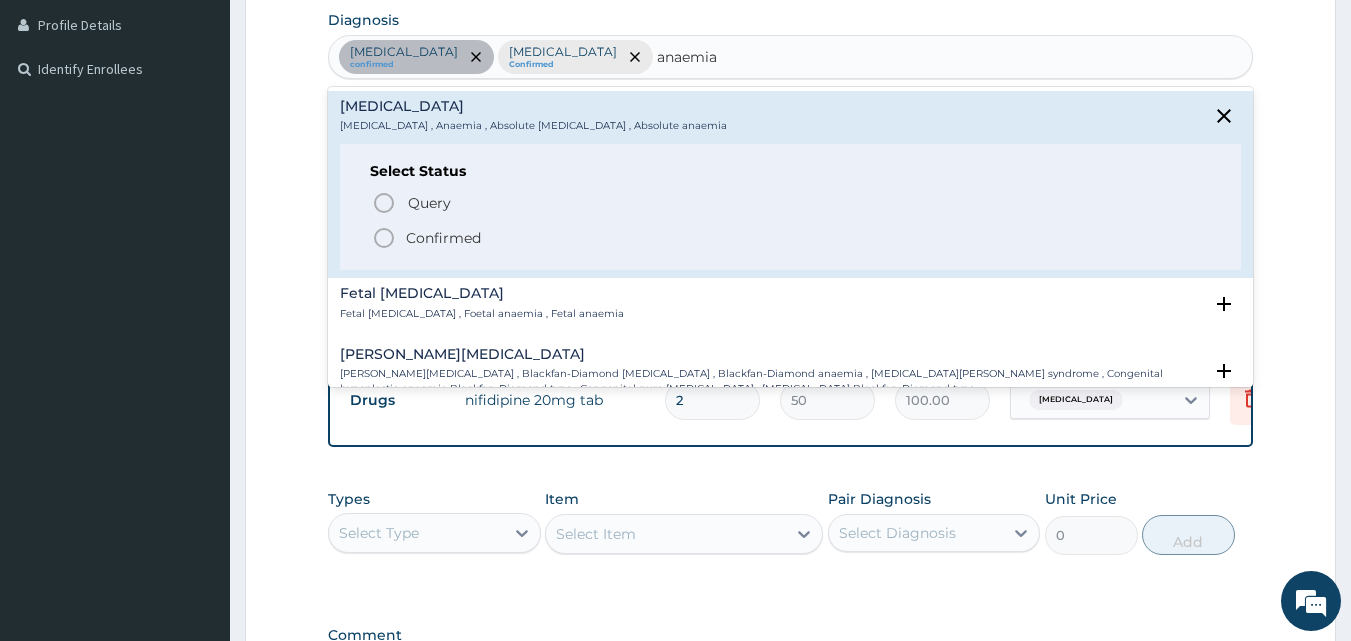 click 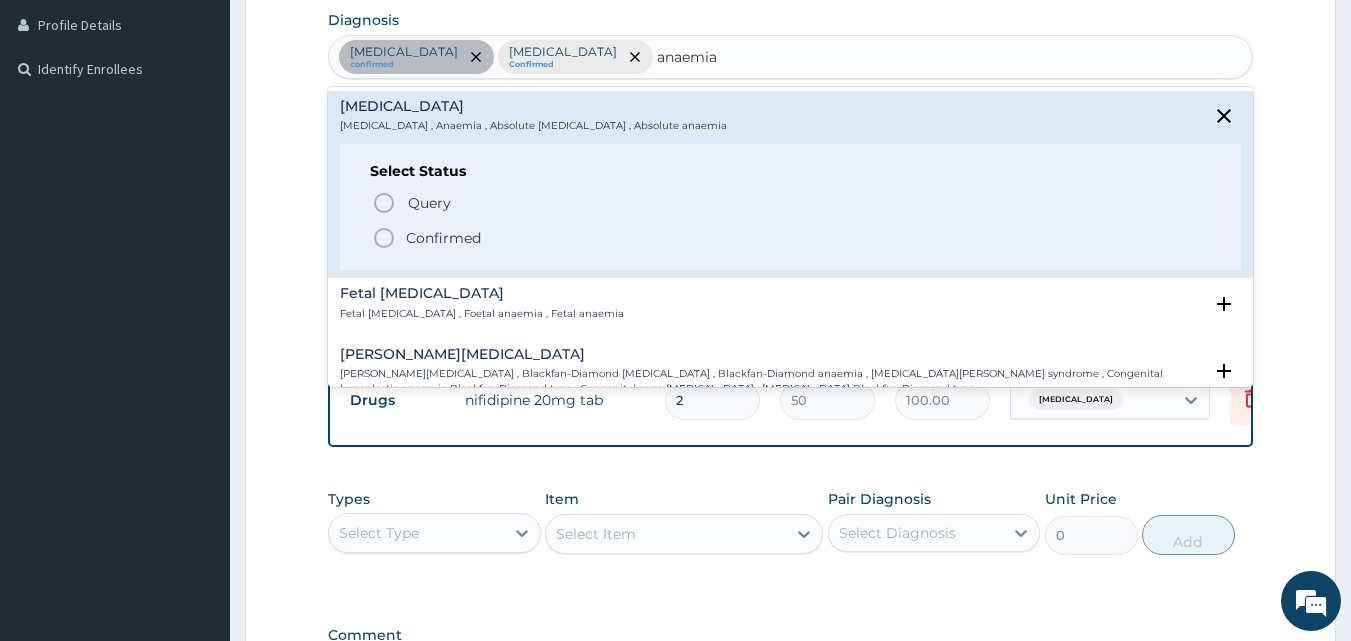 type 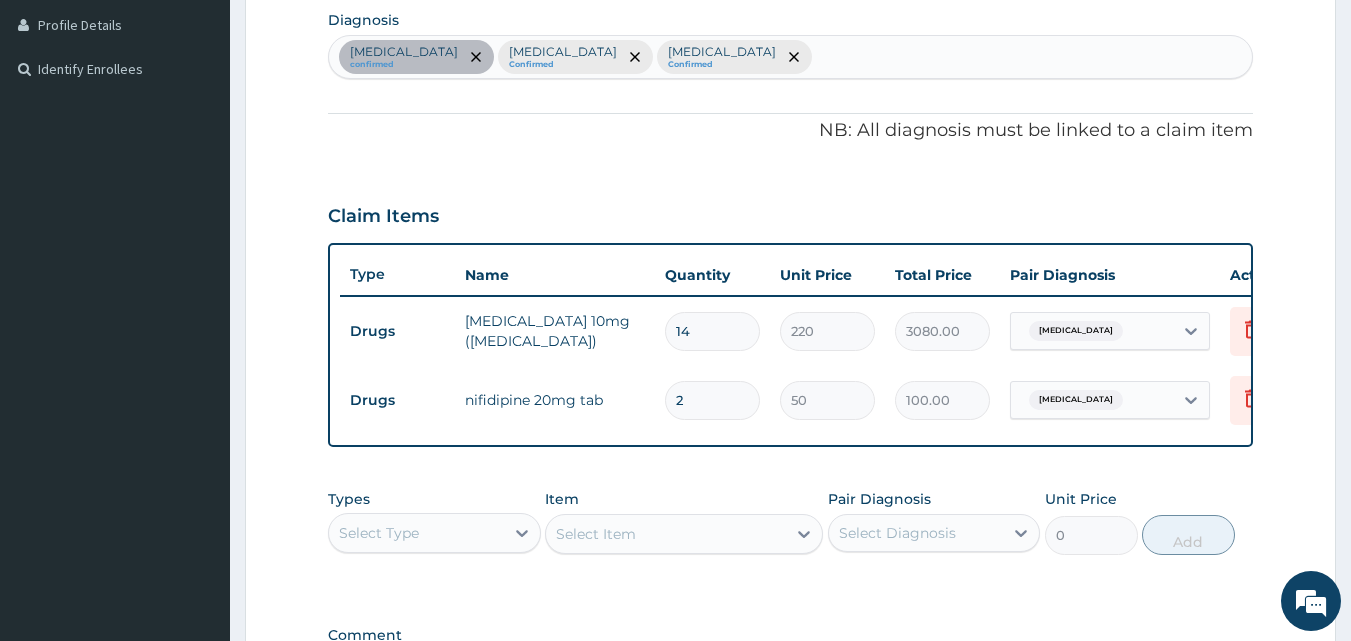 scroll, scrollTop: 790, scrollLeft: 0, axis: vertical 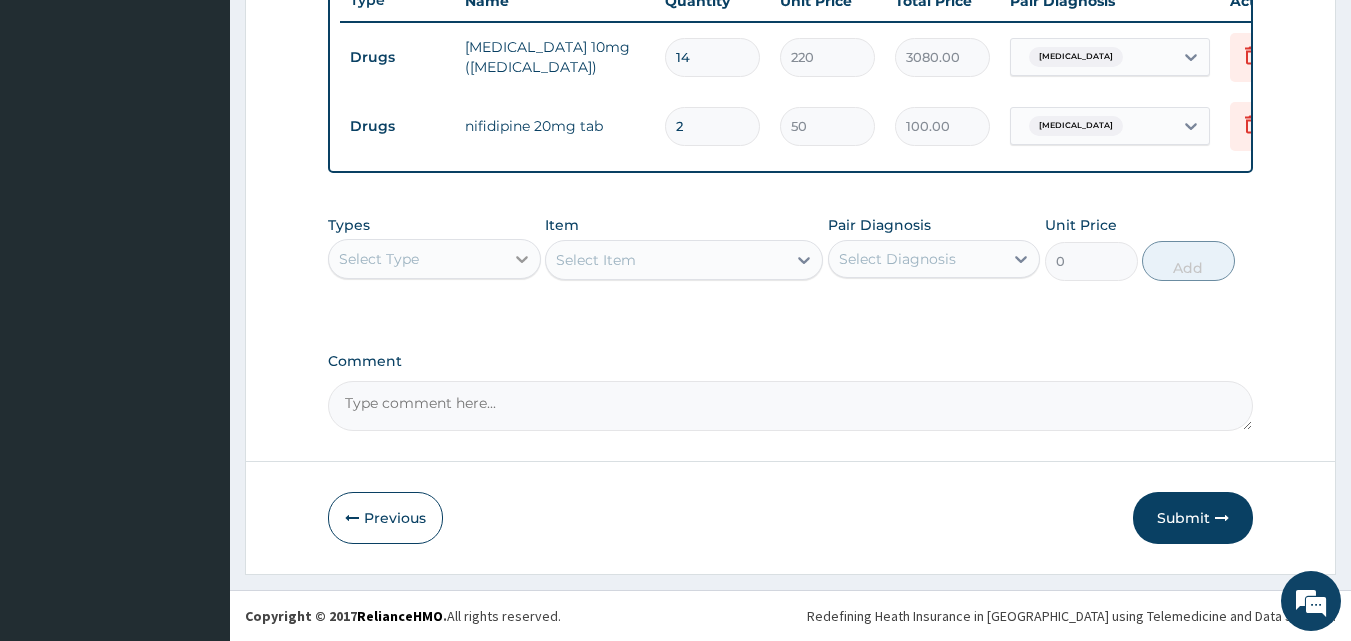 click 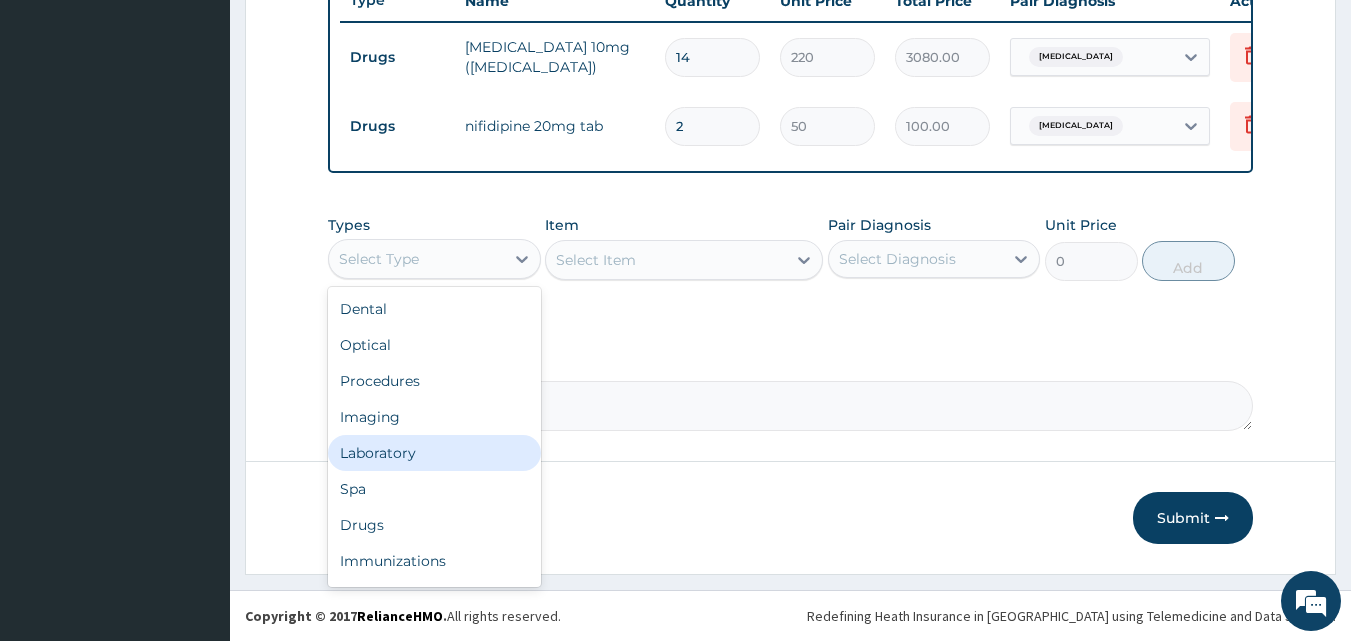 click on "Laboratory" at bounding box center (434, 453) 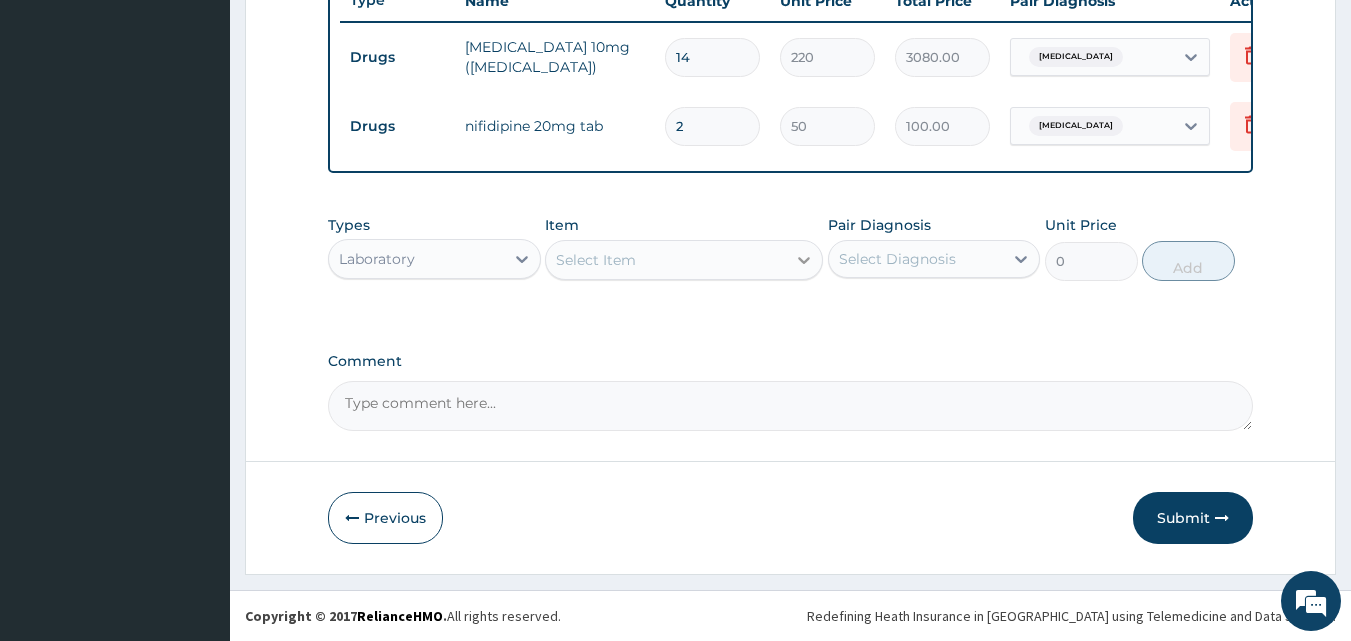 click 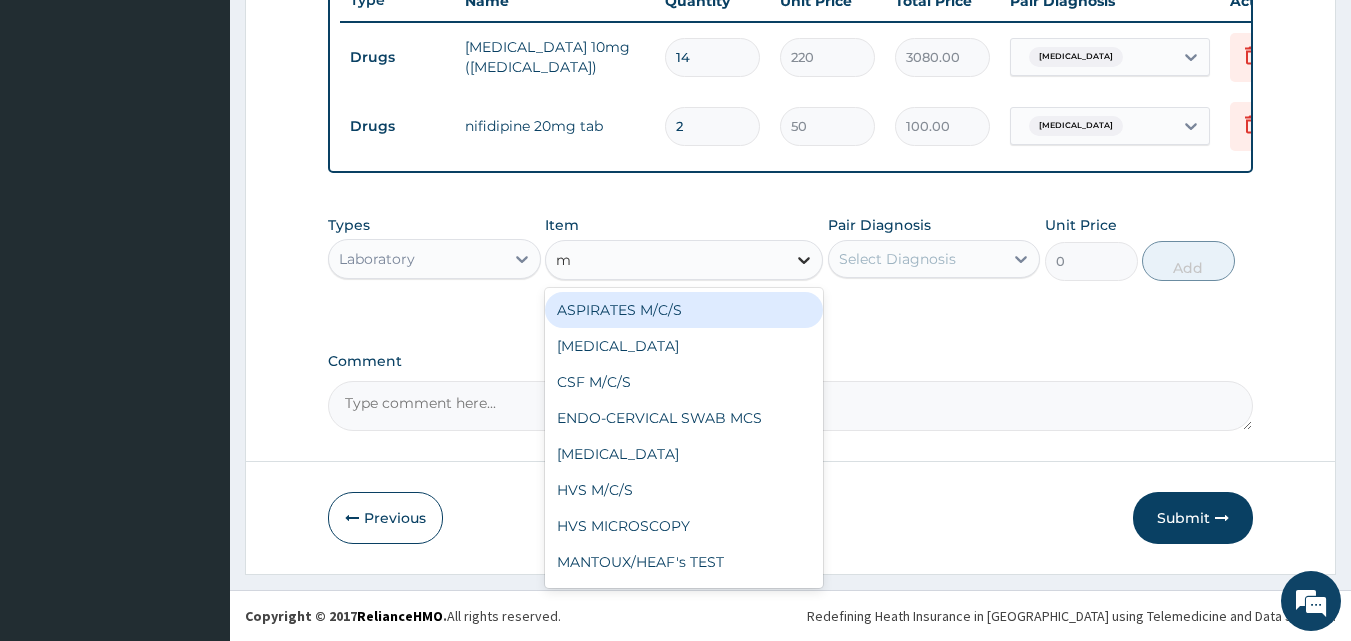 type on "mp" 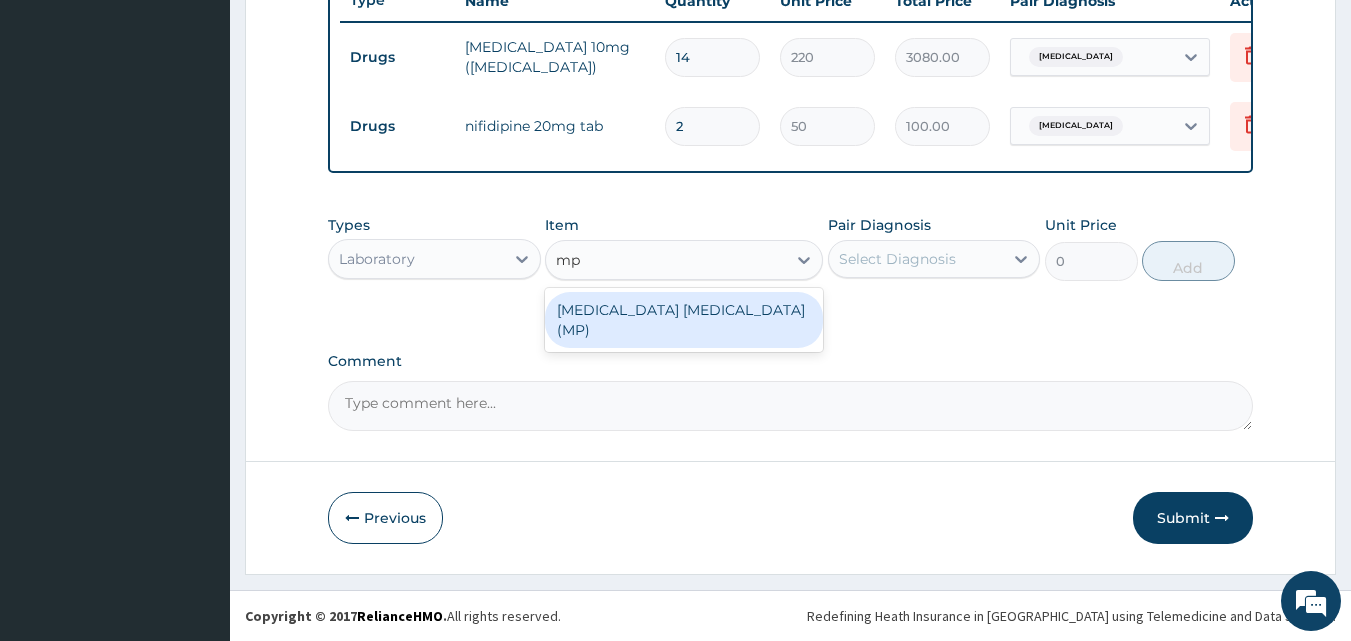 click on "[MEDICAL_DATA] [MEDICAL_DATA] (MP)" at bounding box center (684, 320) 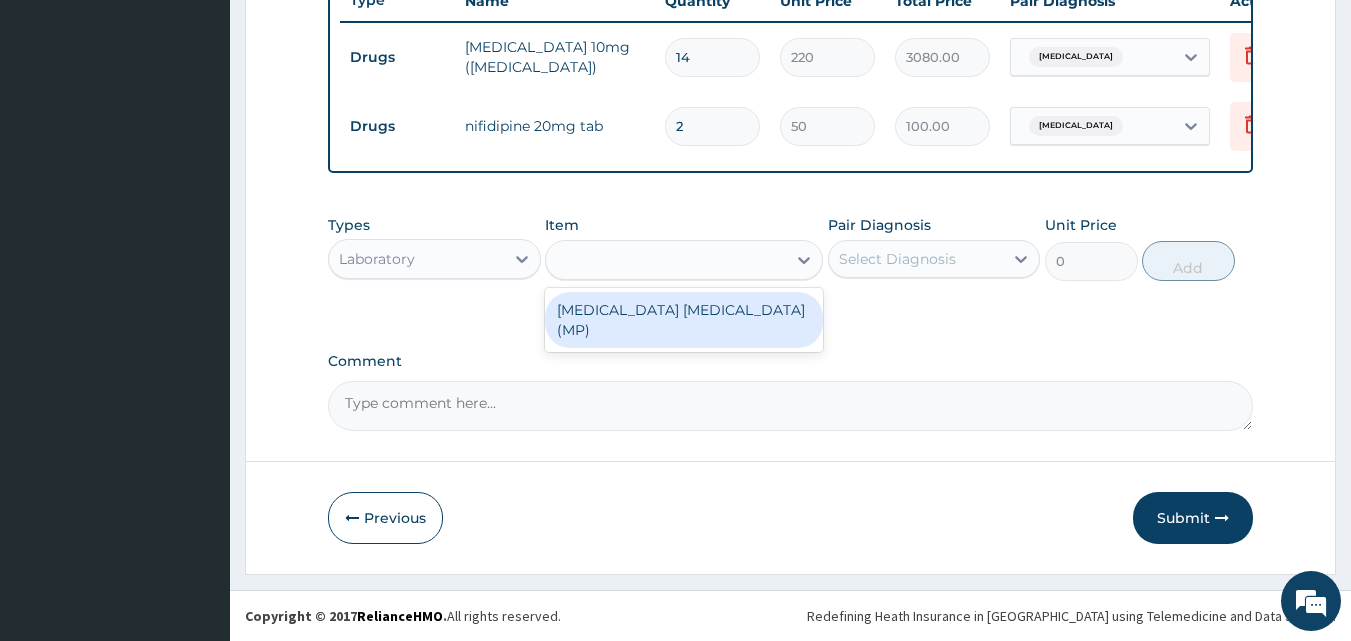 type on "1400" 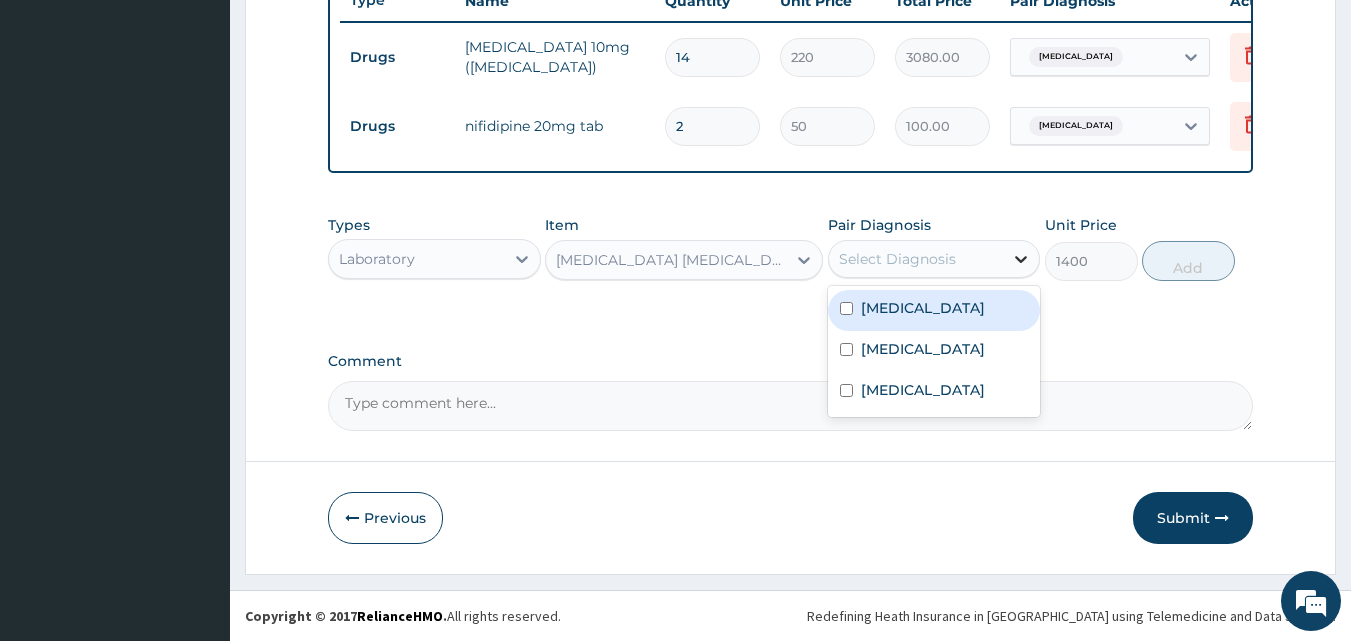 click 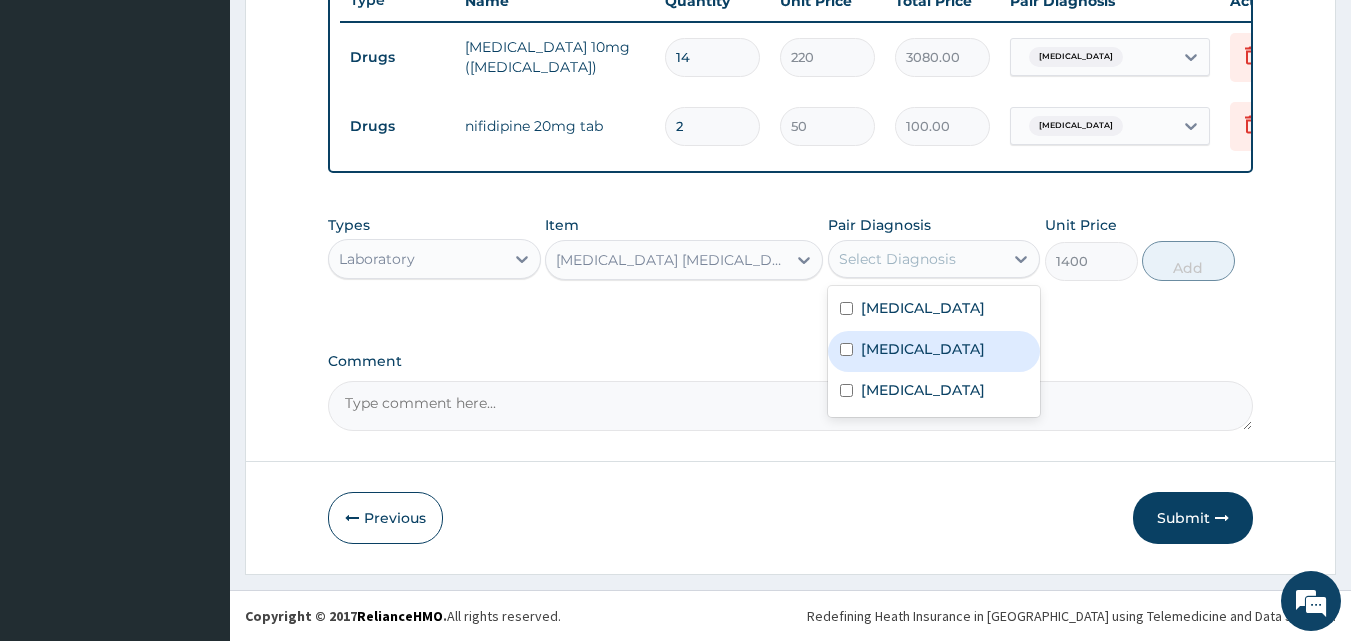 click at bounding box center (846, 349) 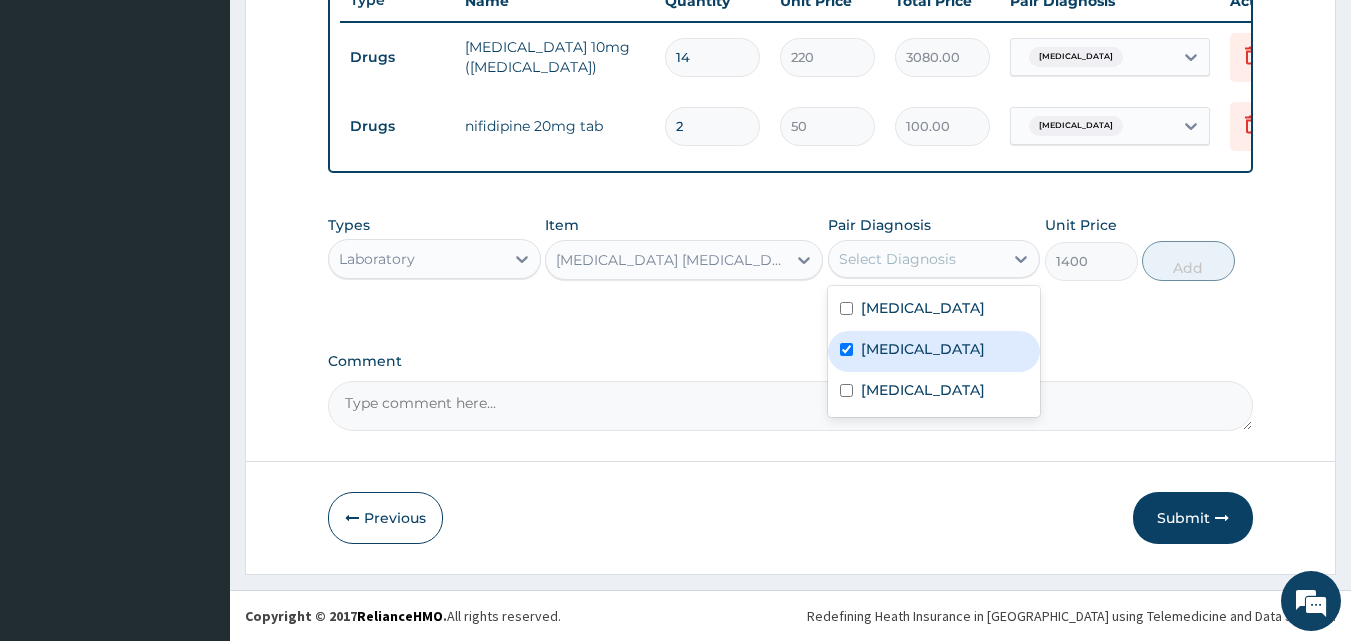 checkbox on "true" 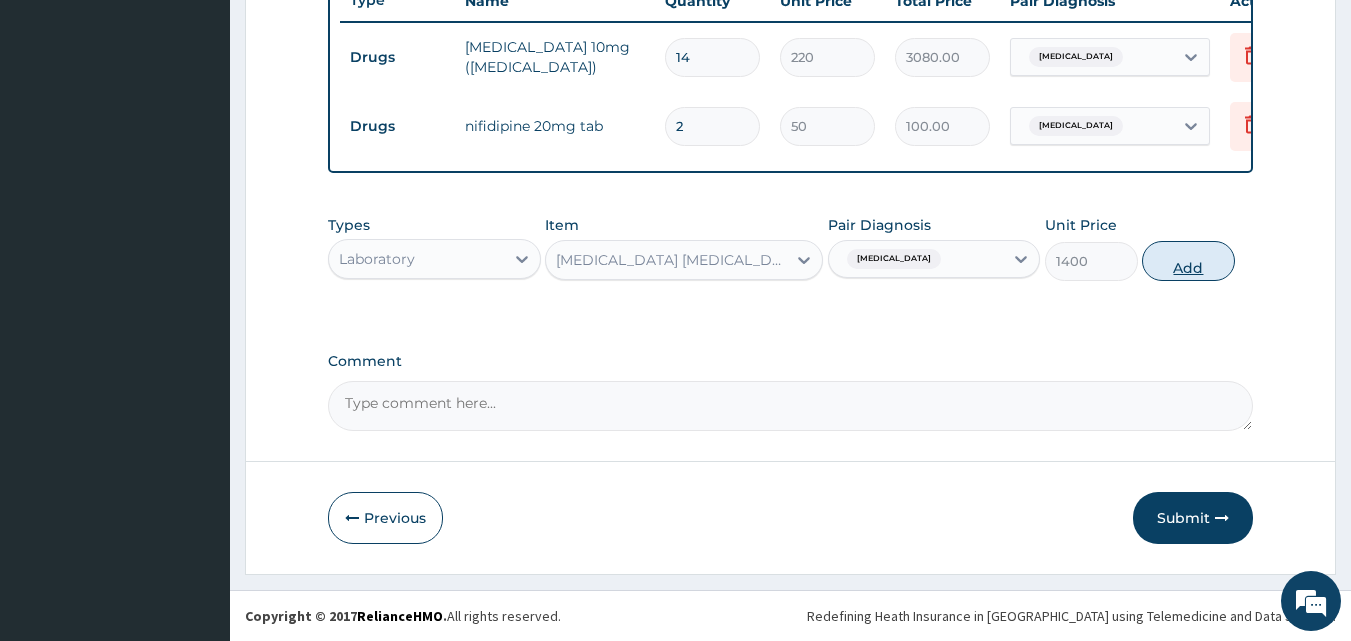 click on "Add" at bounding box center [1188, 261] 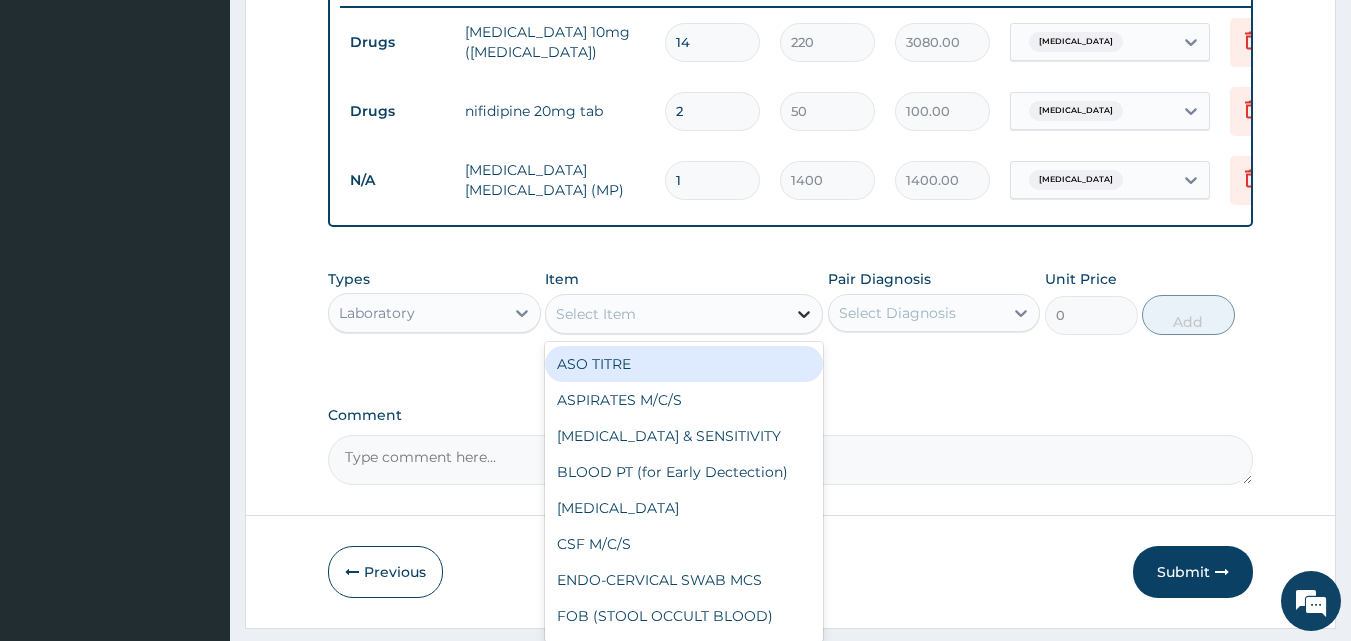 click 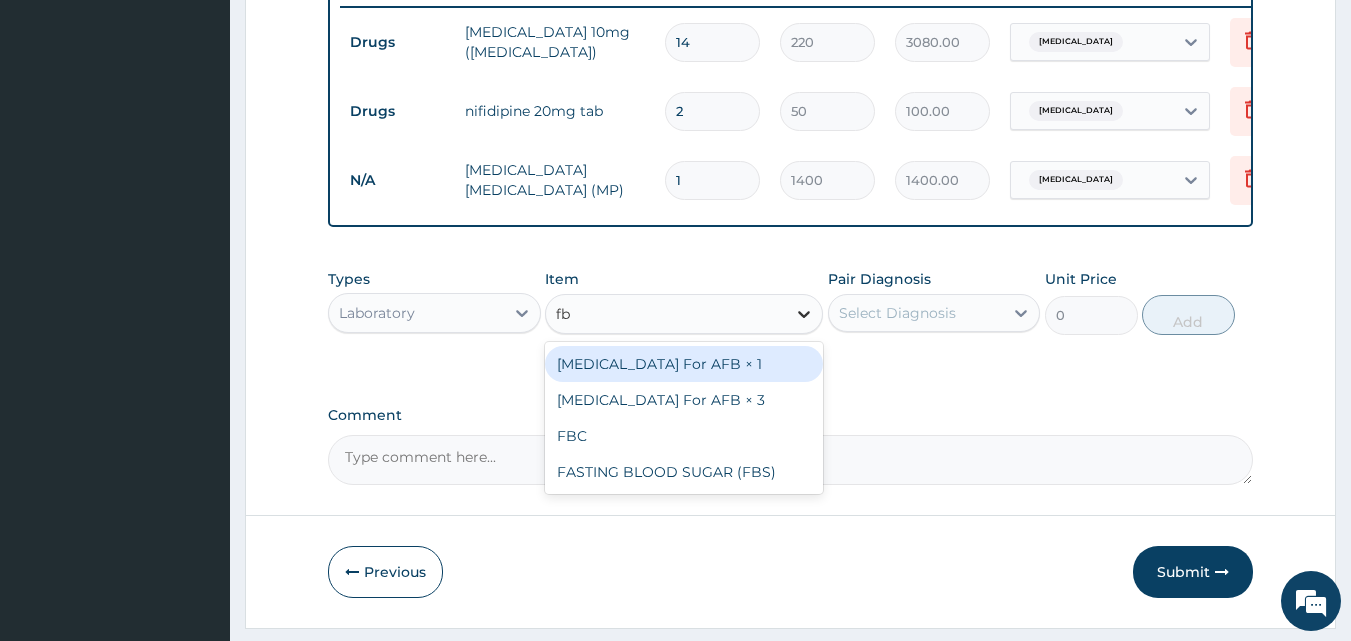 type on "fbc" 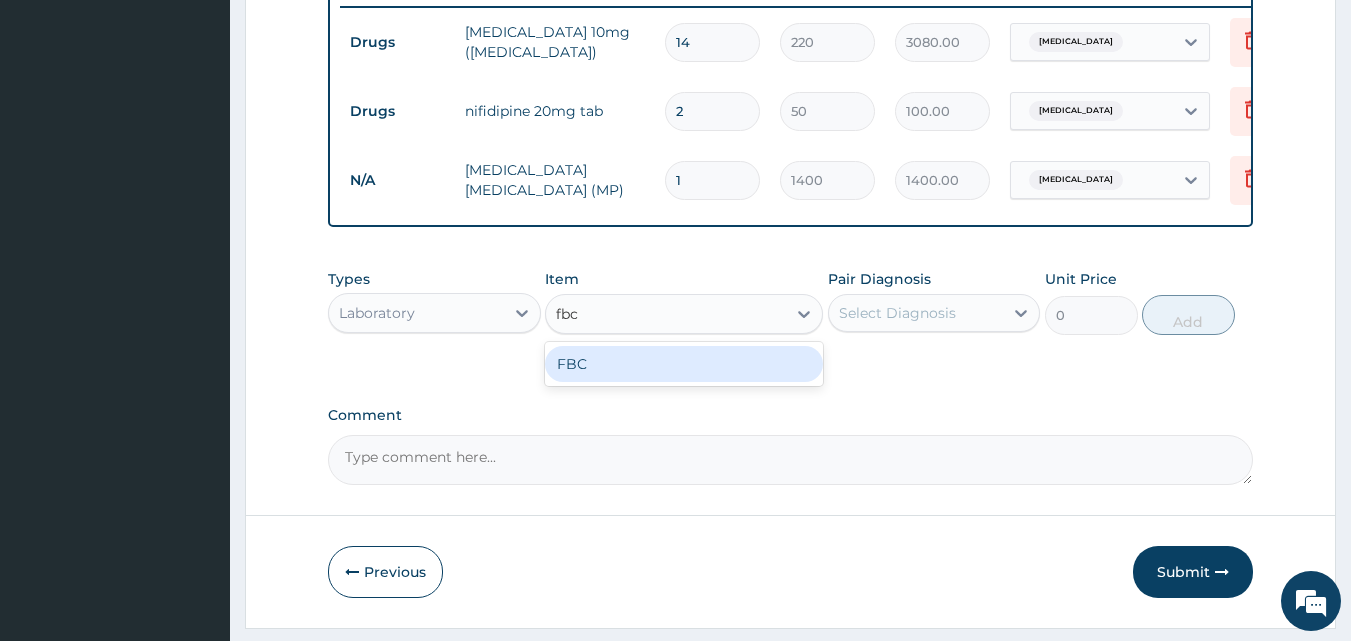 click on "FBC" at bounding box center [684, 364] 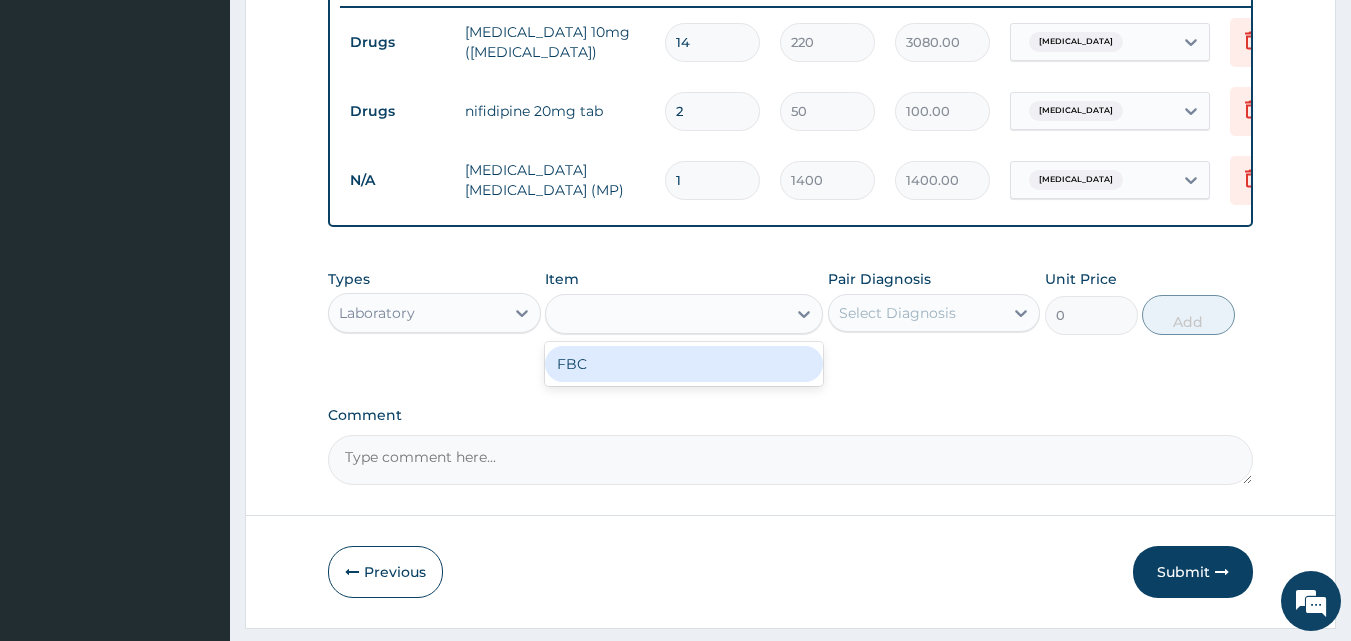 type on "4000" 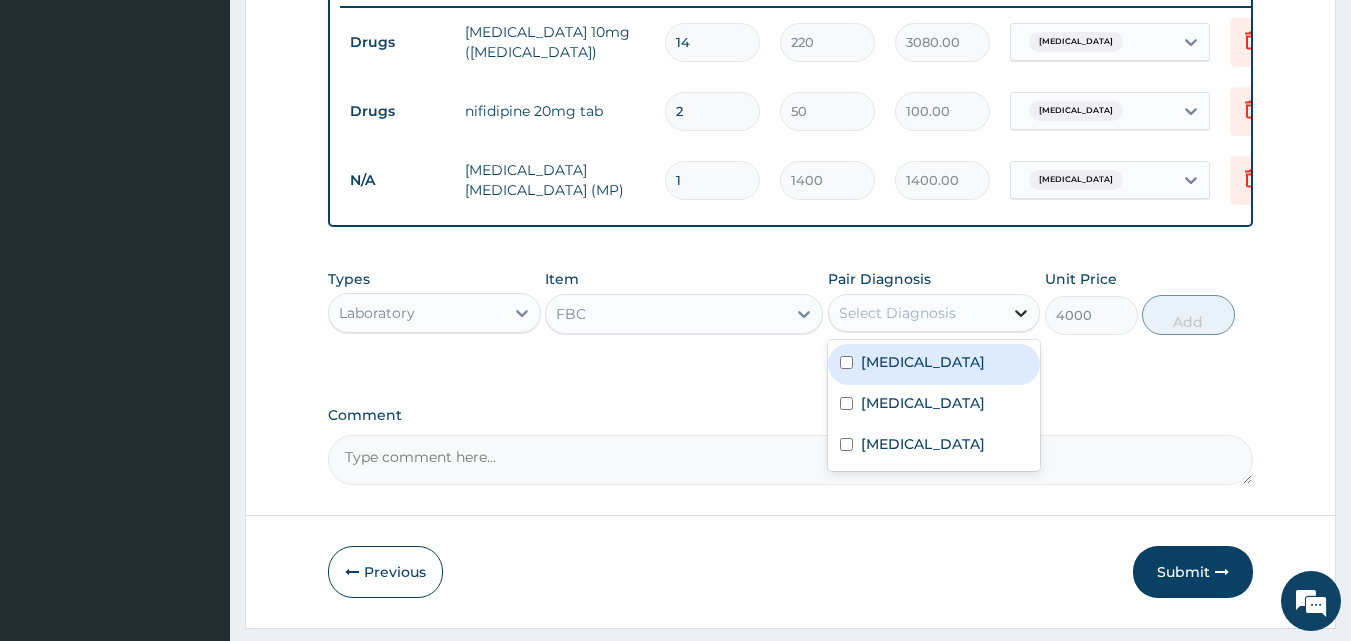 click 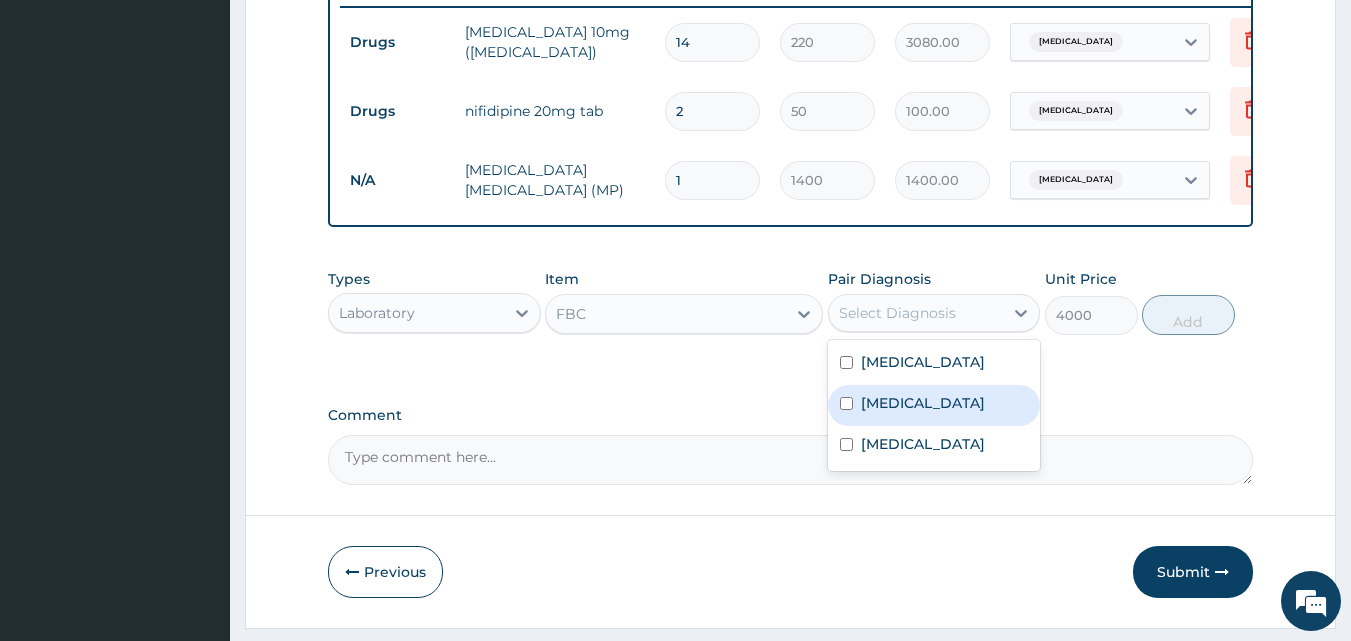 click on "[MEDICAL_DATA]" at bounding box center (923, 403) 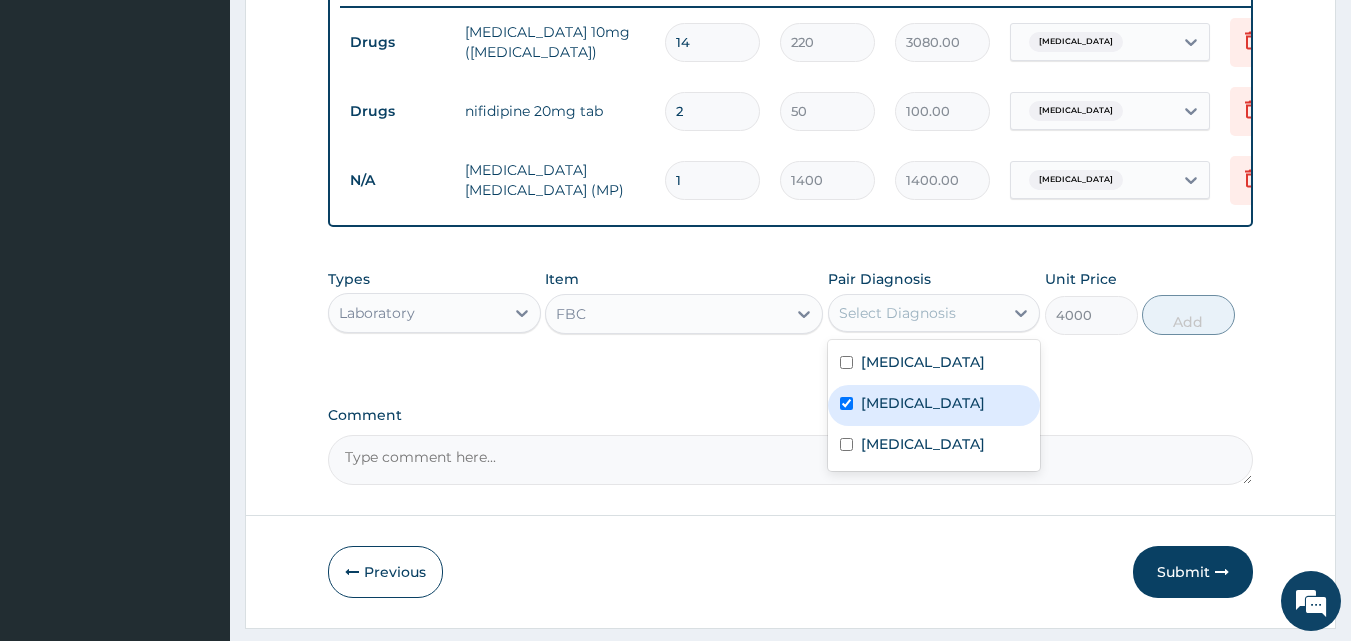 checkbox on "true" 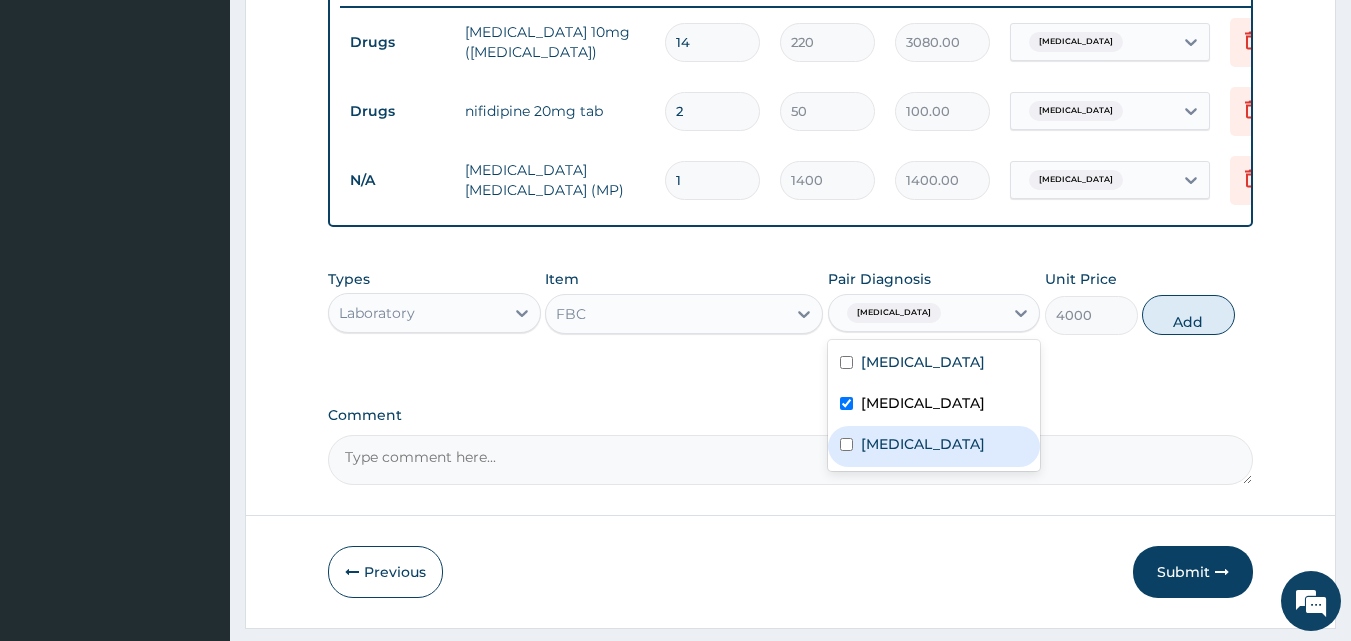 click at bounding box center (846, 444) 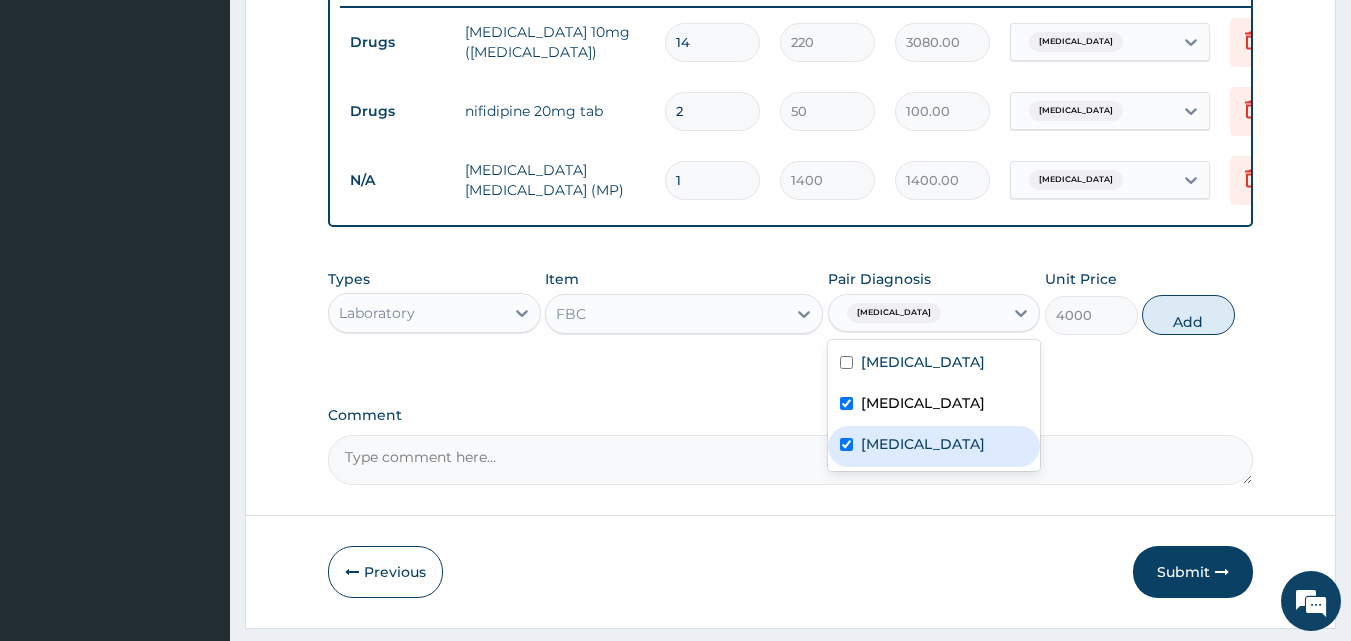 checkbox on "true" 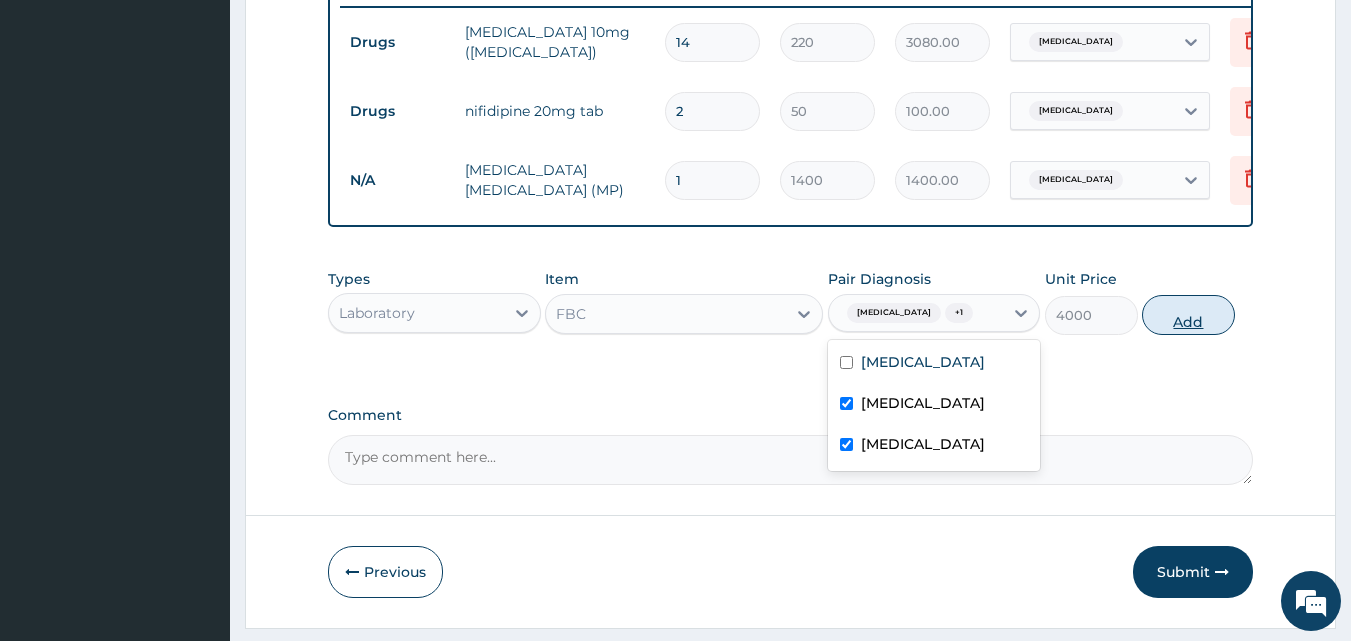 click on "Add" at bounding box center [1188, 315] 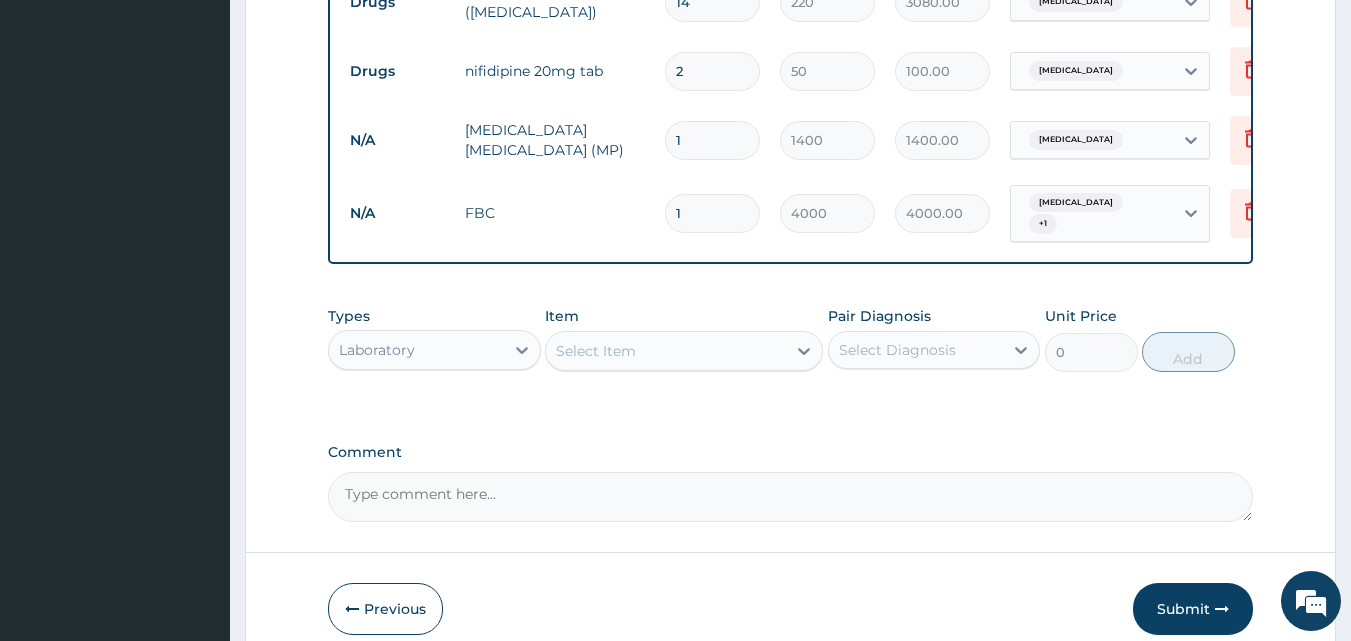 scroll, scrollTop: 870, scrollLeft: 0, axis: vertical 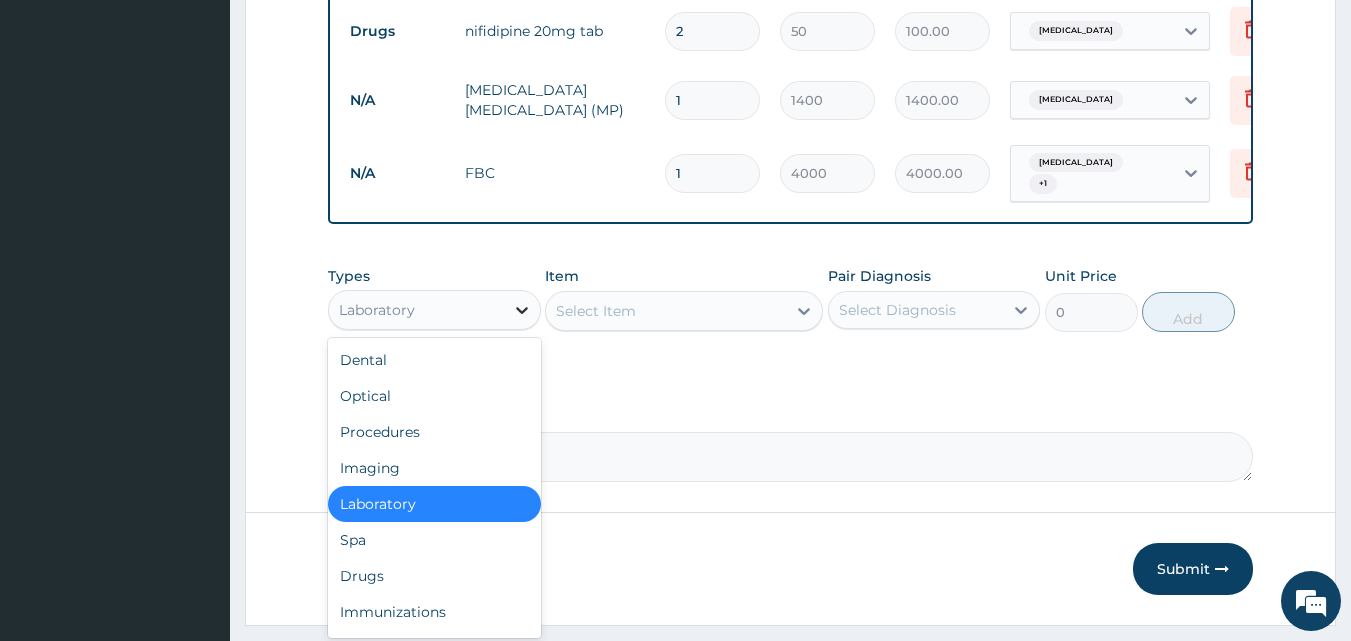 click 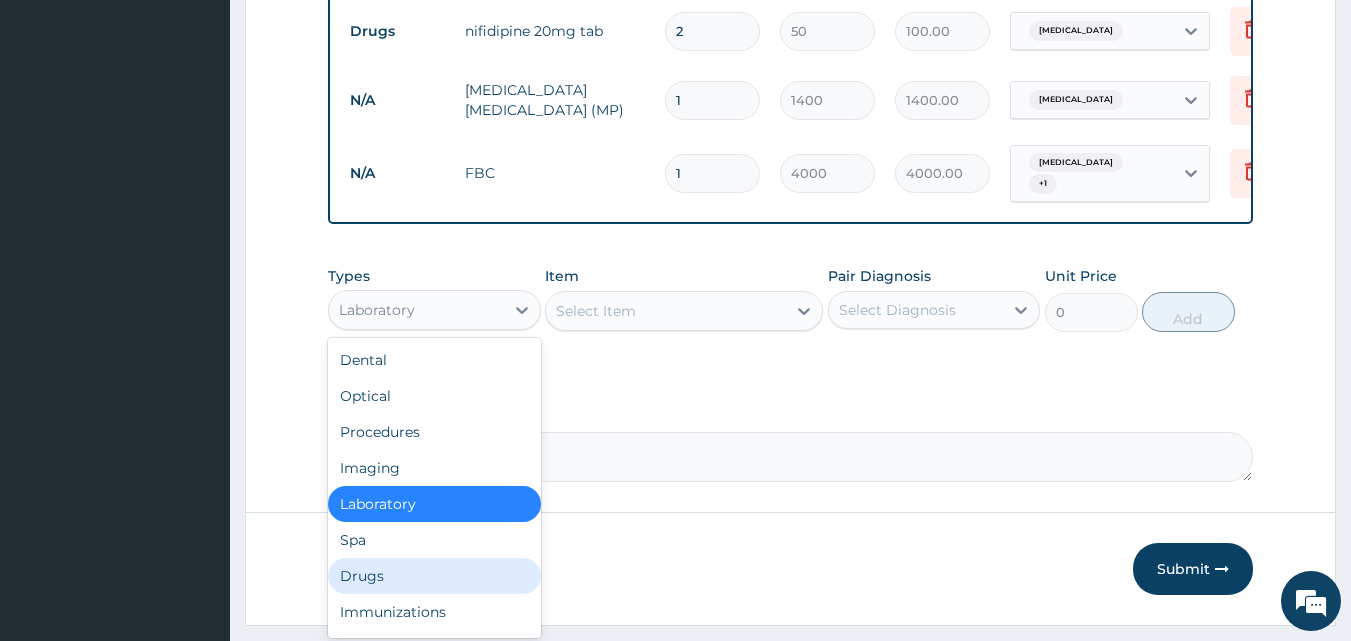 click on "Drugs" at bounding box center (434, 576) 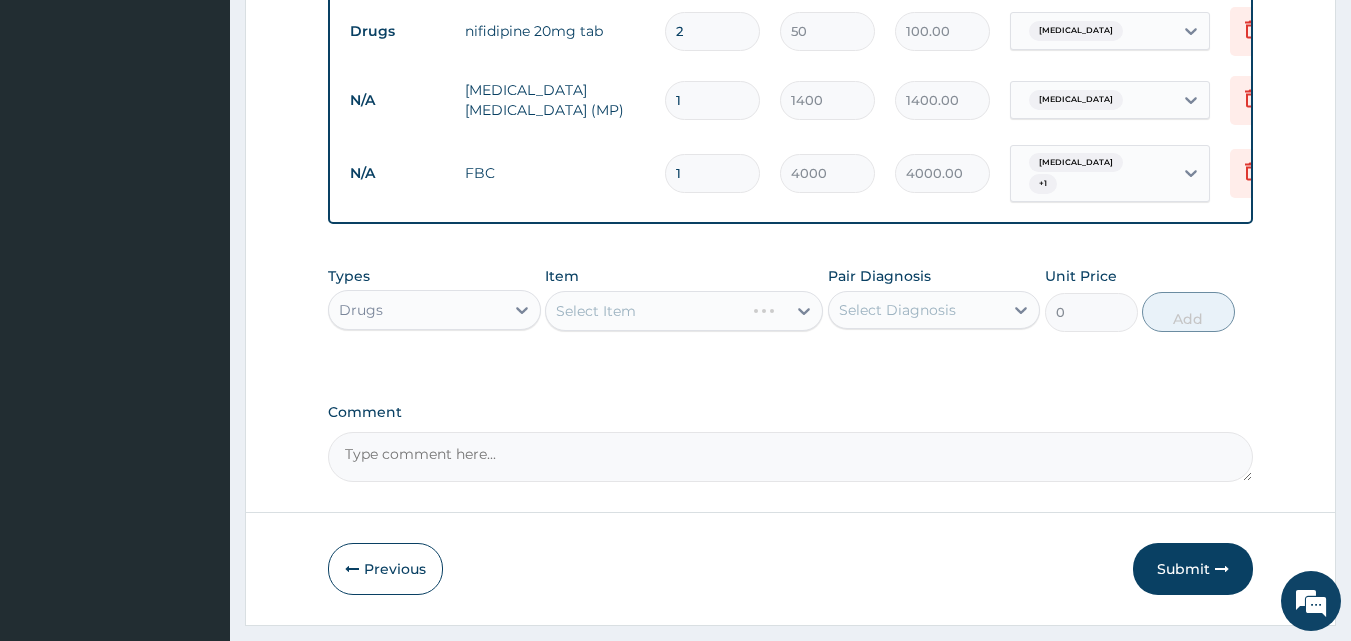 click on "Select Item" at bounding box center (684, 311) 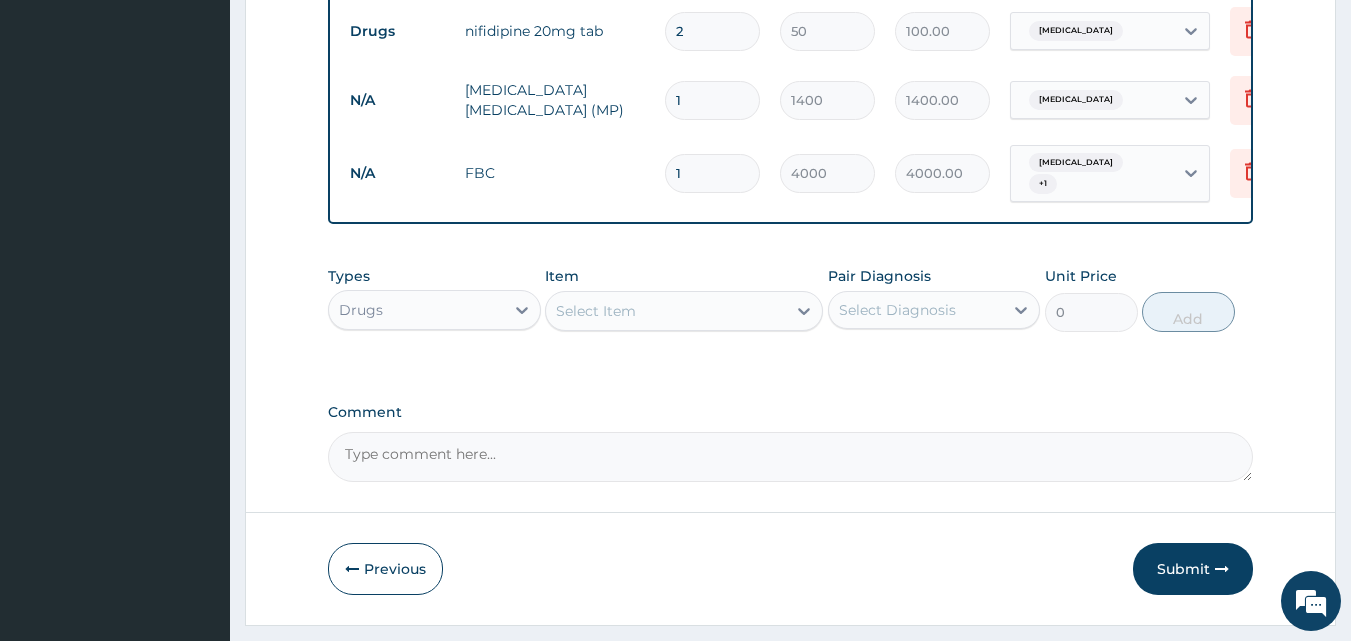 click 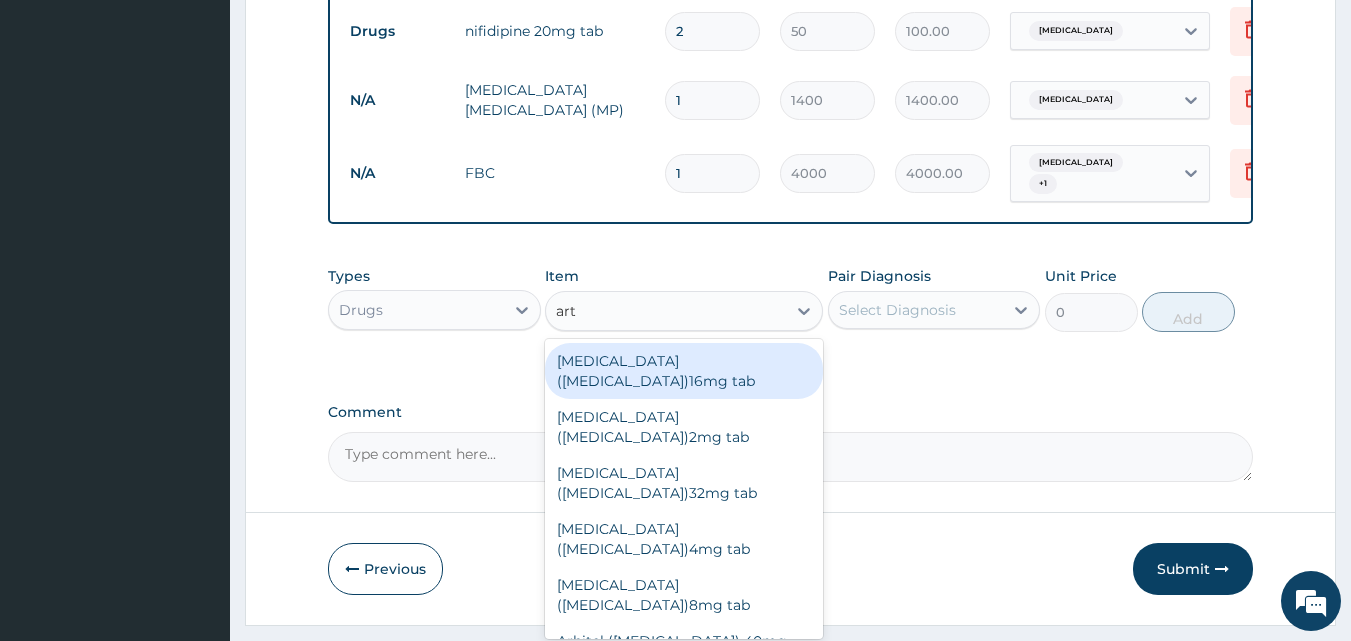 type on "arte" 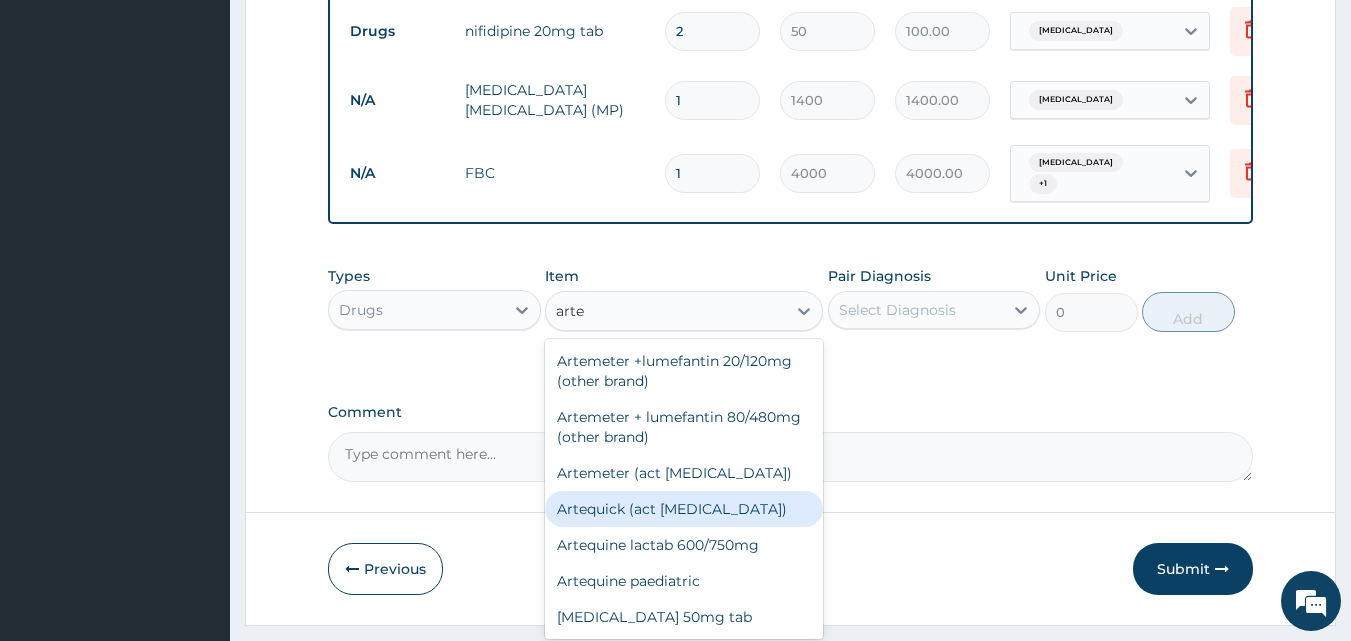 click on "Artequick (act [MEDICAL_DATA])" at bounding box center [684, 509] 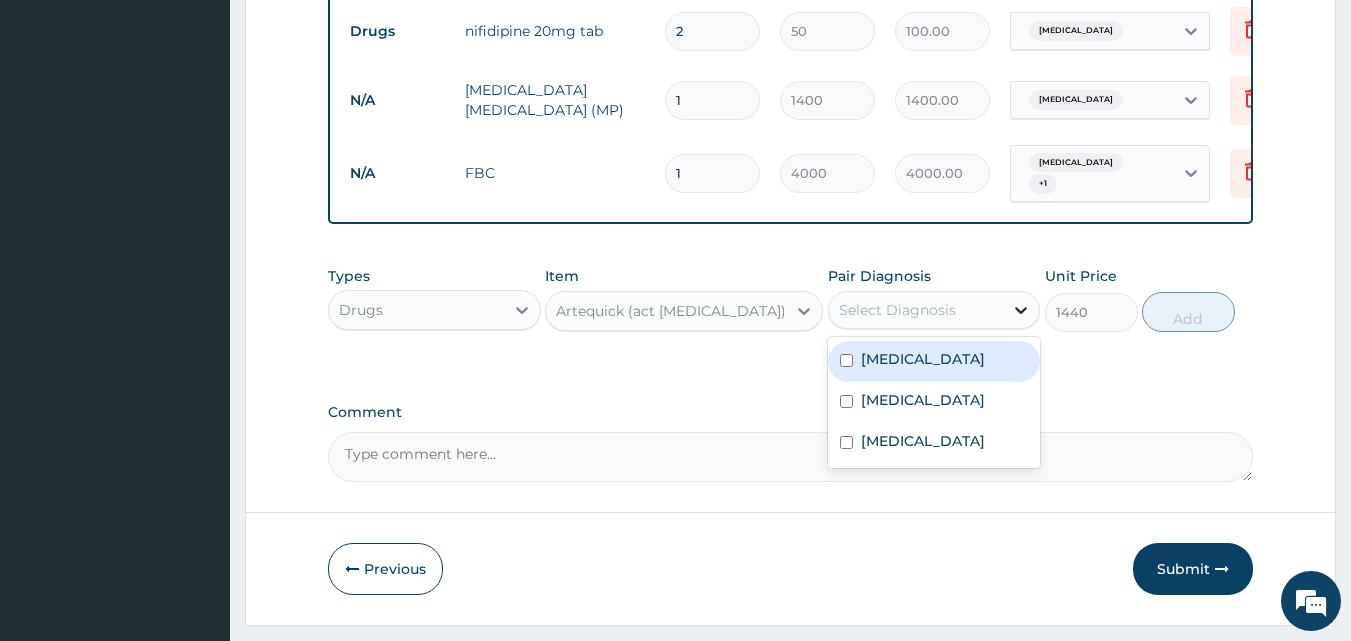 click 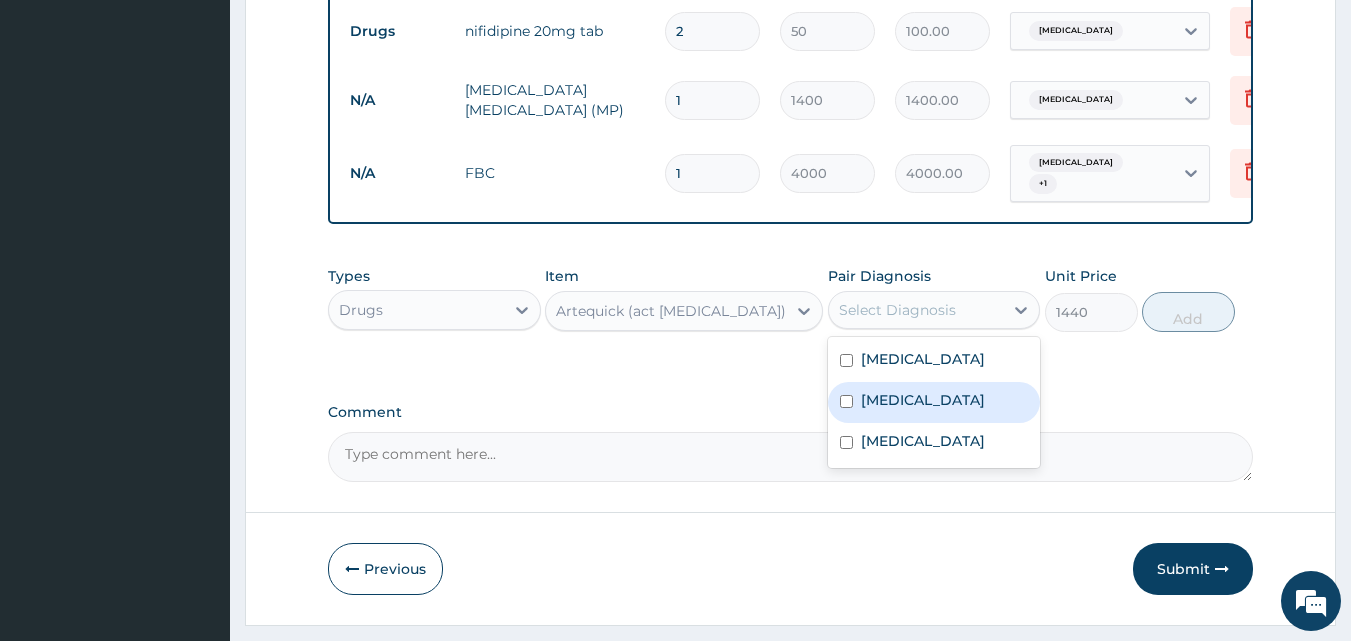 click at bounding box center [846, 401] 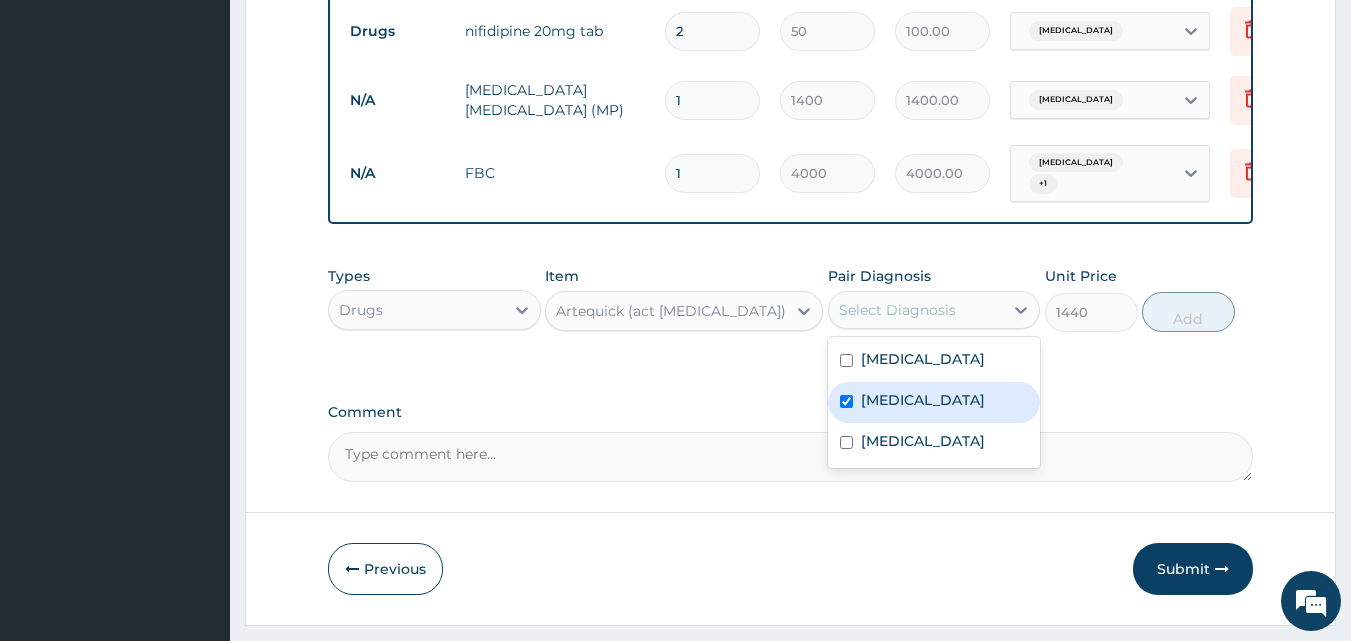 checkbox on "true" 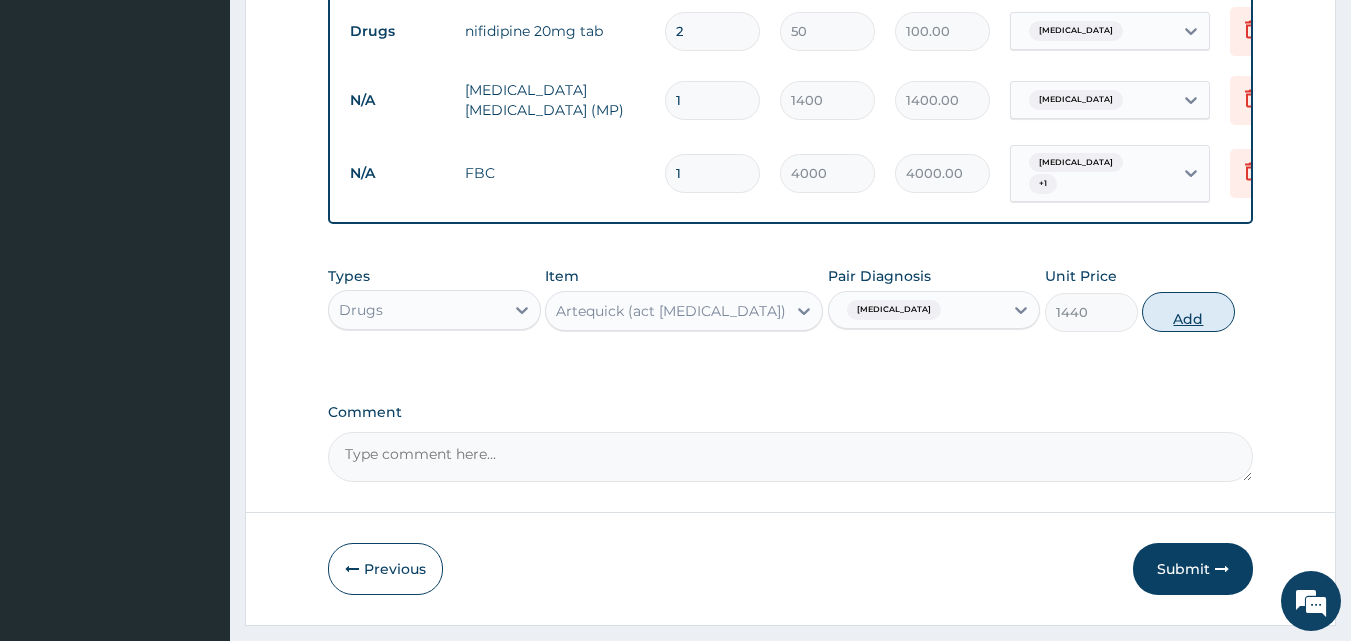 click on "Add" at bounding box center [1188, 312] 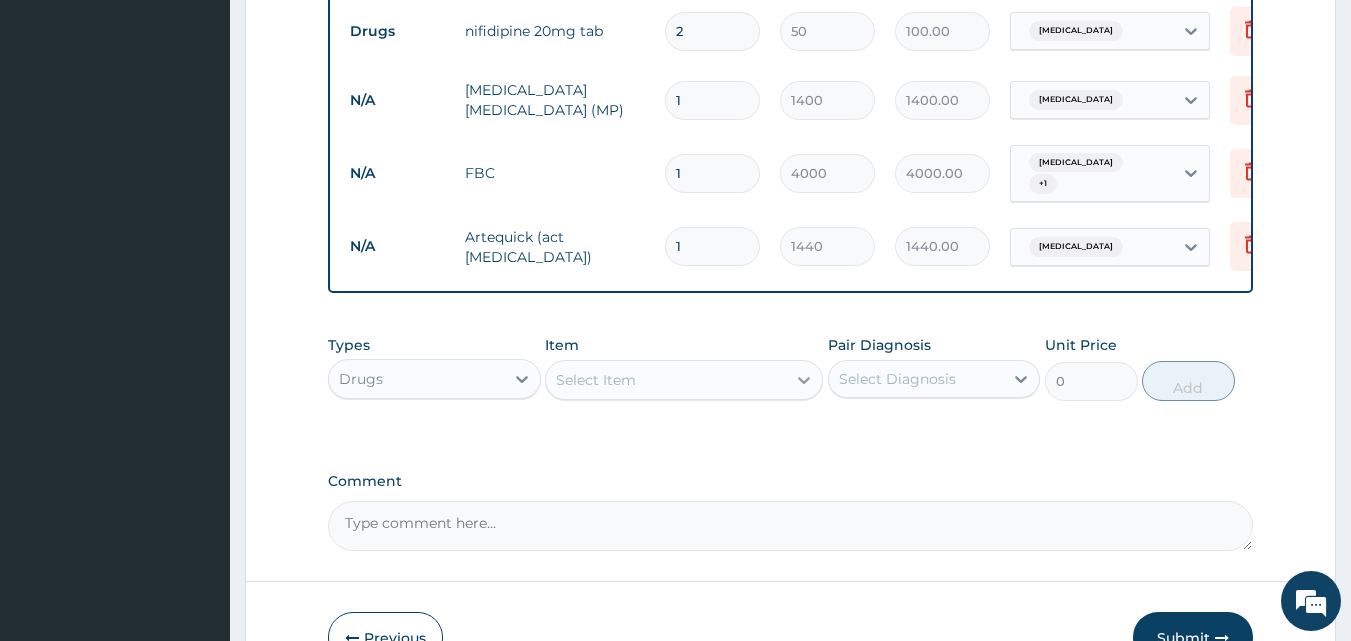click 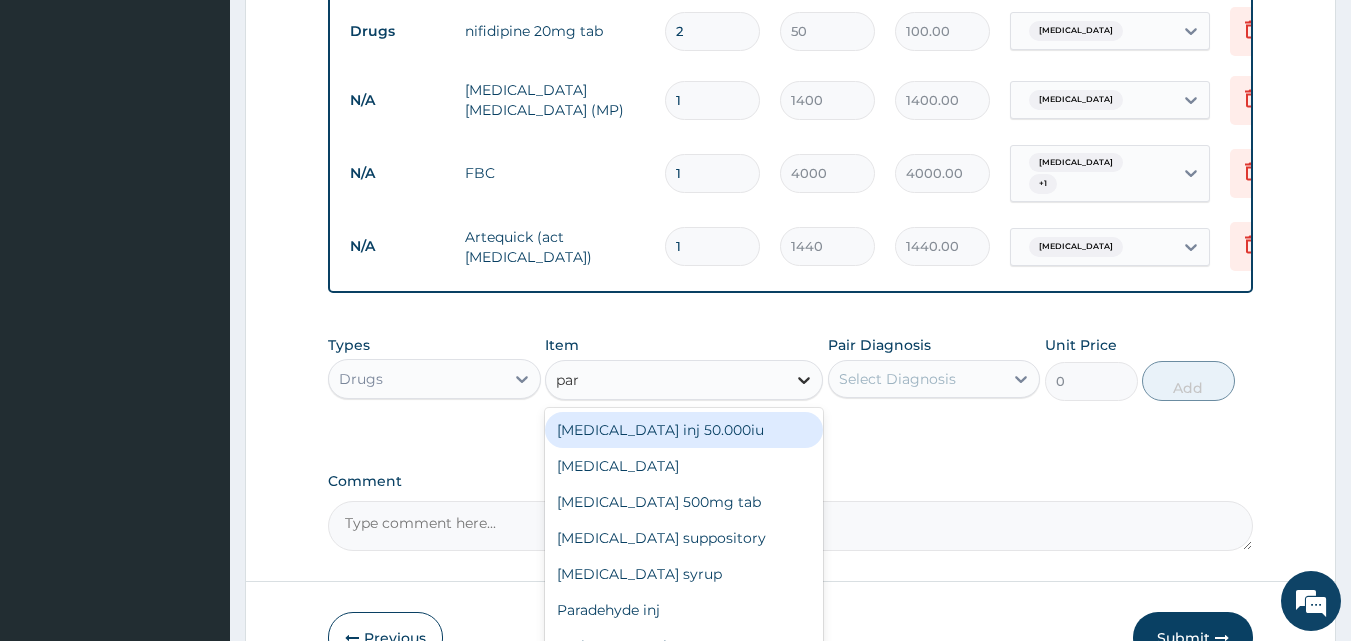 type on "para" 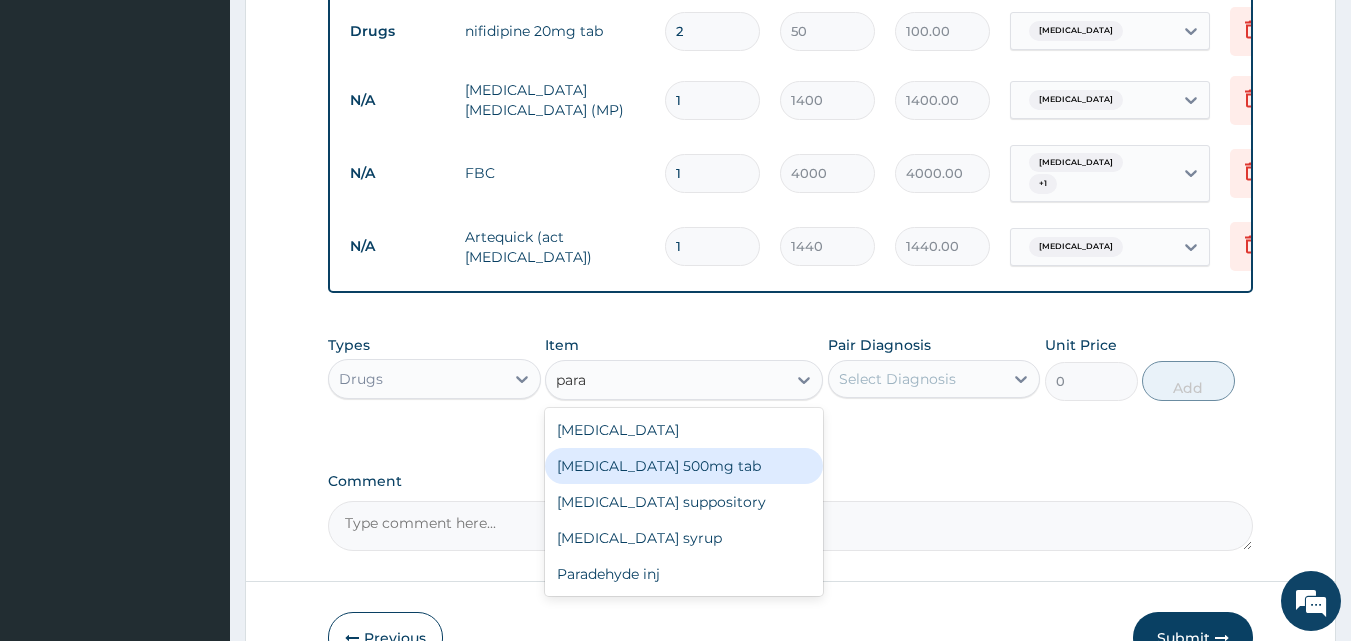 click on "[MEDICAL_DATA] 500mg tab" at bounding box center [684, 466] 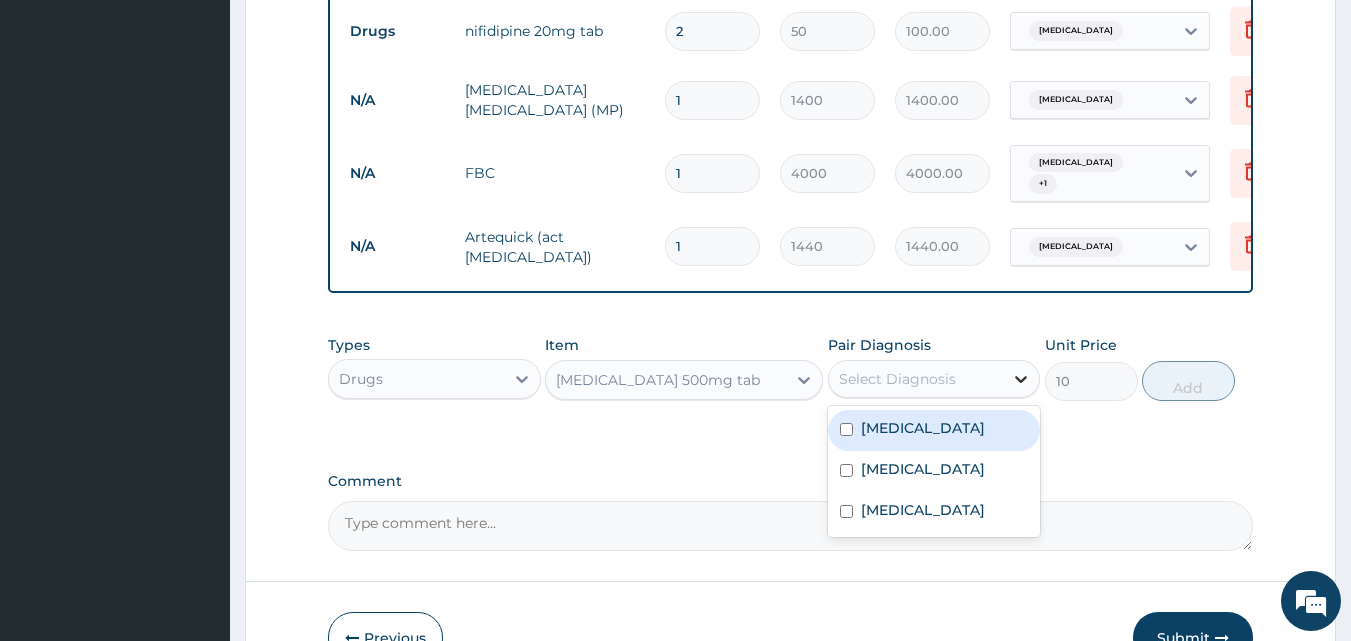 click 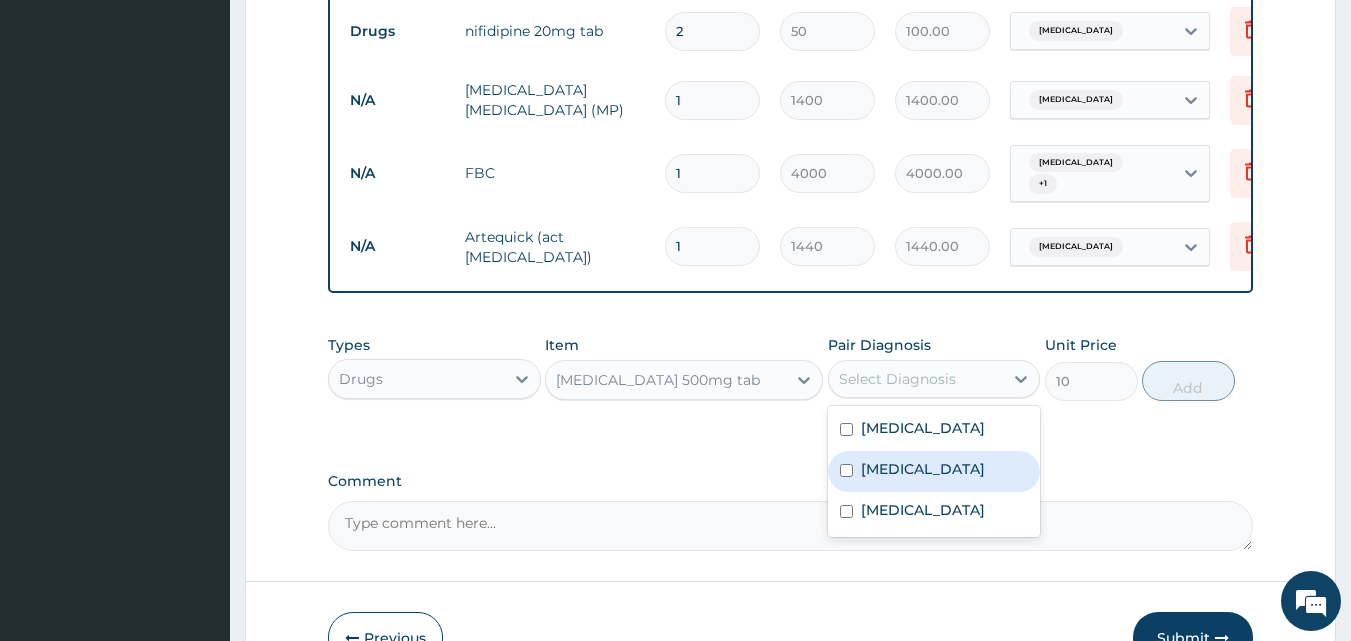 click at bounding box center (846, 470) 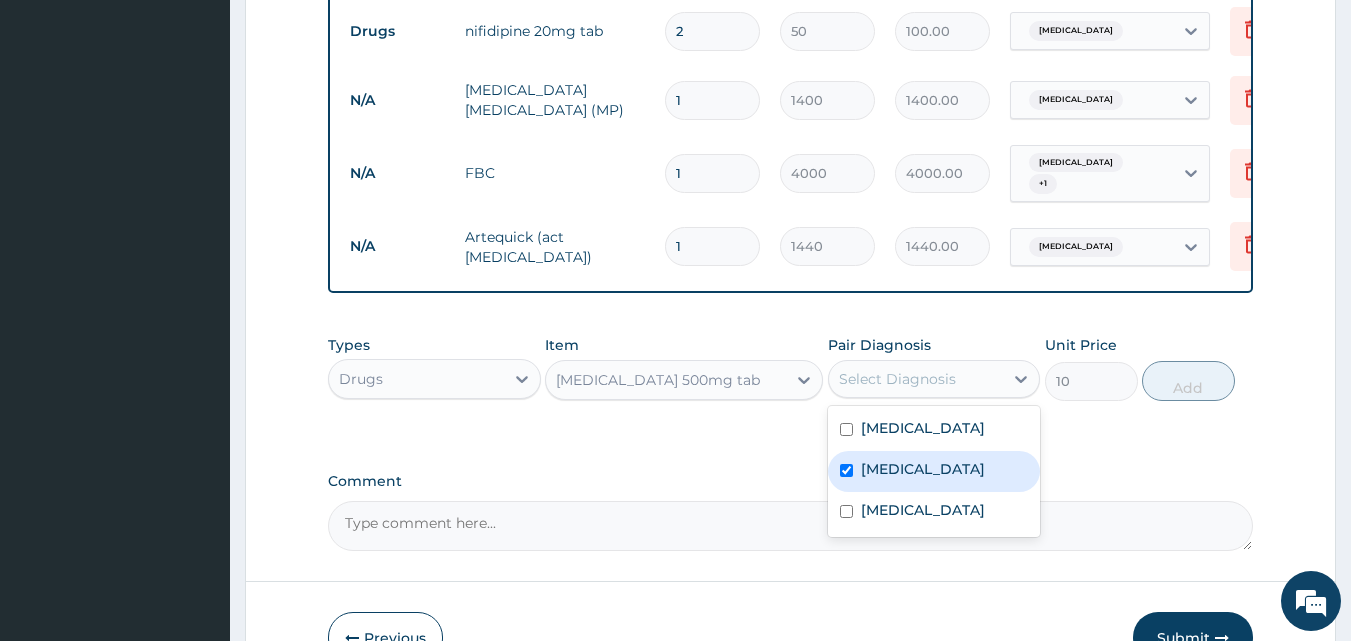 checkbox on "true" 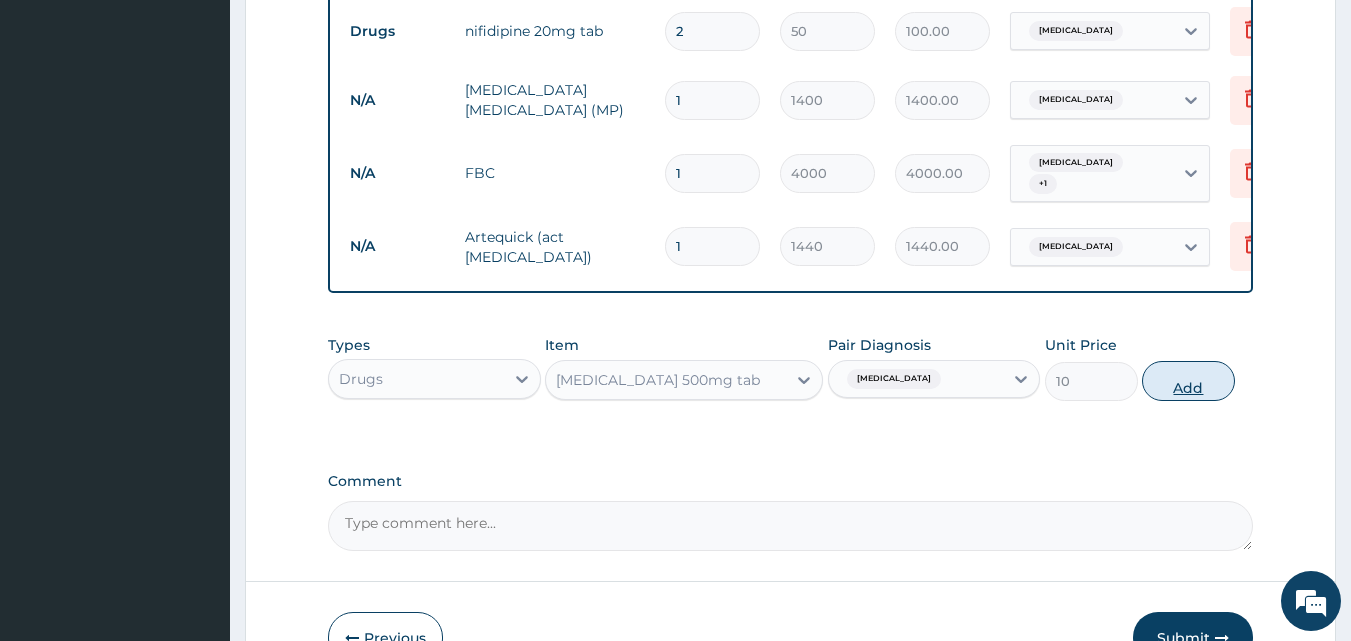 click on "Add" at bounding box center (1188, 381) 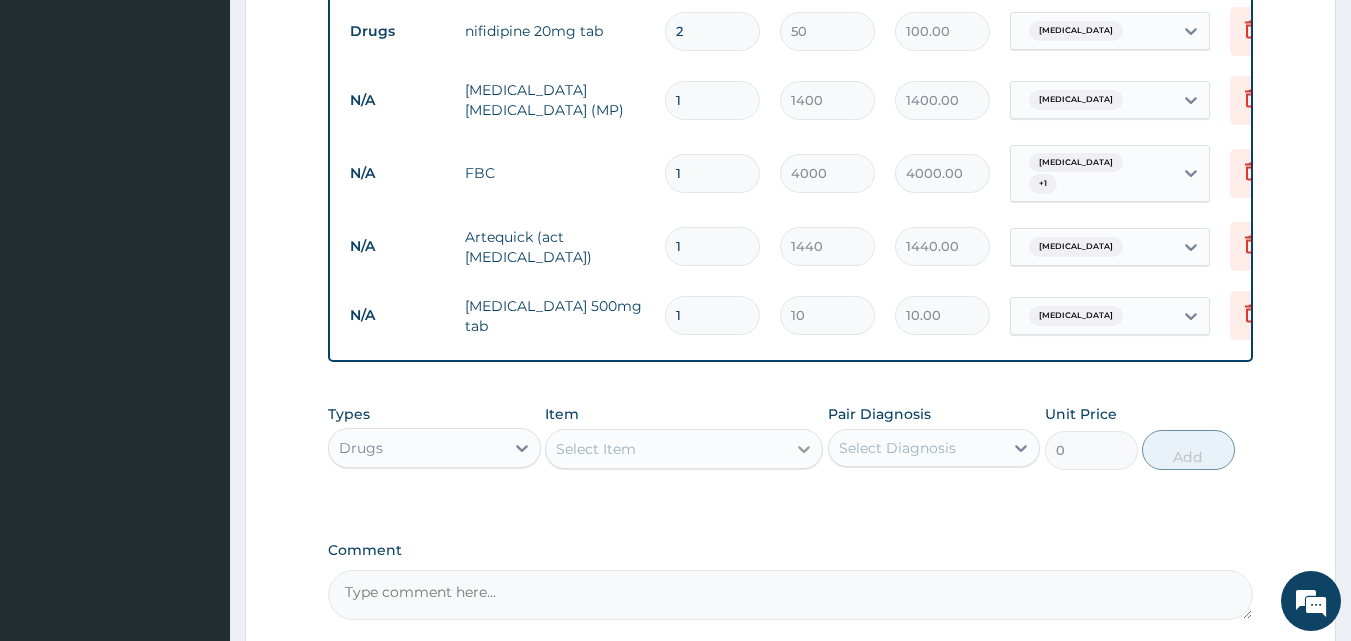 click 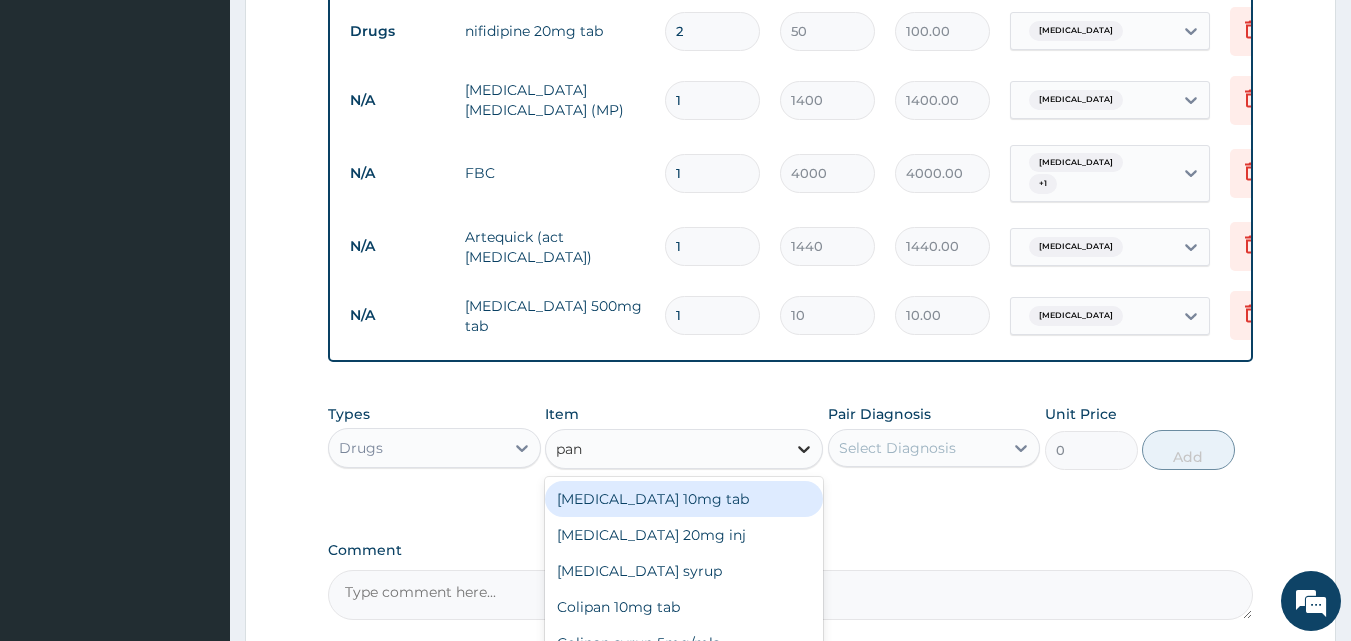 type on "pana" 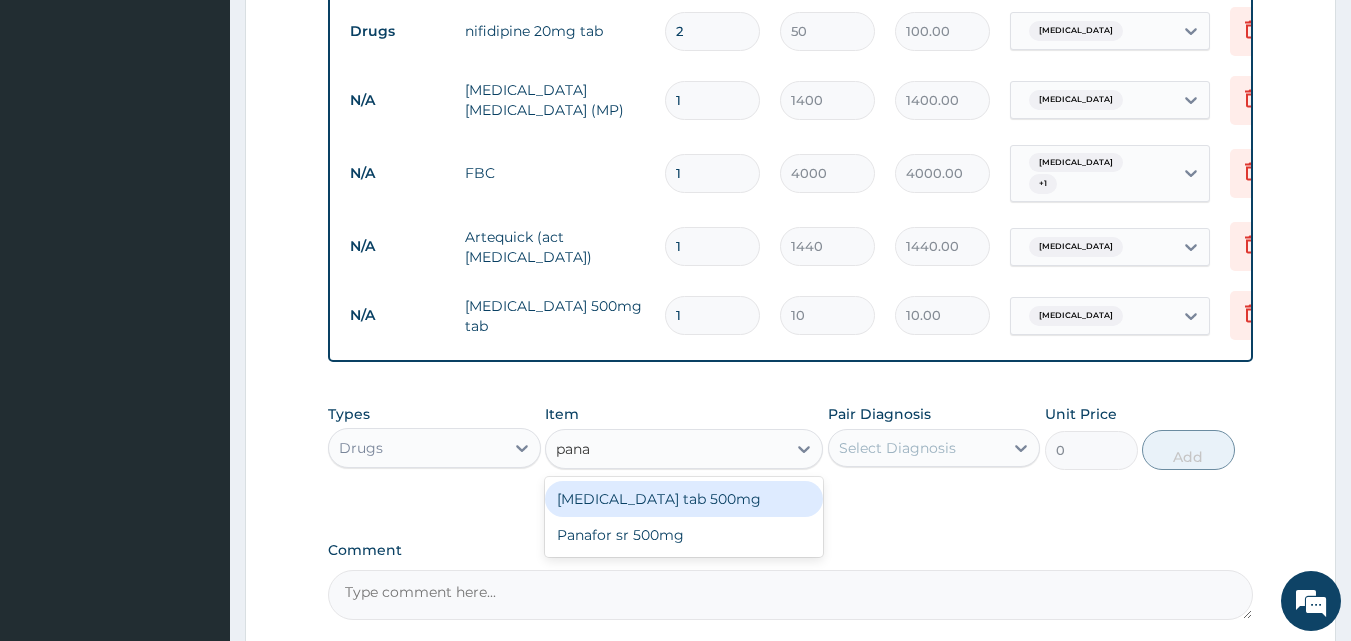 click on "[MEDICAL_DATA] tab 500mg" at bounding box center (684, 499) 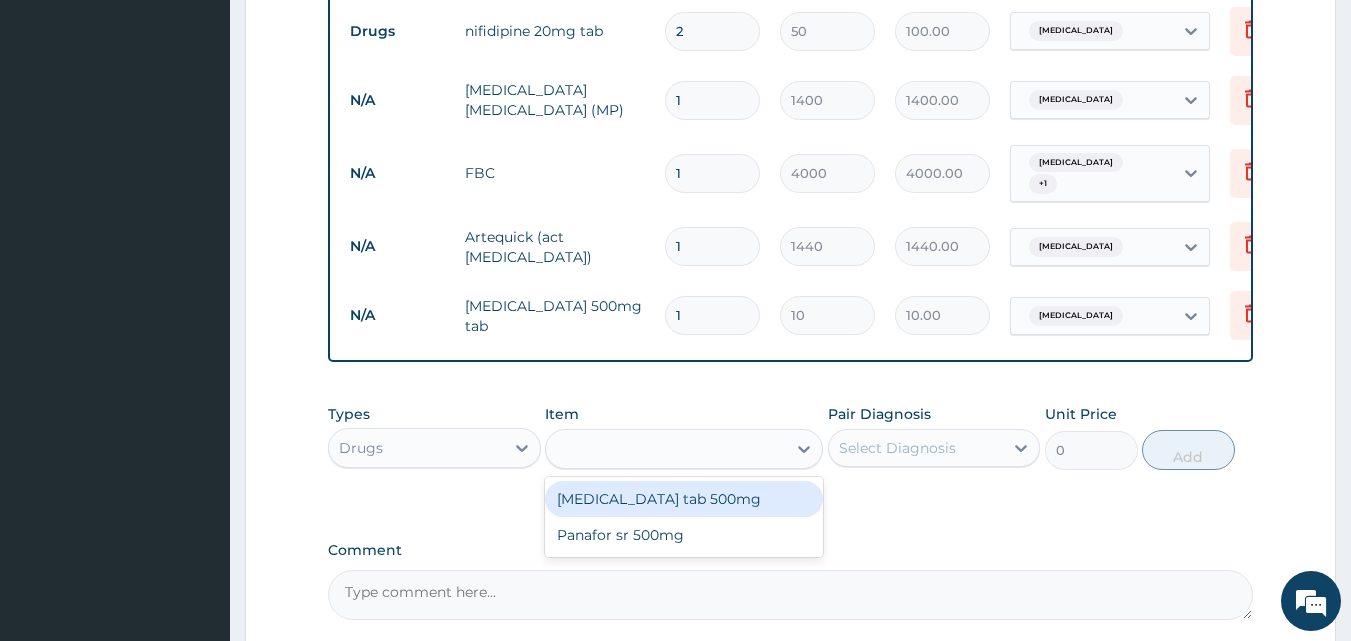 type on "25" 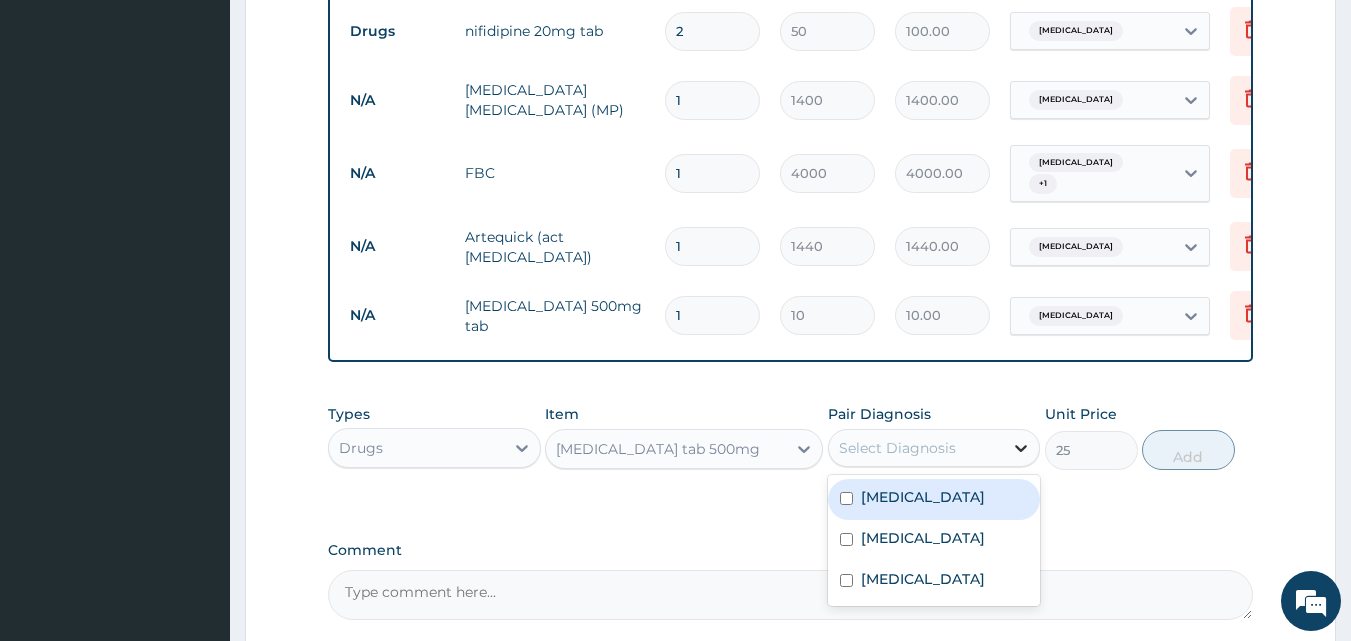 click 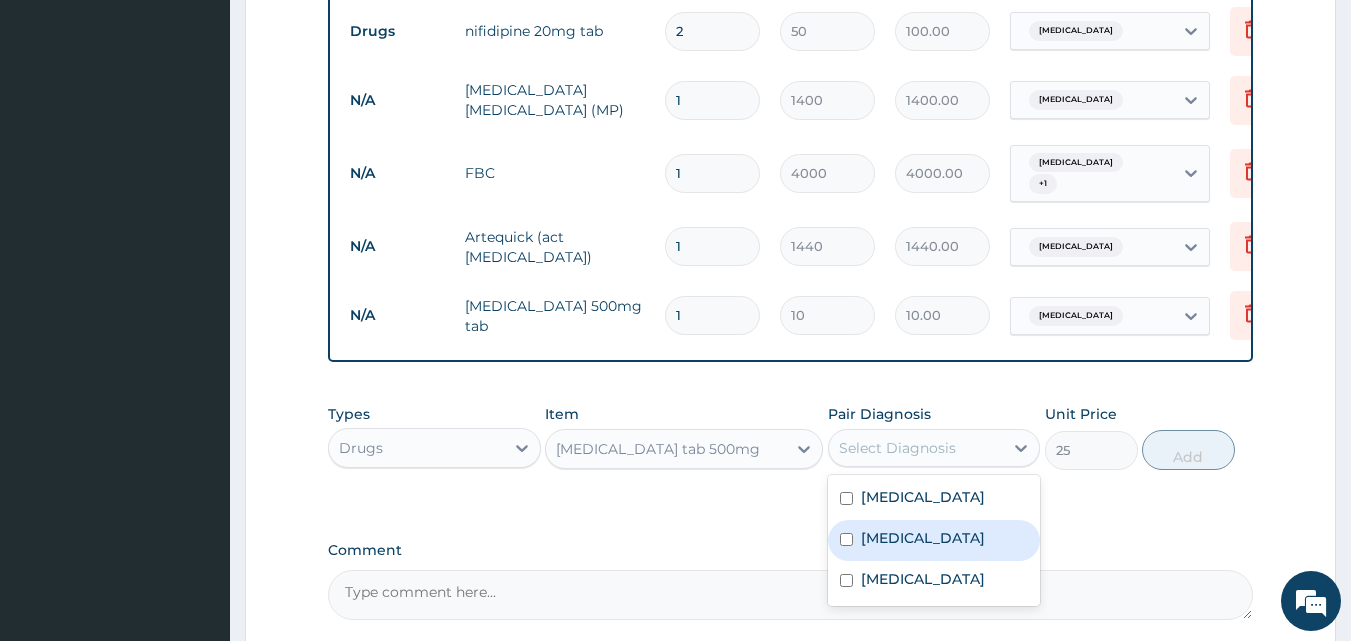 click on "[MEDICAL_DATA]" at bounding box center (934, 540) 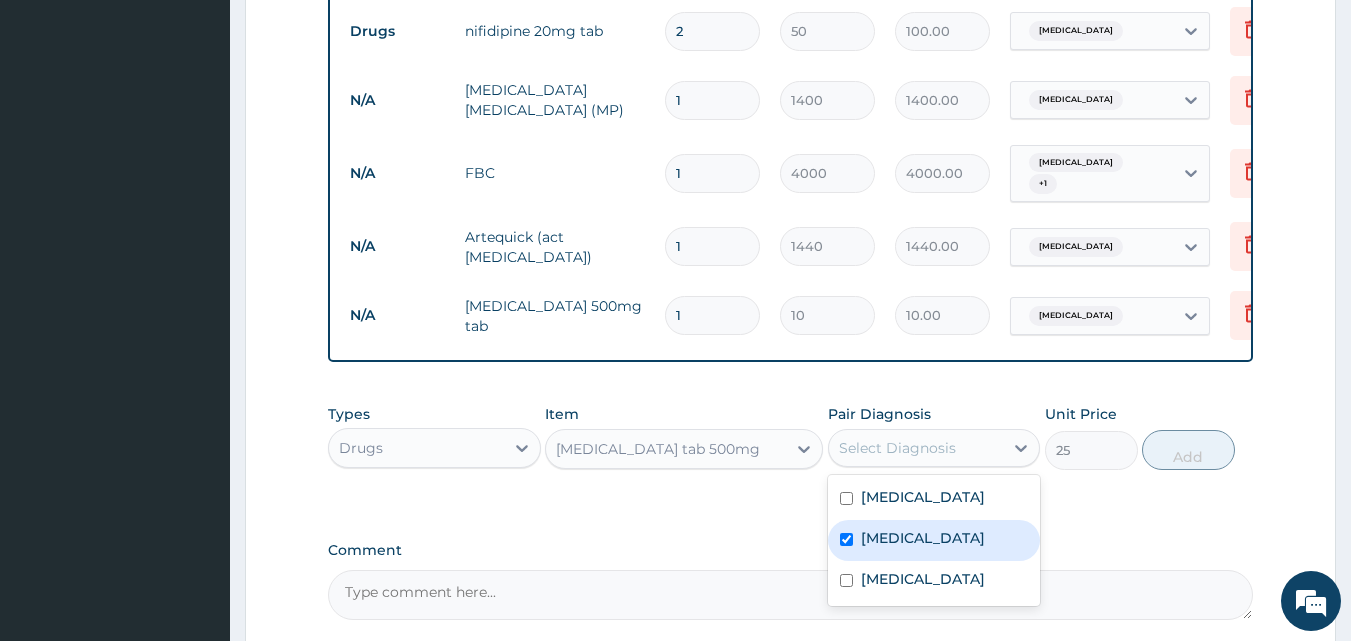 checkbox on "true" 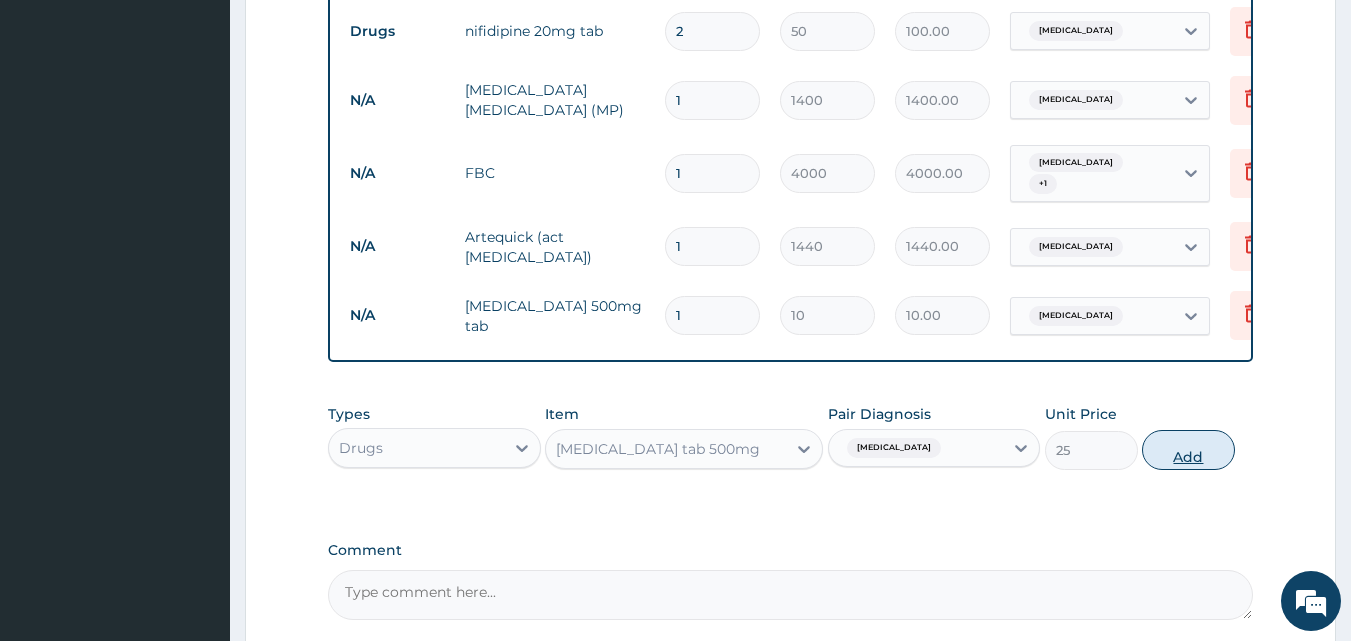 click on "Add" at bounding box center [1188, 450] 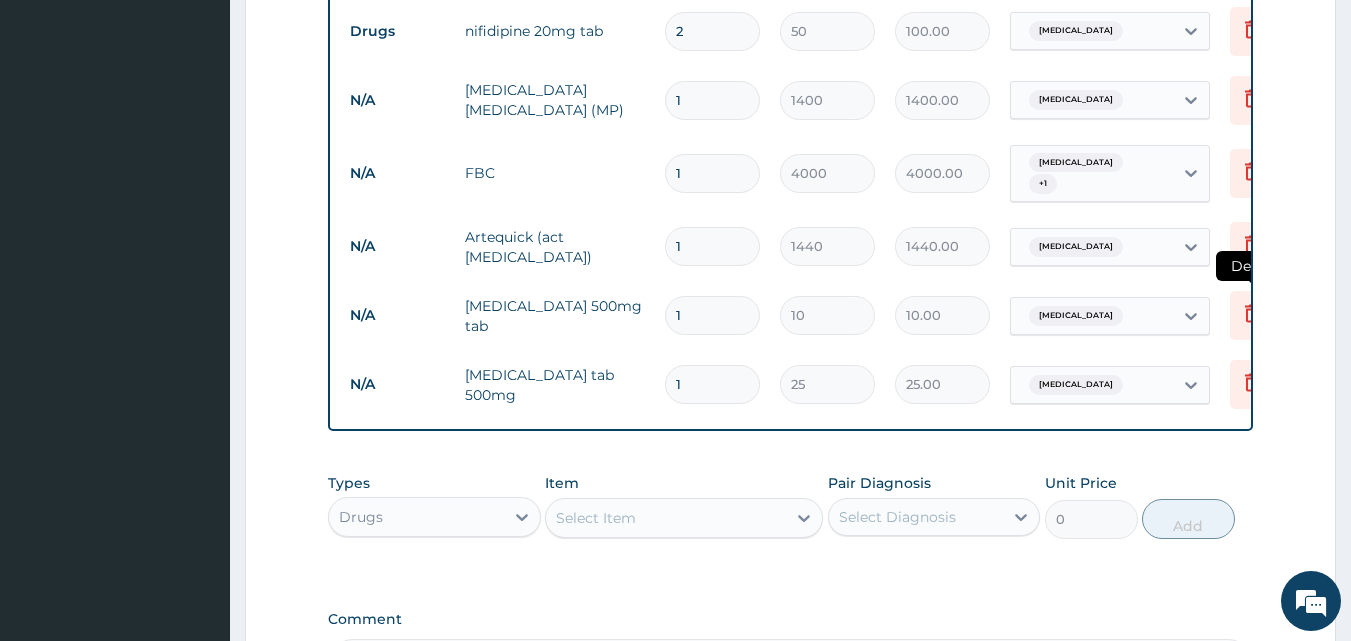 click 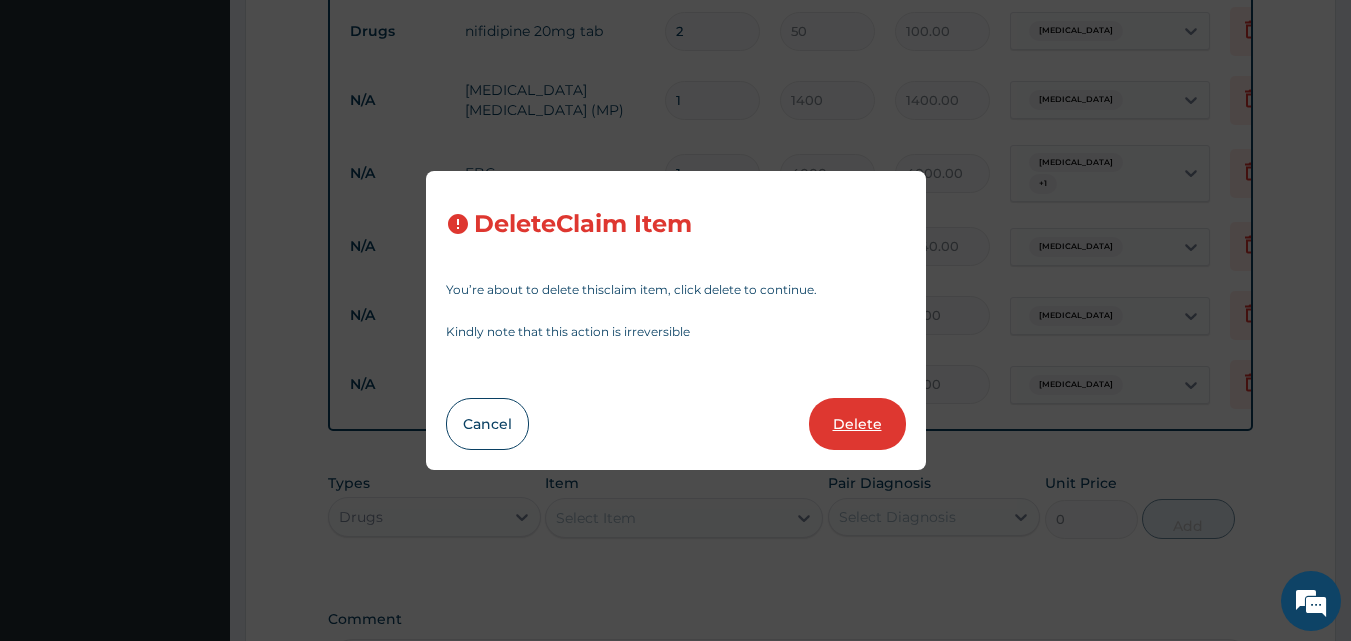 click on "Delete" at bounding box center [857, 424] 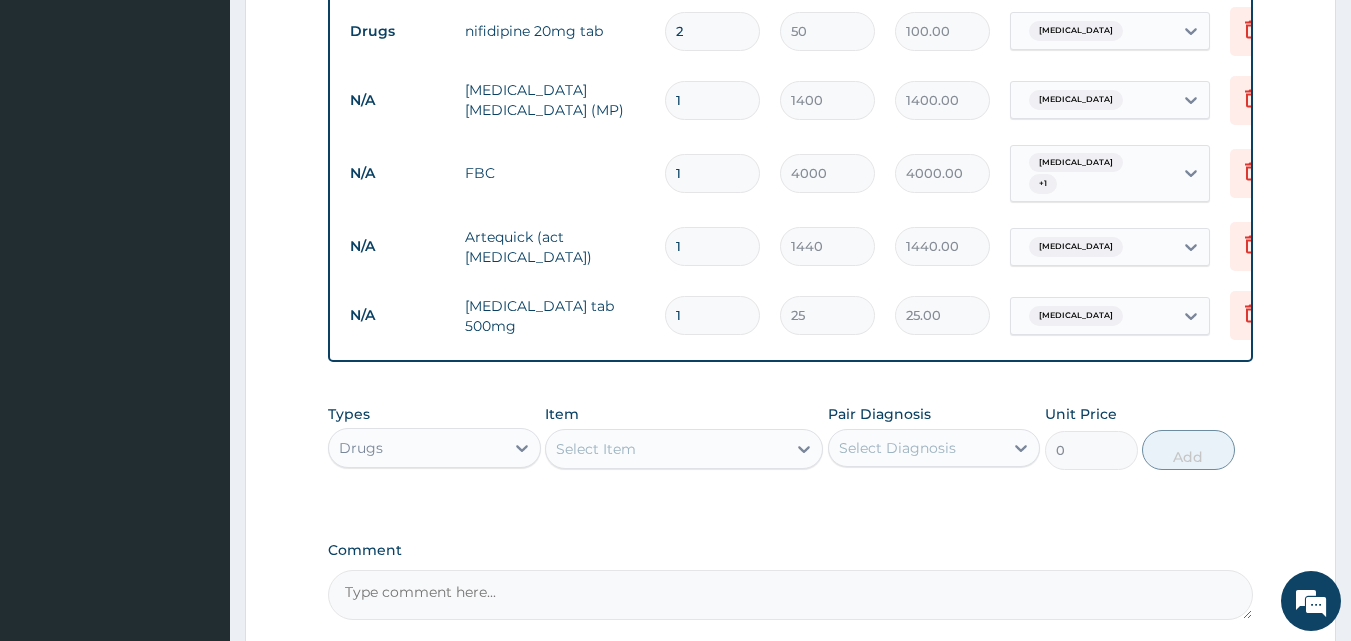 click on "1" at bounding box center (712, 315) 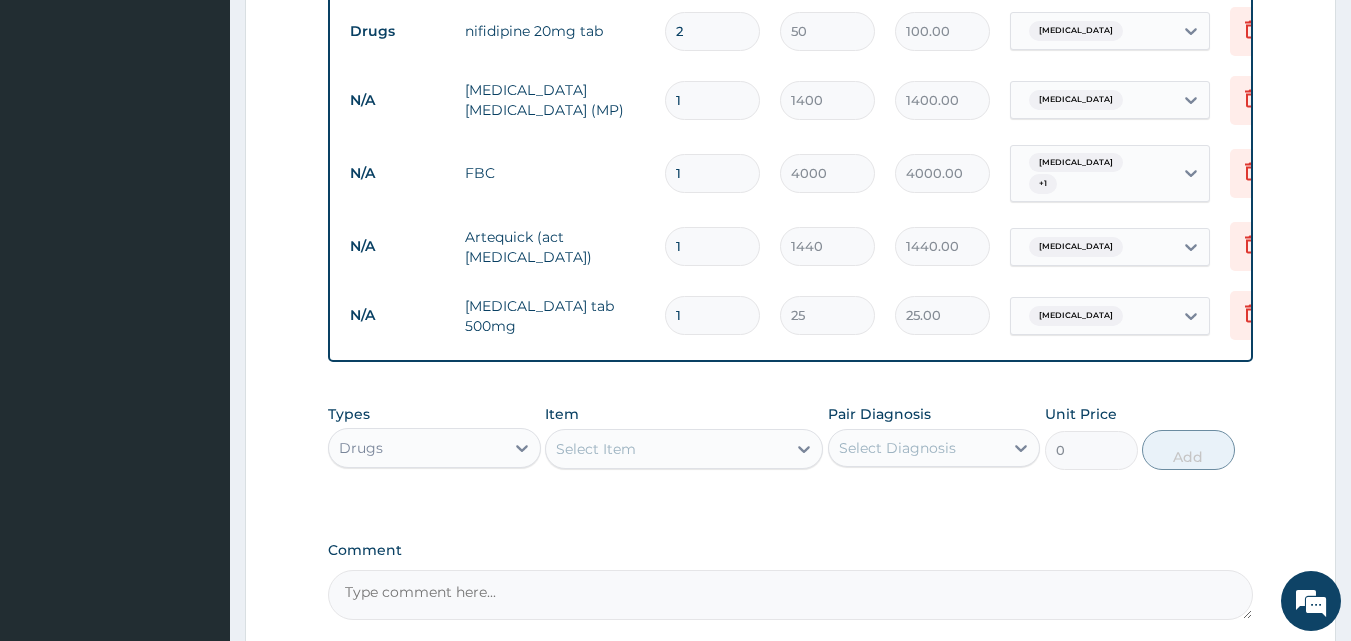 type on "18" 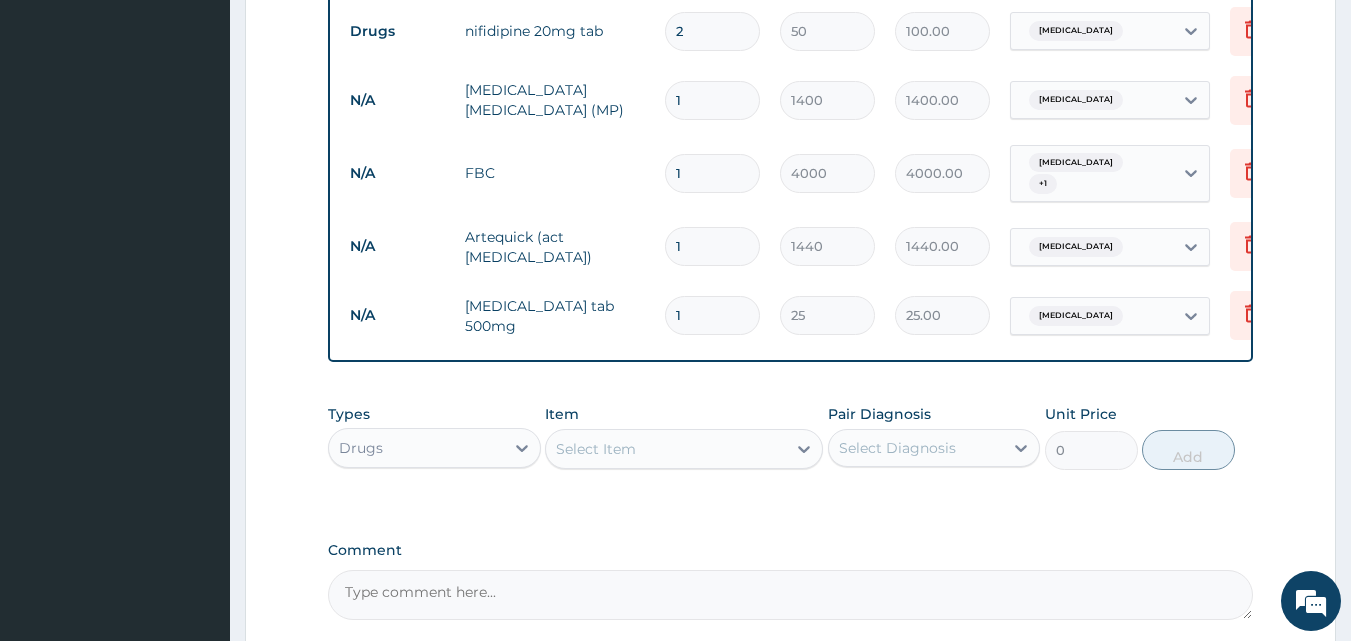type on "450.00" 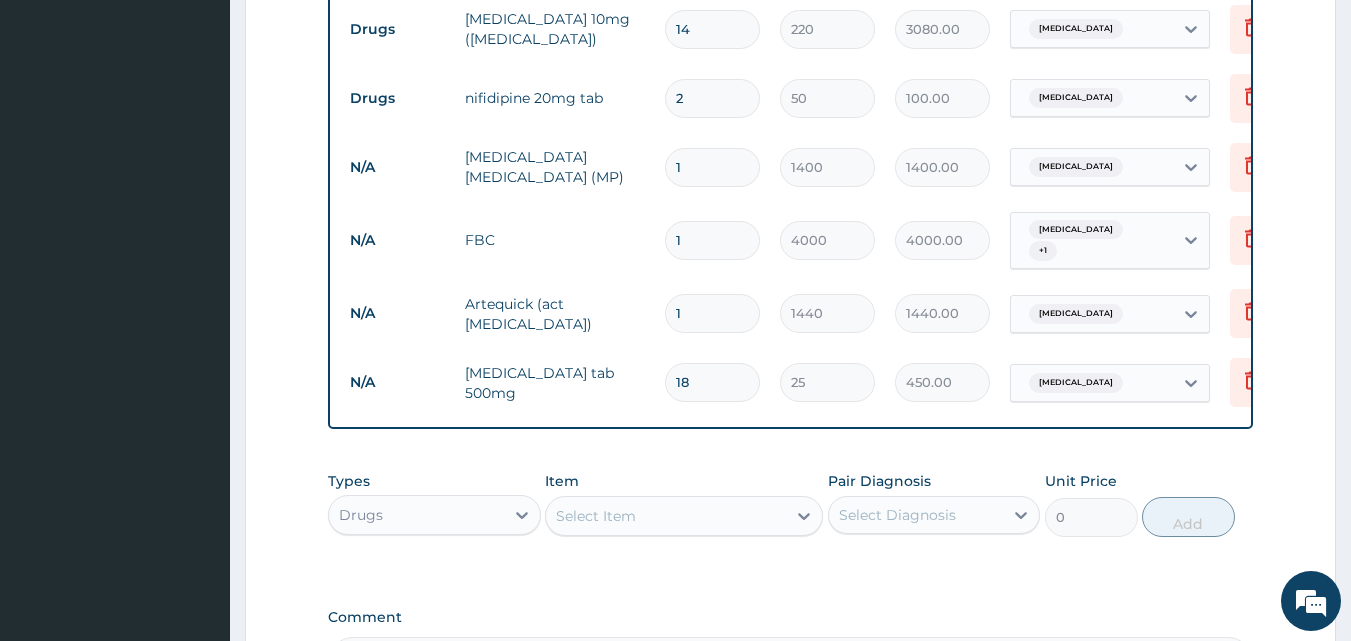 scroll, scrollTop: 790, scrollLeft: 0, axis: vertical 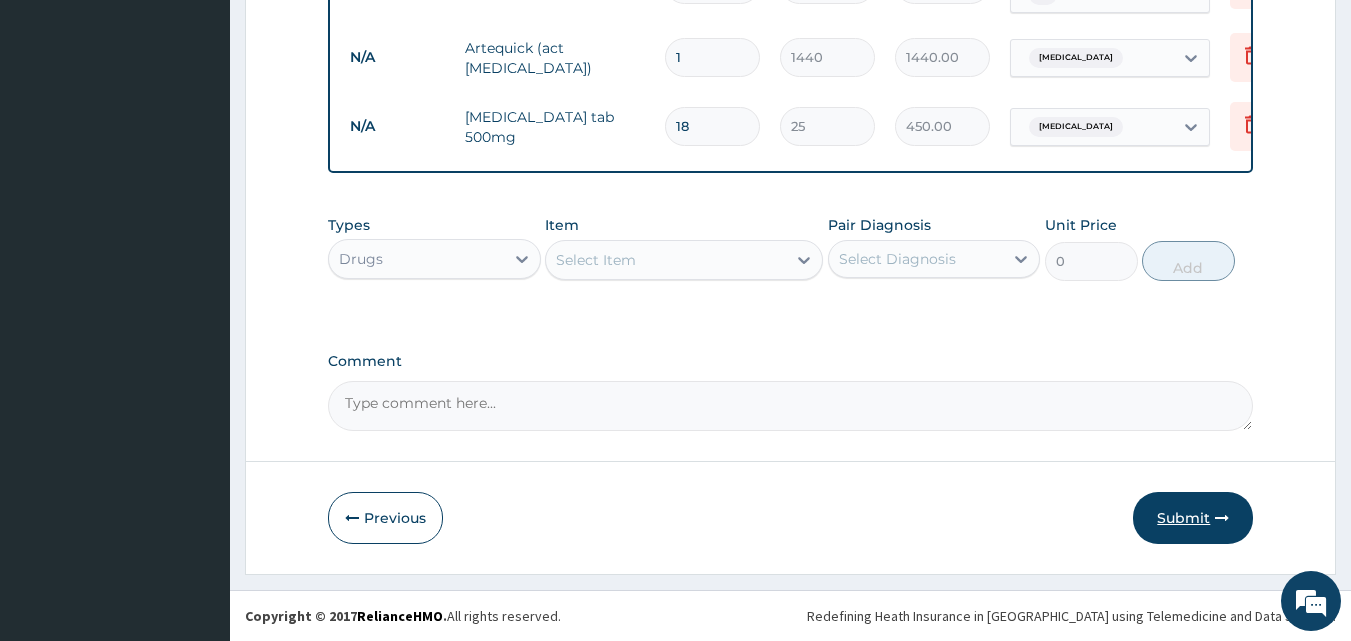 type on "18" 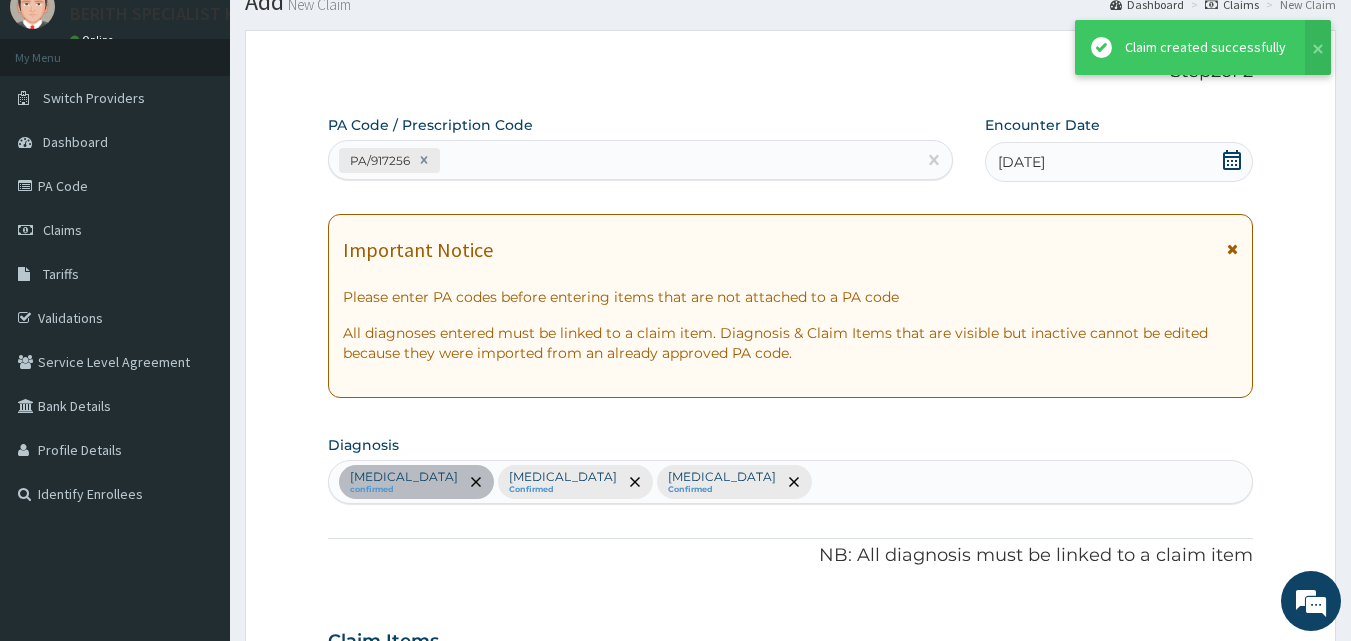 scroll, scrollTop: 1074, scrollLeft: 0, axis: vertical 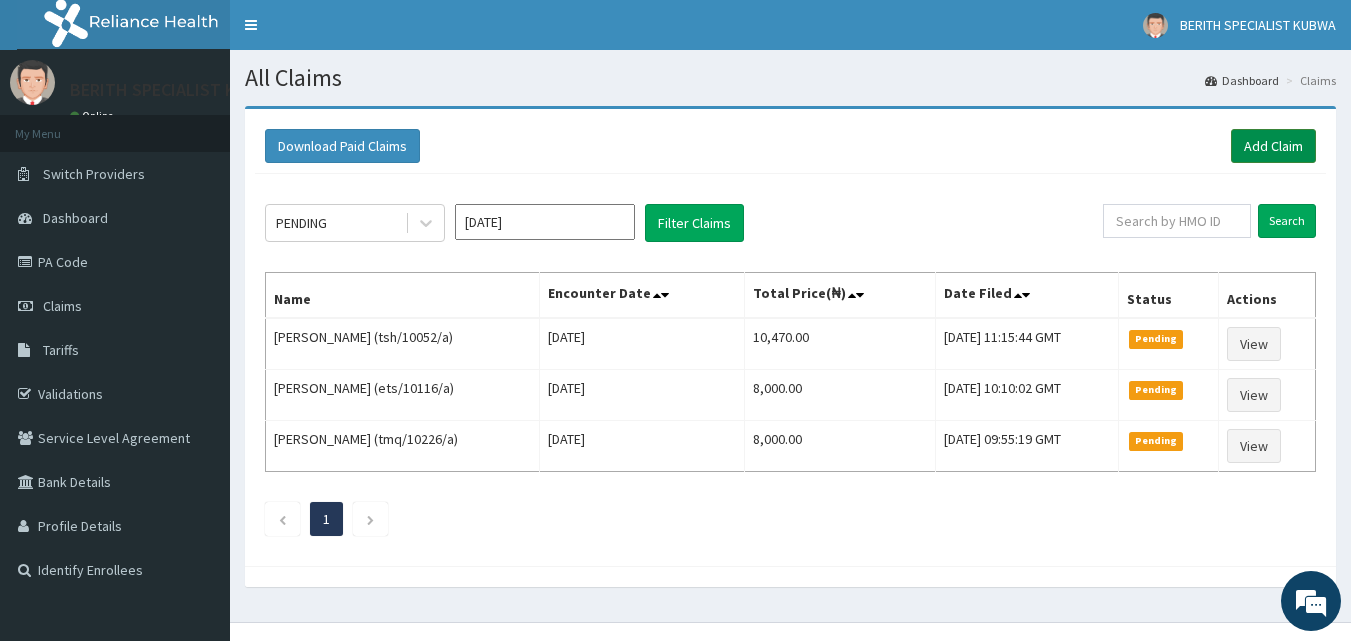 click on "Add Claim" at bounding box center [1273, 146] 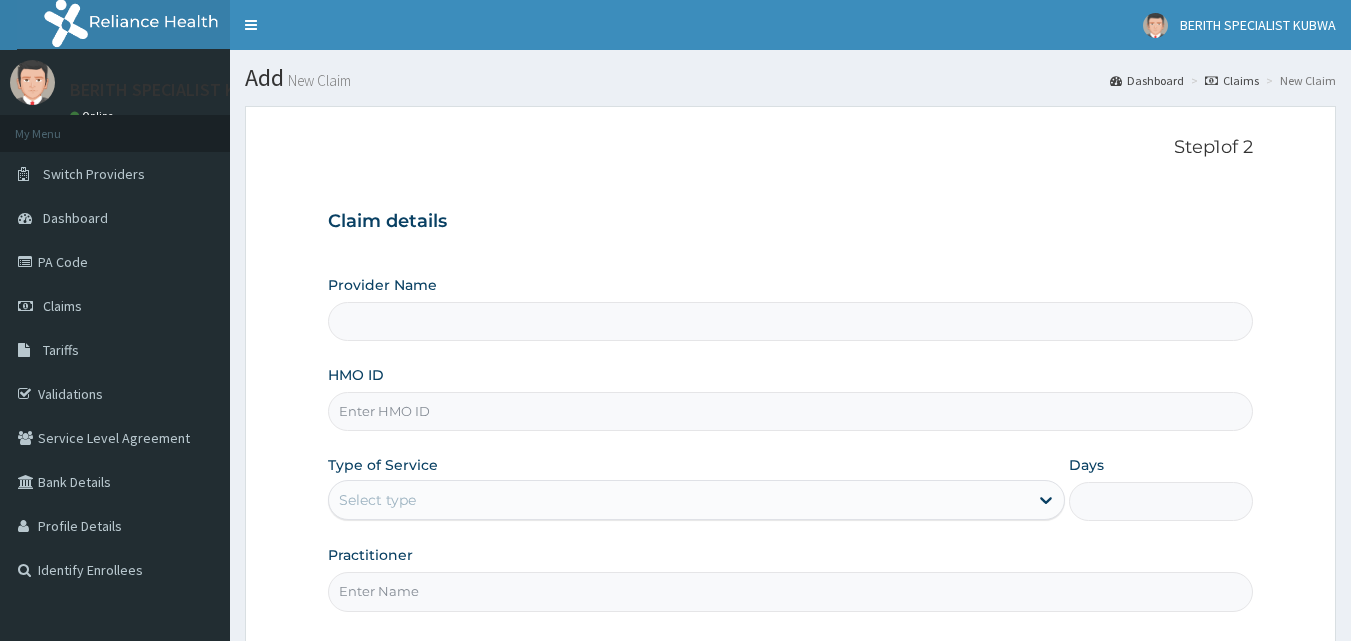 scroll, scrollTop: 0, scrollLeft: 0, axis: both 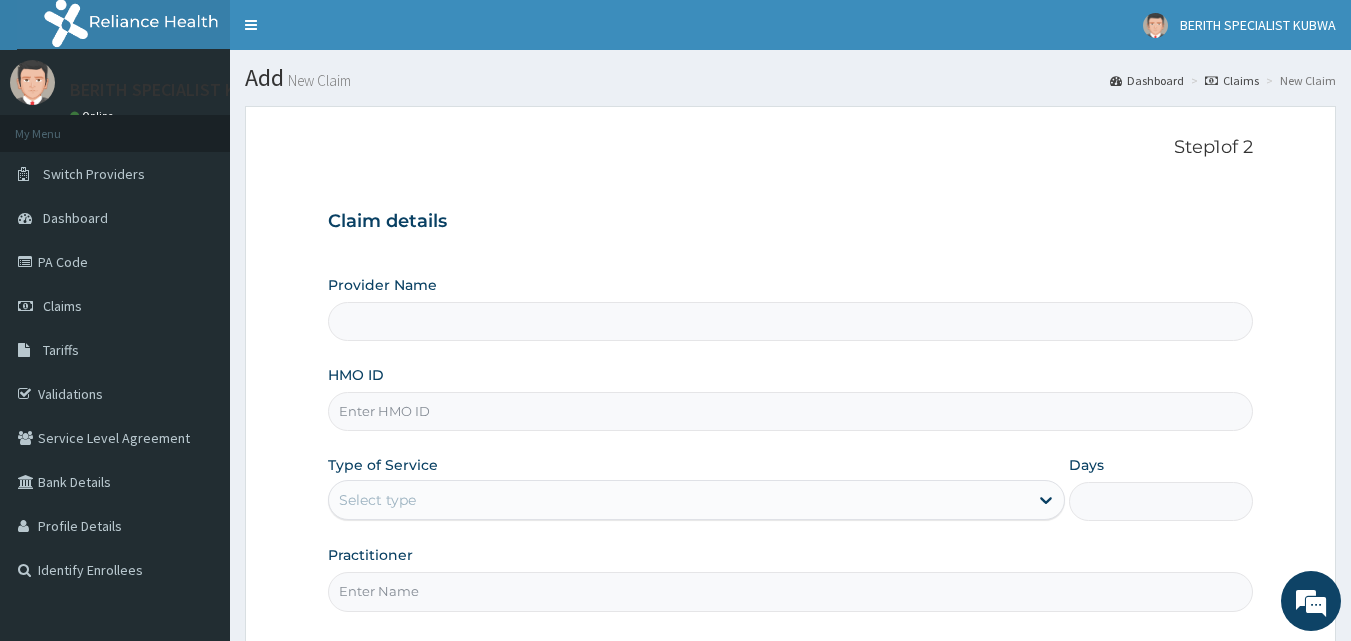 type on "BERITH SPECIALIST HOSPITAL - kubwa" 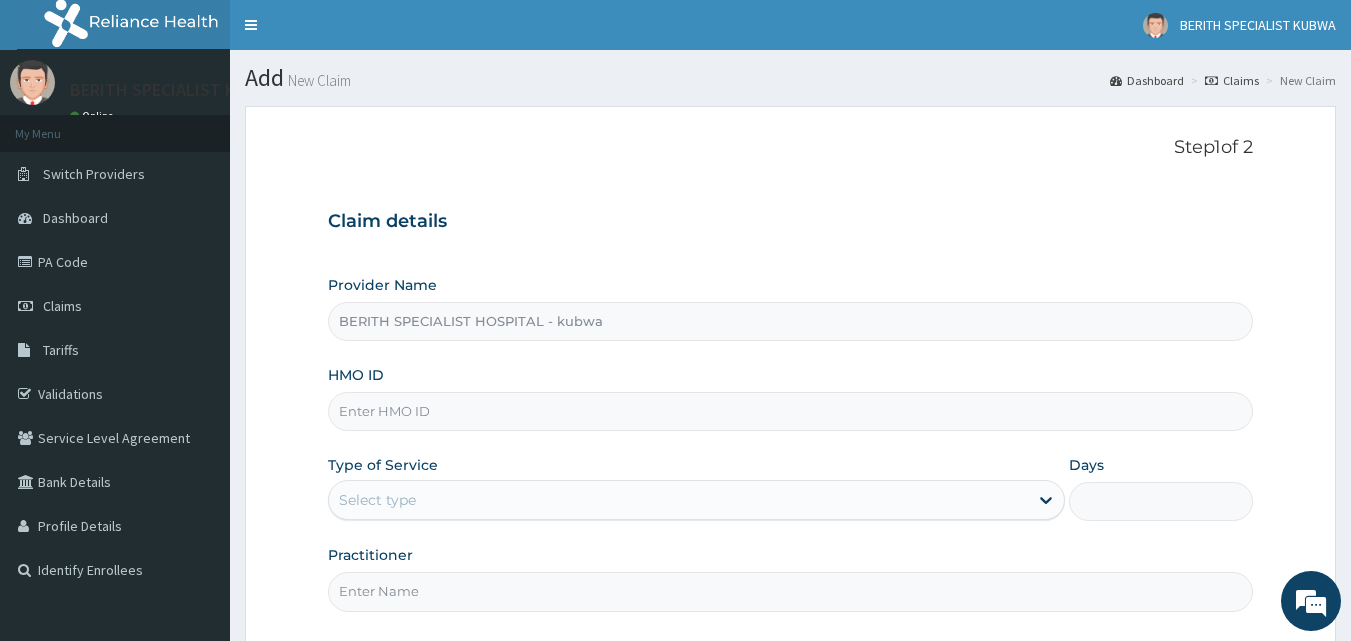scroll, scrollTop: 0, scrollLeft: 0, axis: both 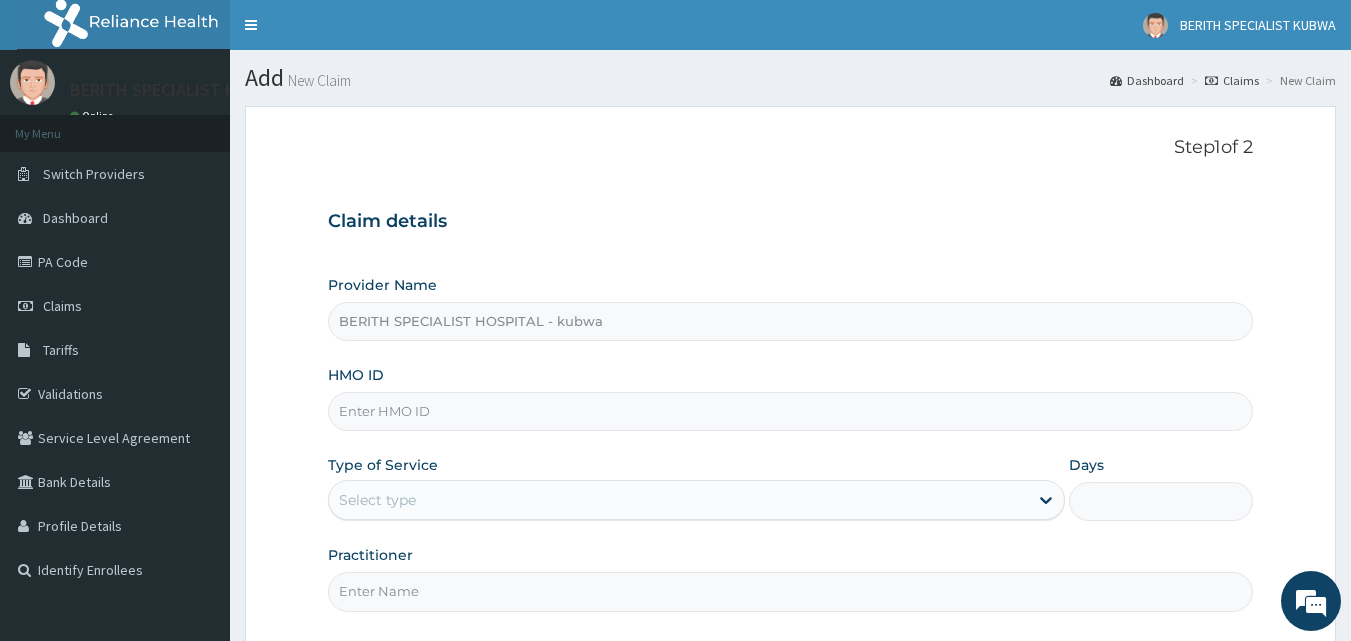 click on "HMO ID" at bounding box center [791, 411] 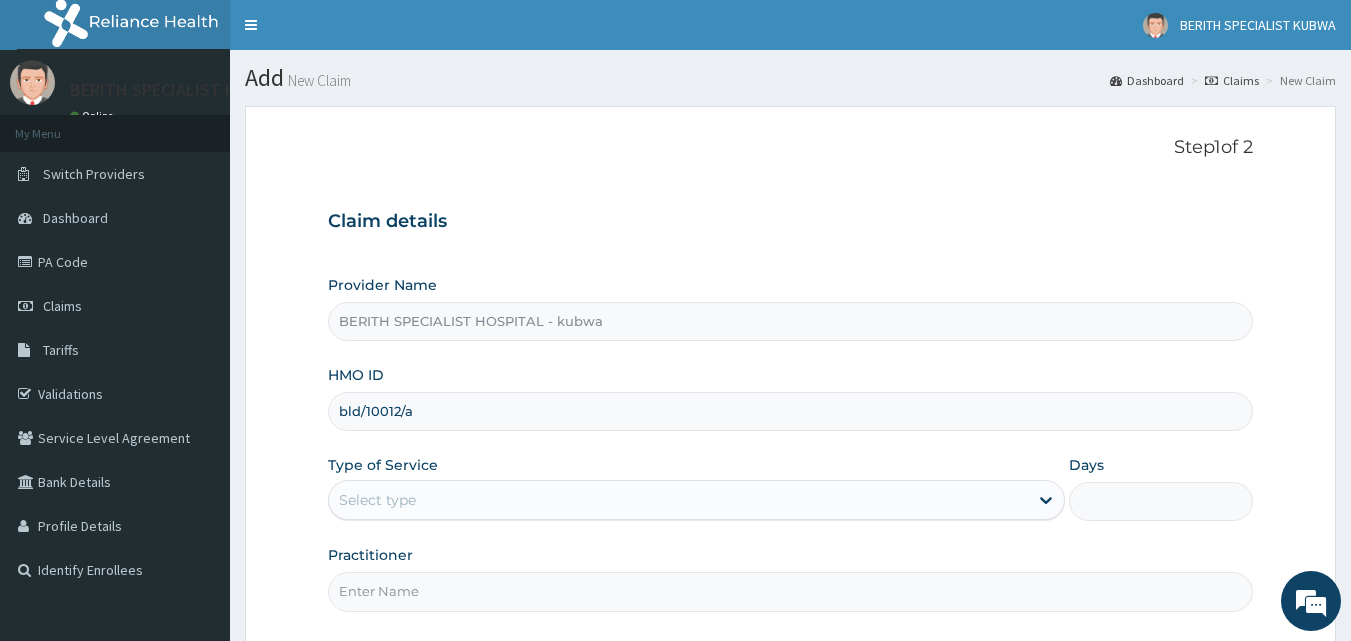 type on "bld/10012/a" 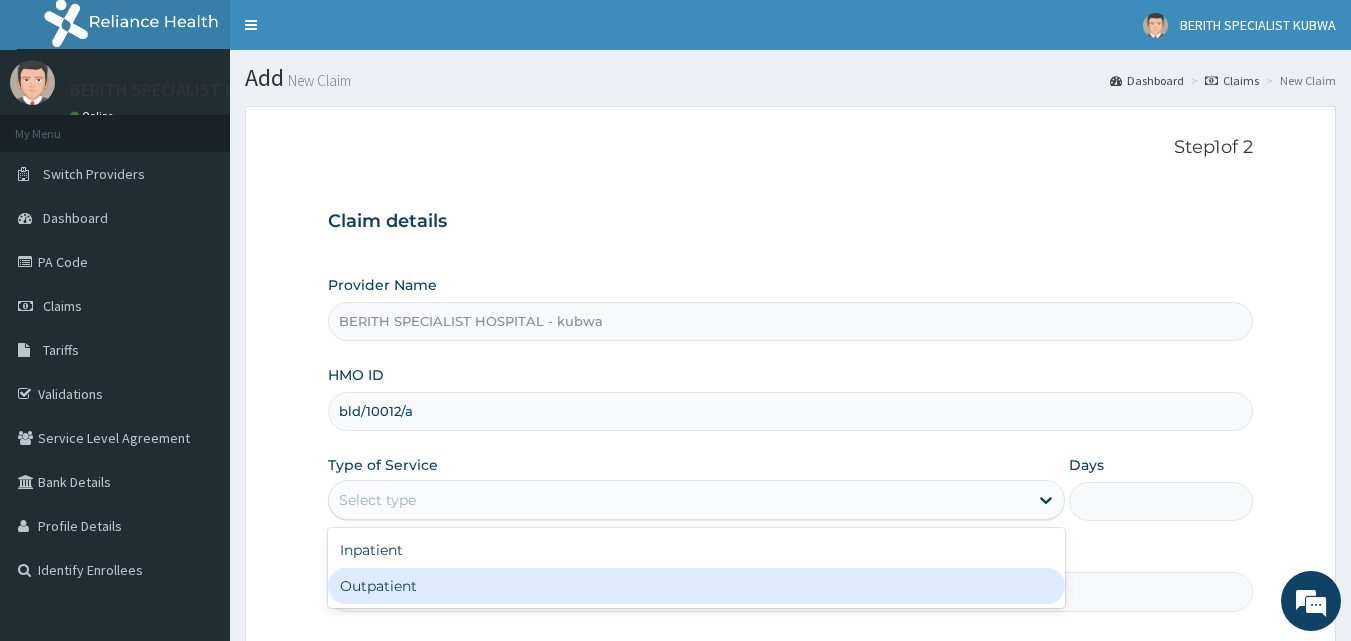 click on "Outpatient" at bounding box center (696, 586) 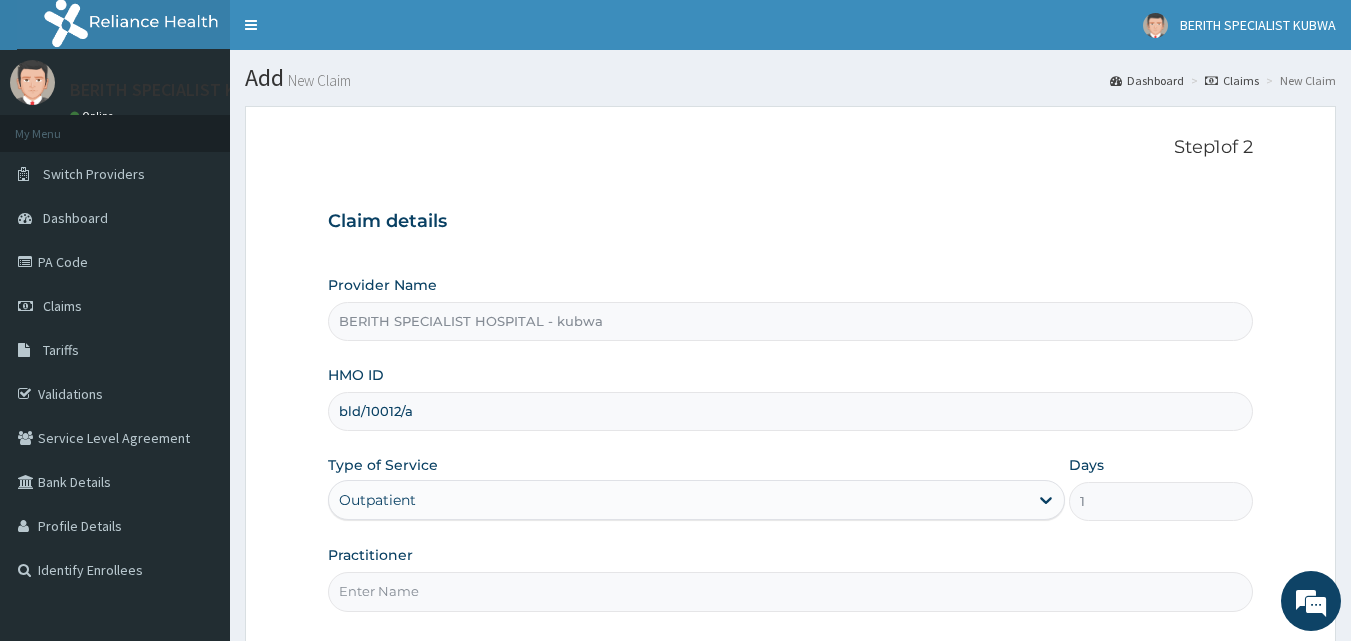 click on "Practitioner" at bounding box center [791, 591] 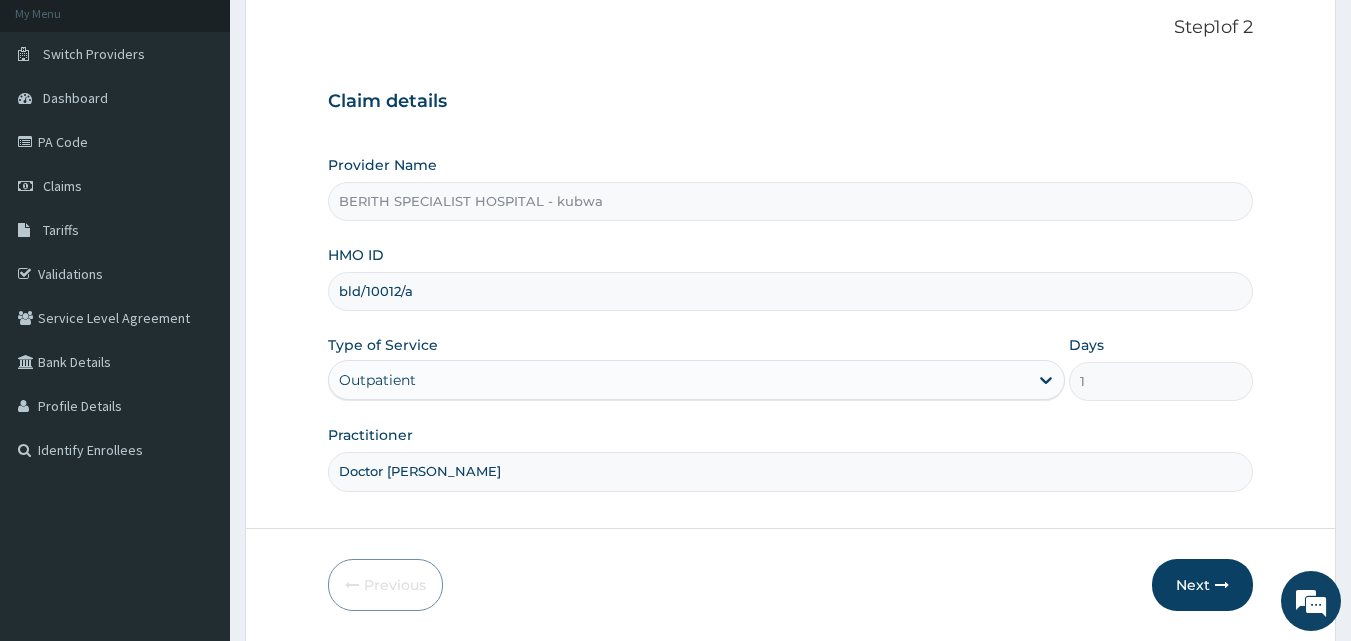 scroll, scrollTop: 187, scrollLeft: 0, axis: vertical 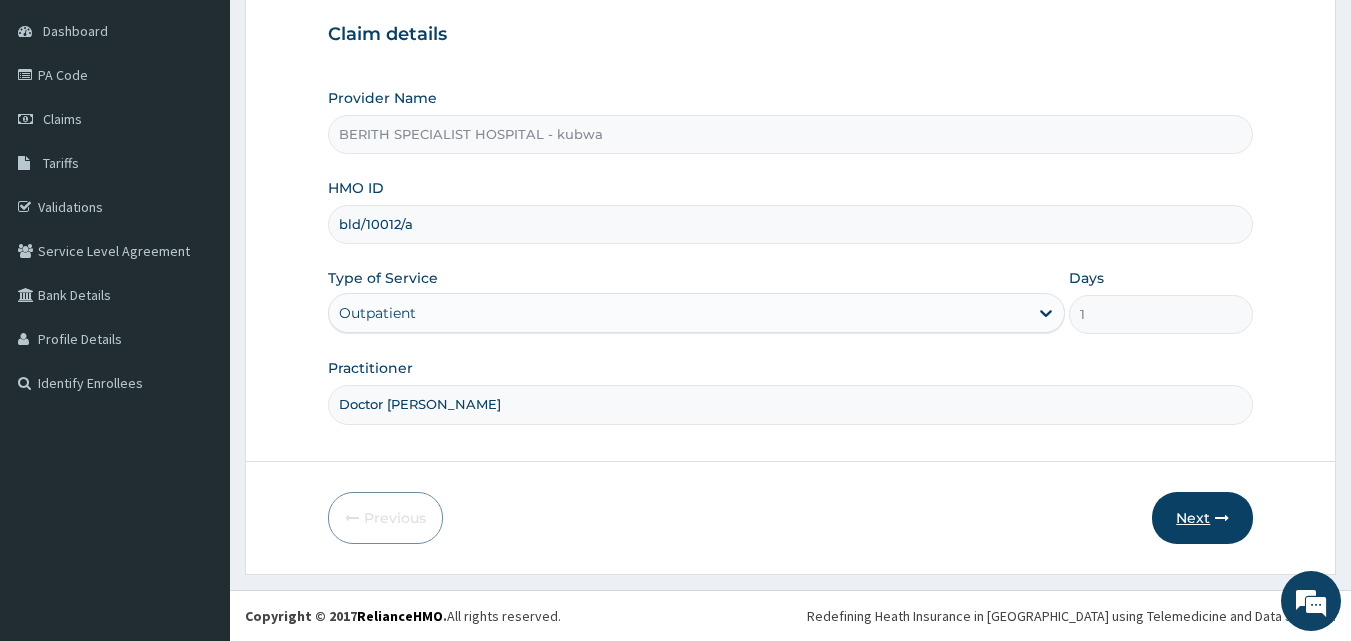 type on "Doctor Hassan" 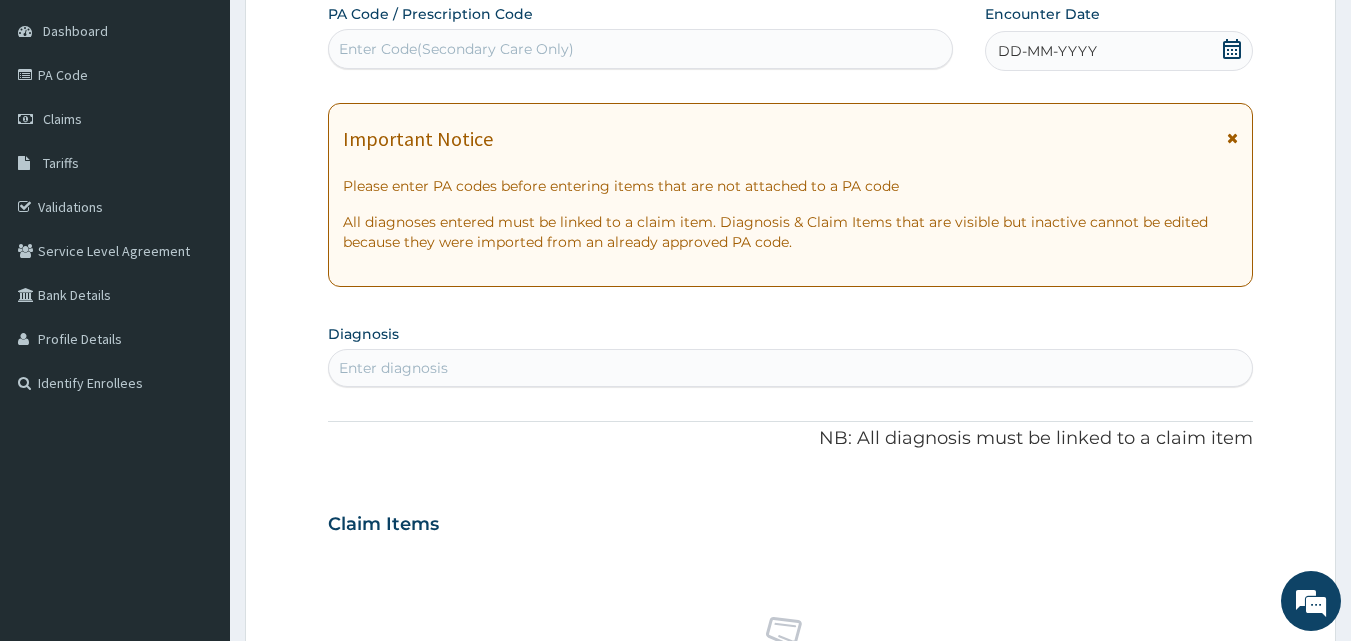 click 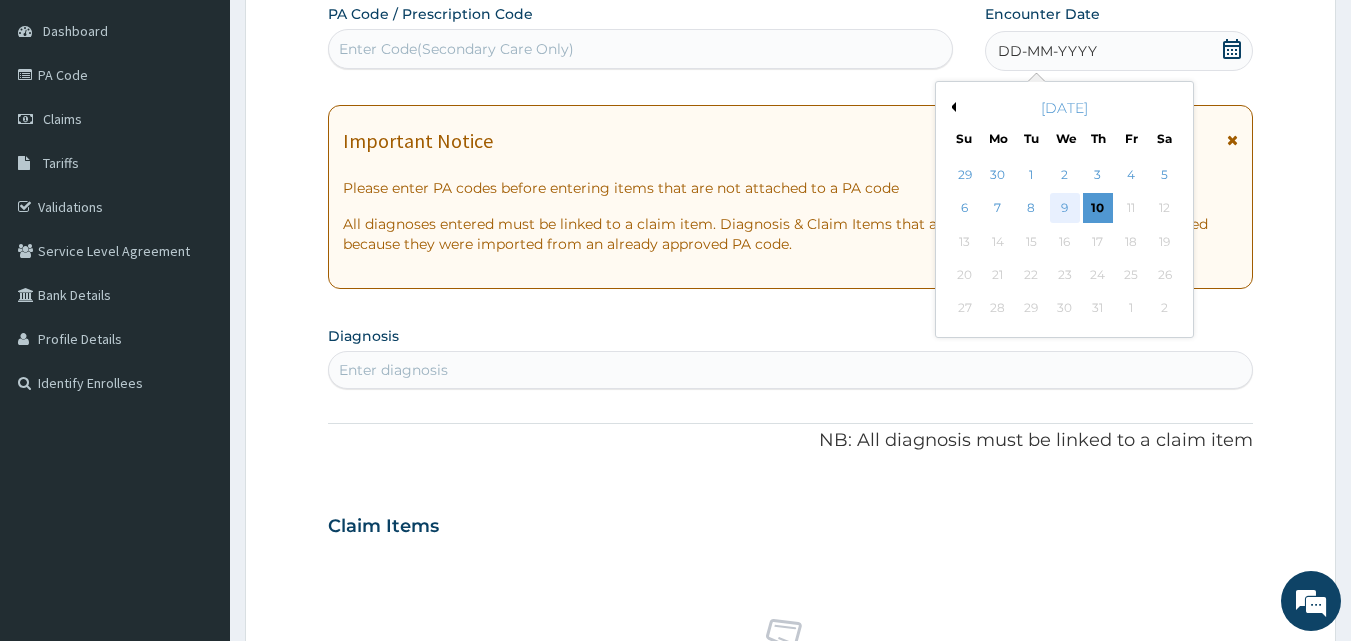 click on "9" at bounding box center [1065, 209] 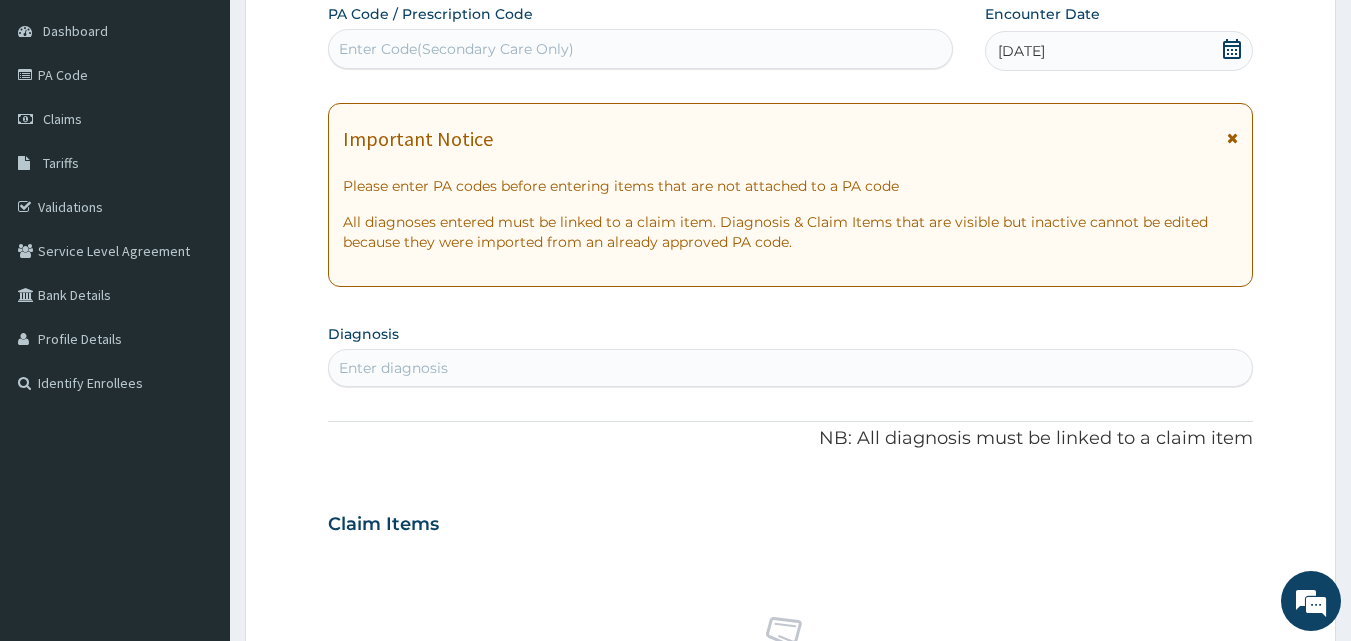 click on "Enter diagnosis" at bounding box center [393, 368] 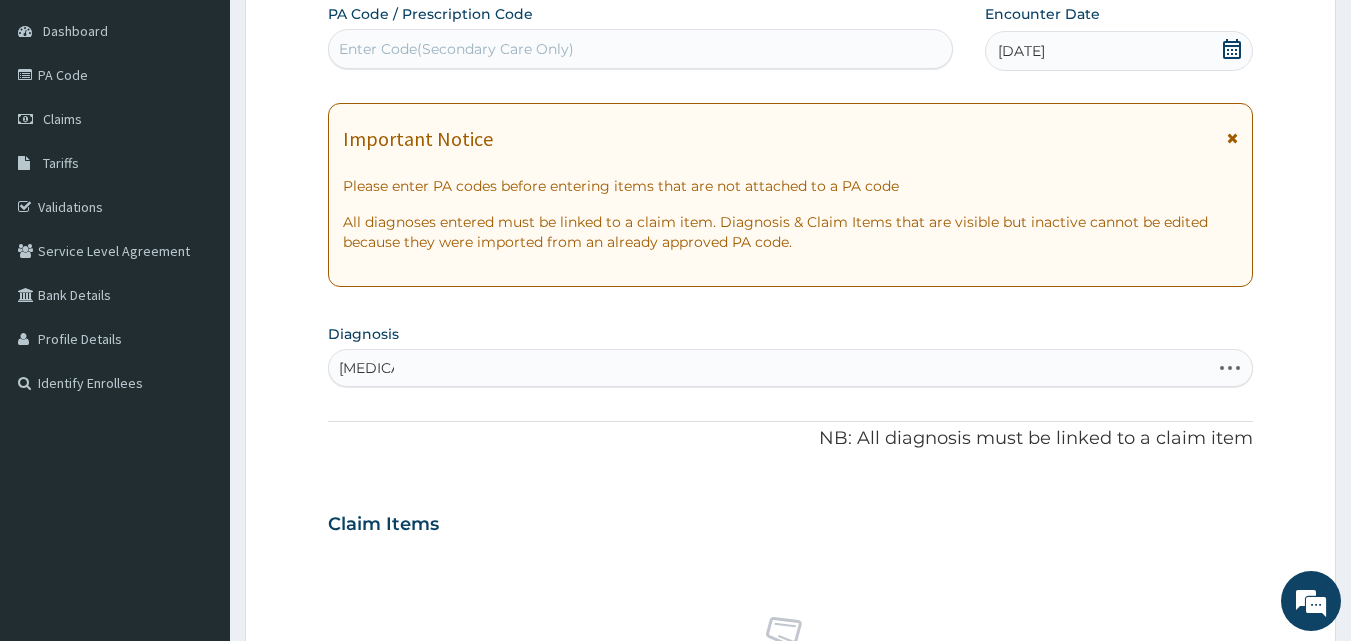scroll, scrollTop: 747, scrollLeft: 0, axis: vertical 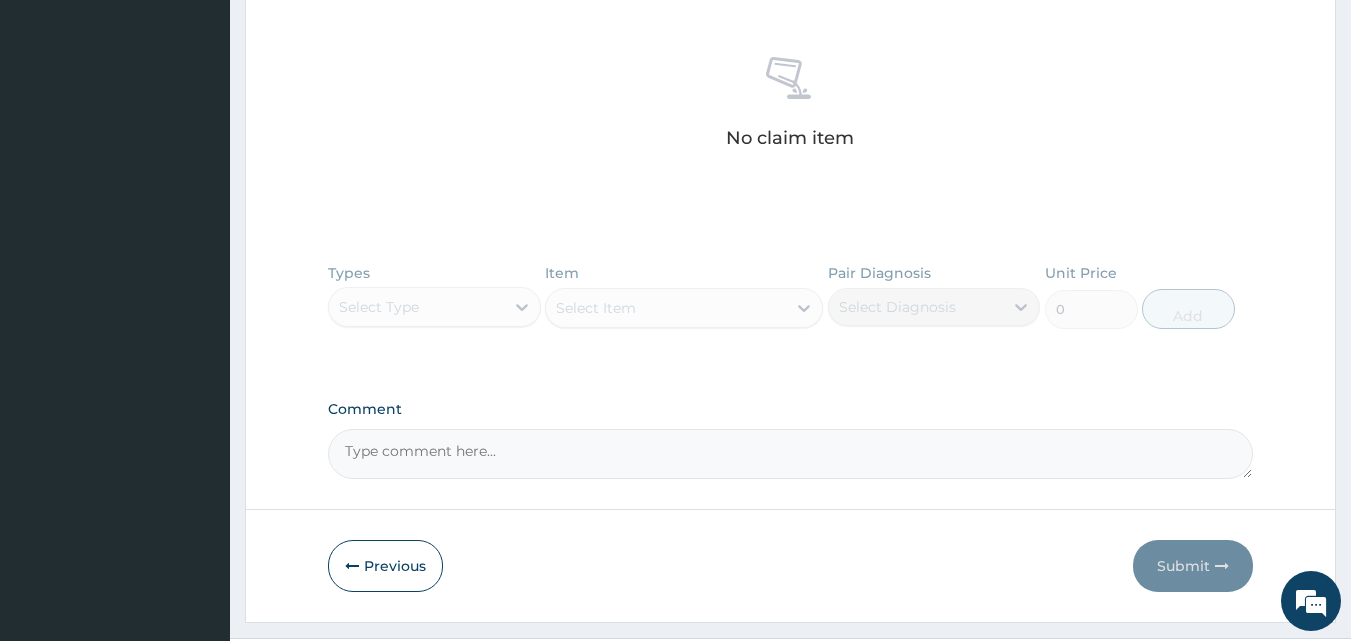 type on "malaria" 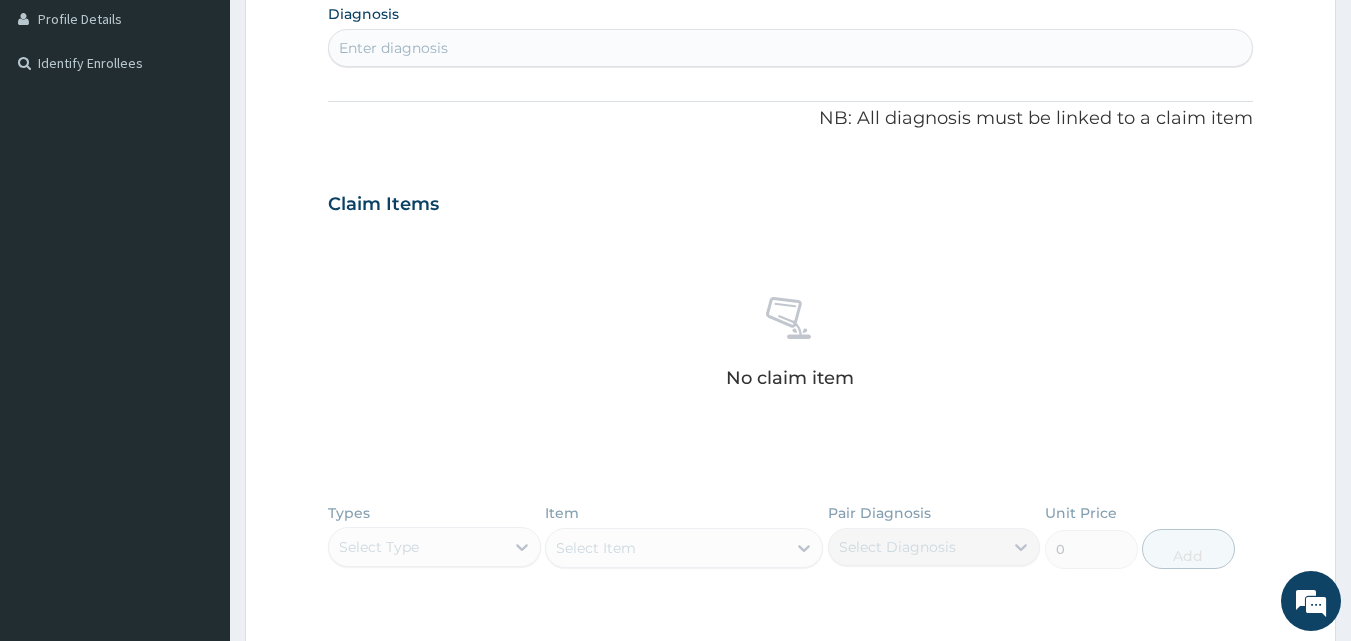 scroll, scrollTop: 467, scrollLeft: 0, axis: vertical 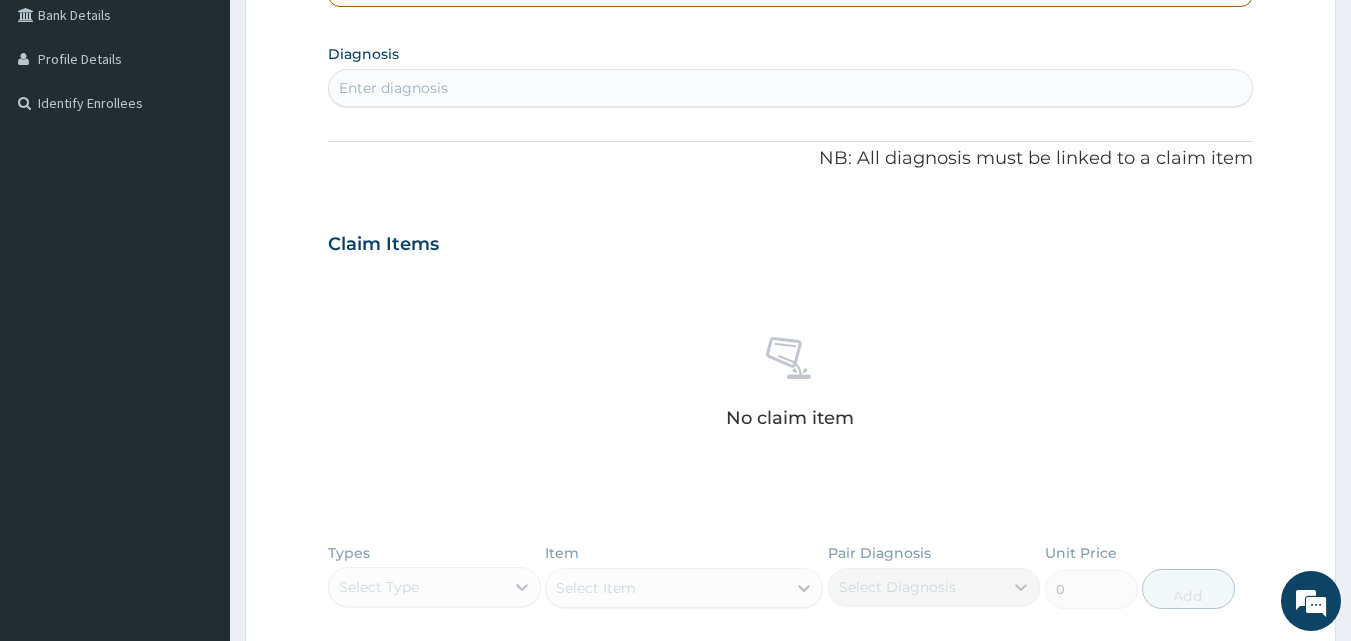 click on "Enter diagnosis" at bounding box center (393, 88) 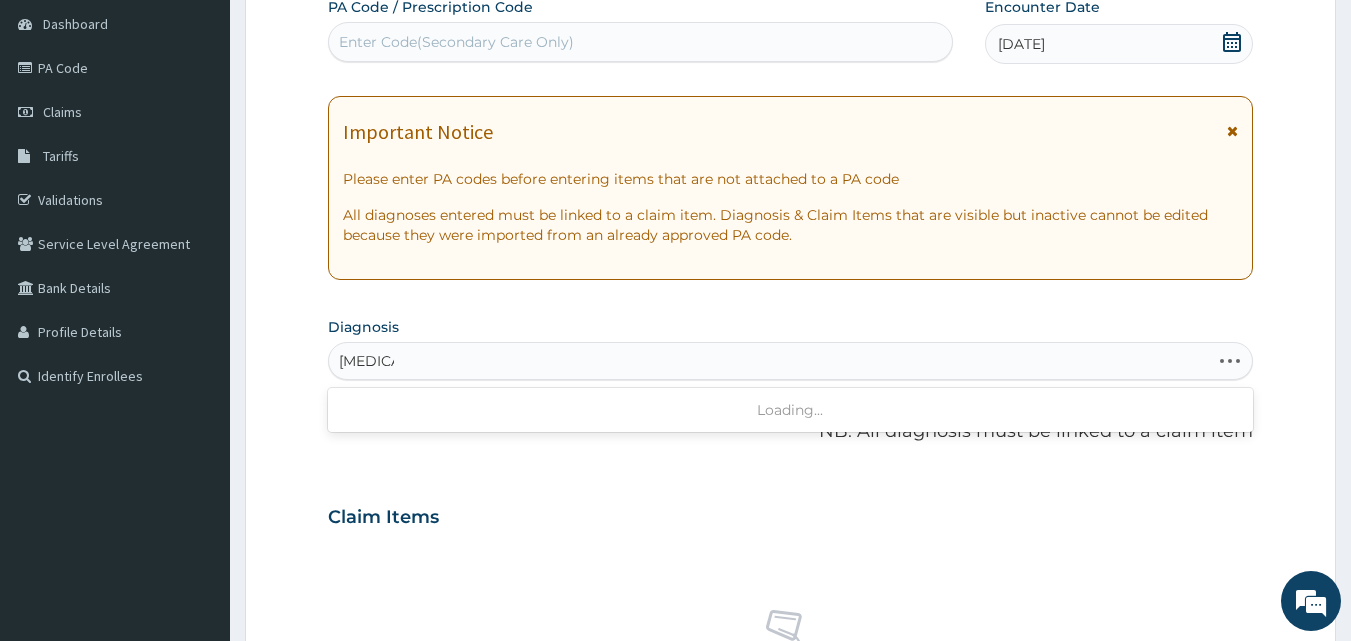 scroll, scrollTop: 187, scrollLeft: 0, axis: vertical 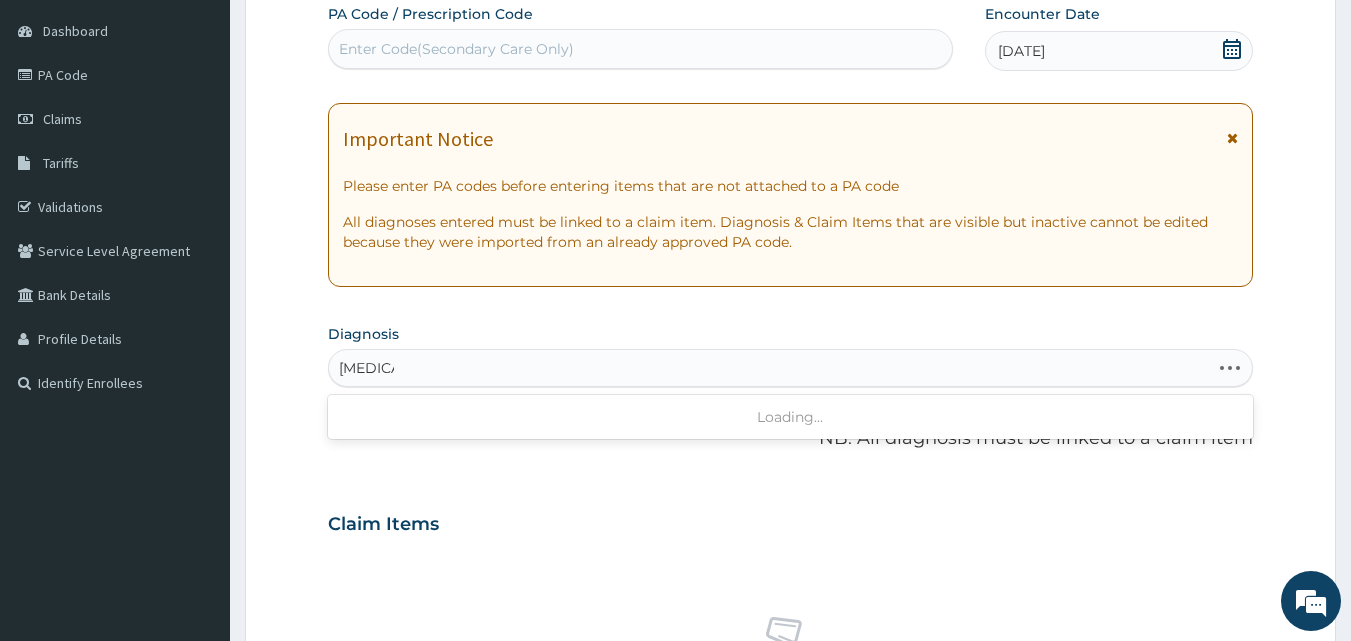 type on "malaria" 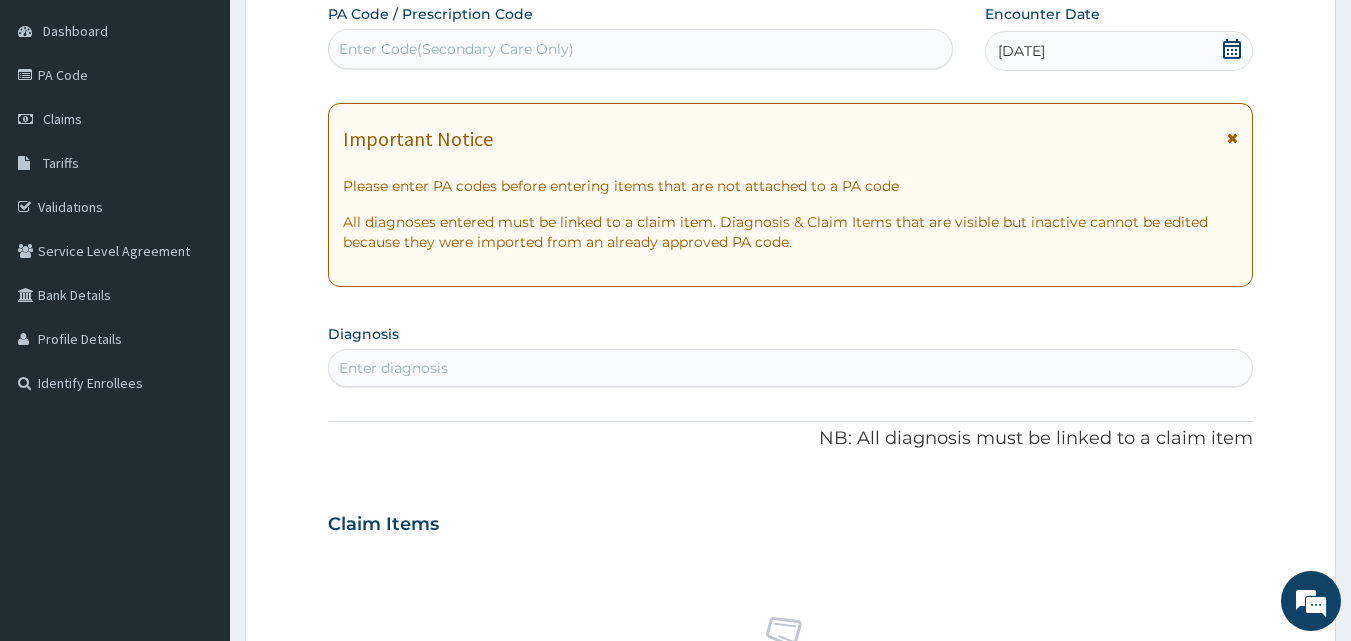 click on "Diagnosis Enter diagnosis" at bounding box center (791, 353) 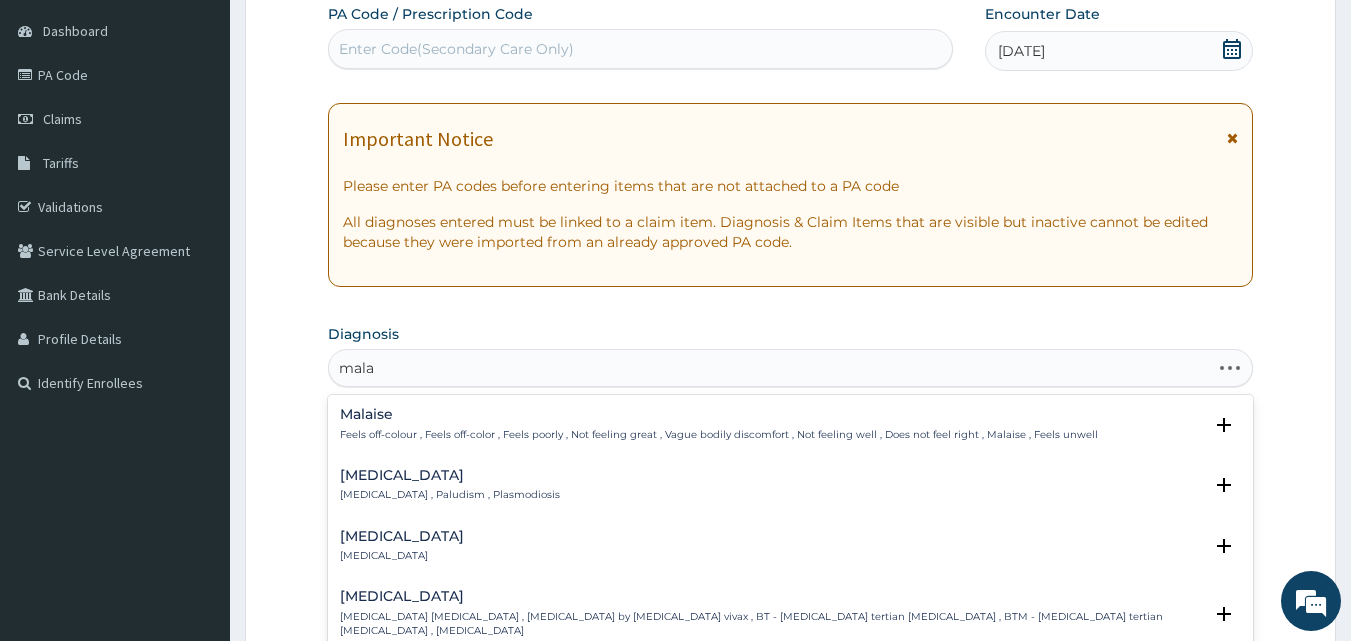 type on "malar" 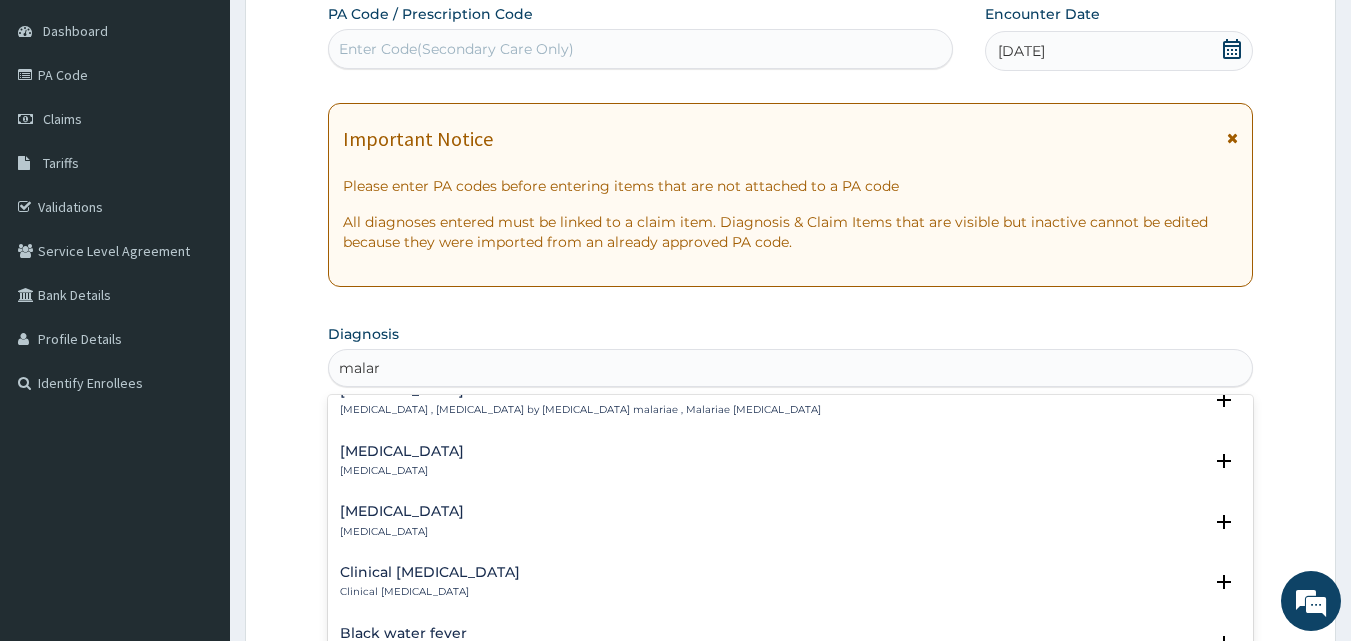 scroll, scrollTop: 786, scrollLeft: 0, axis: vertical 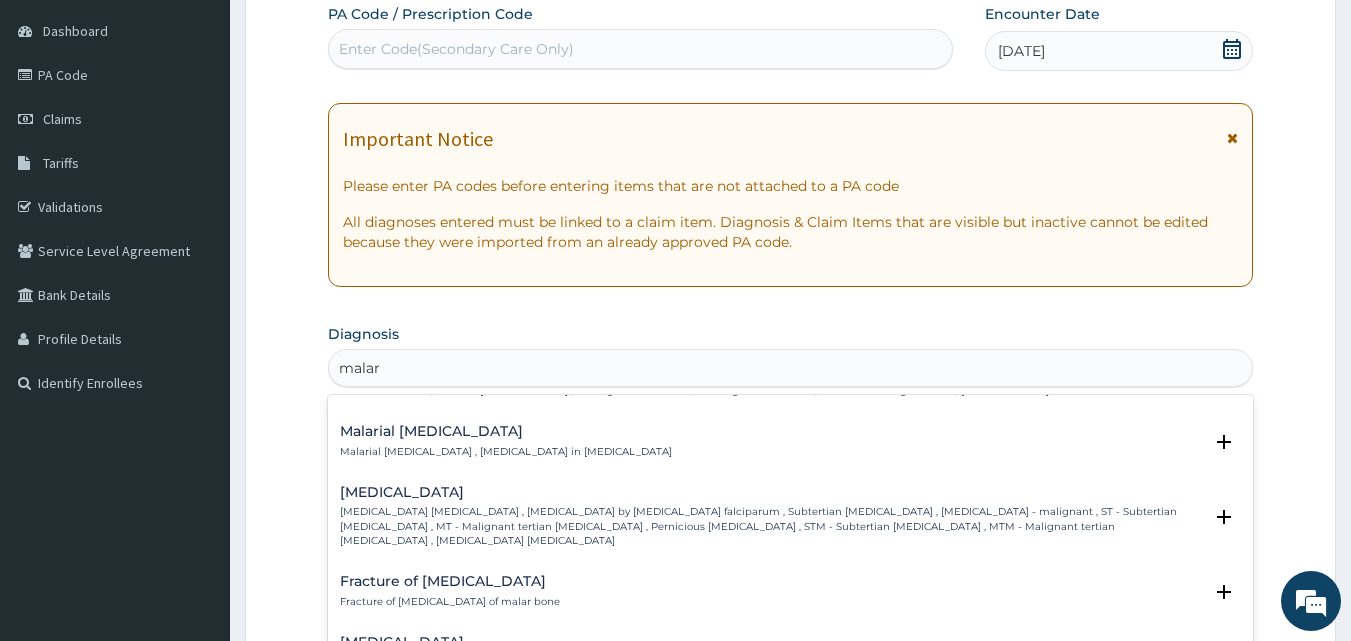 click on "[MEDICAL_DATA] [MEDICAL_DATA] , [MEDICAL_DATA] by [MEDICAL_DATA] falciparum , Subtertian [MEDICAL_DATA] , [MEDICAL_DATA] - malignant , ST - Subtertian [MEDICAL_DATA] , MT - Malignant tertian [MEDICAL_DATA] , Pernicious [MEDICAL_DATA] , STM - Subtertian [MEDICAL_DATA] , MTM - Malignant tertian [MEDICAL_DATA] , [MEDICAL_DATA] [MEDICAL_DATA]" at bounding box center [771, 526] 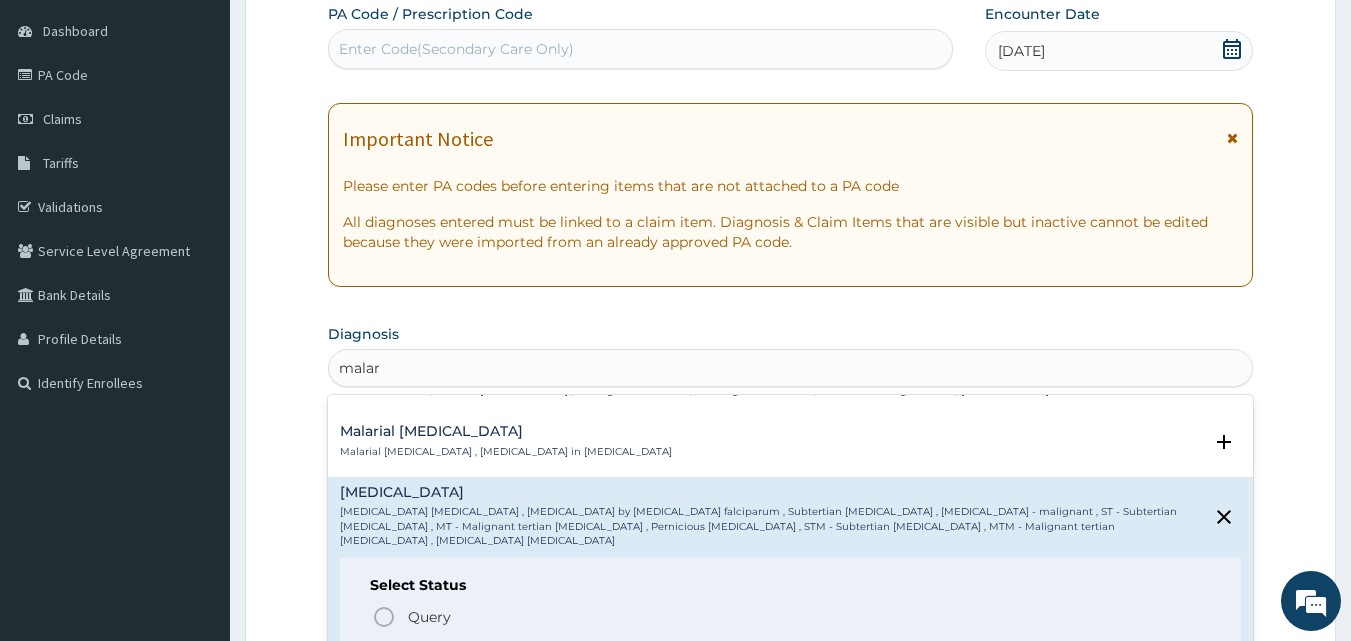 click 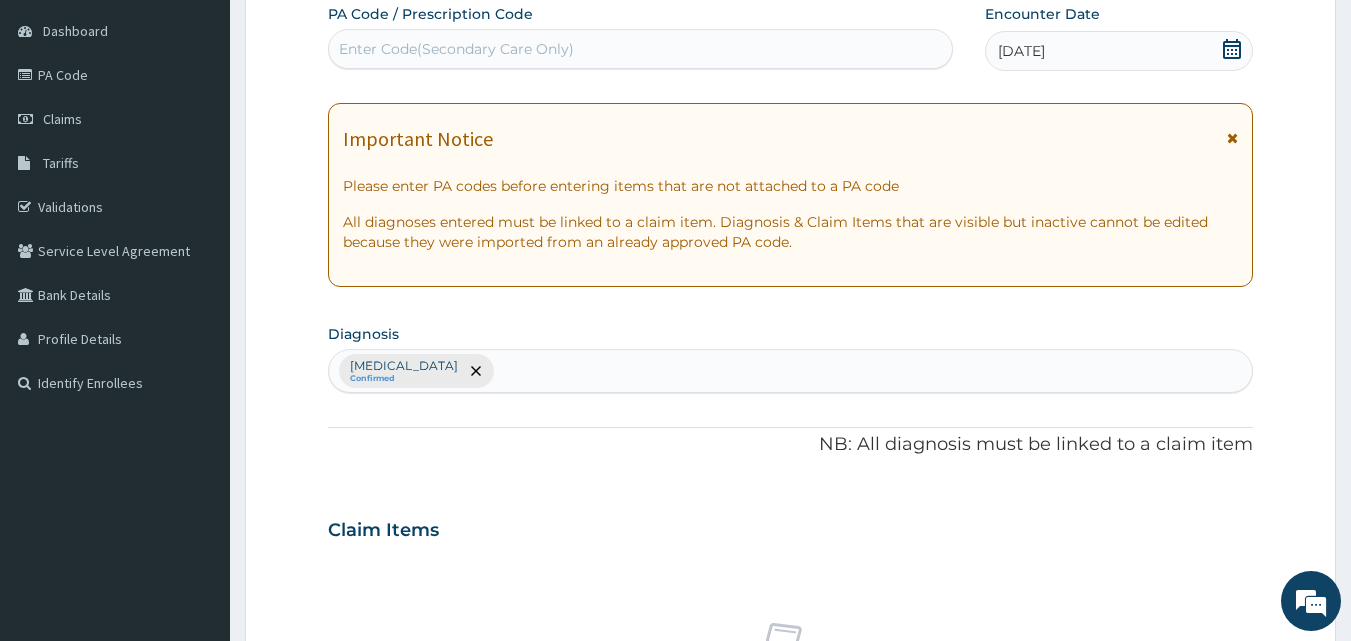 scroll, scrollTop: 747, scrollLeft: 0, axis: vertical 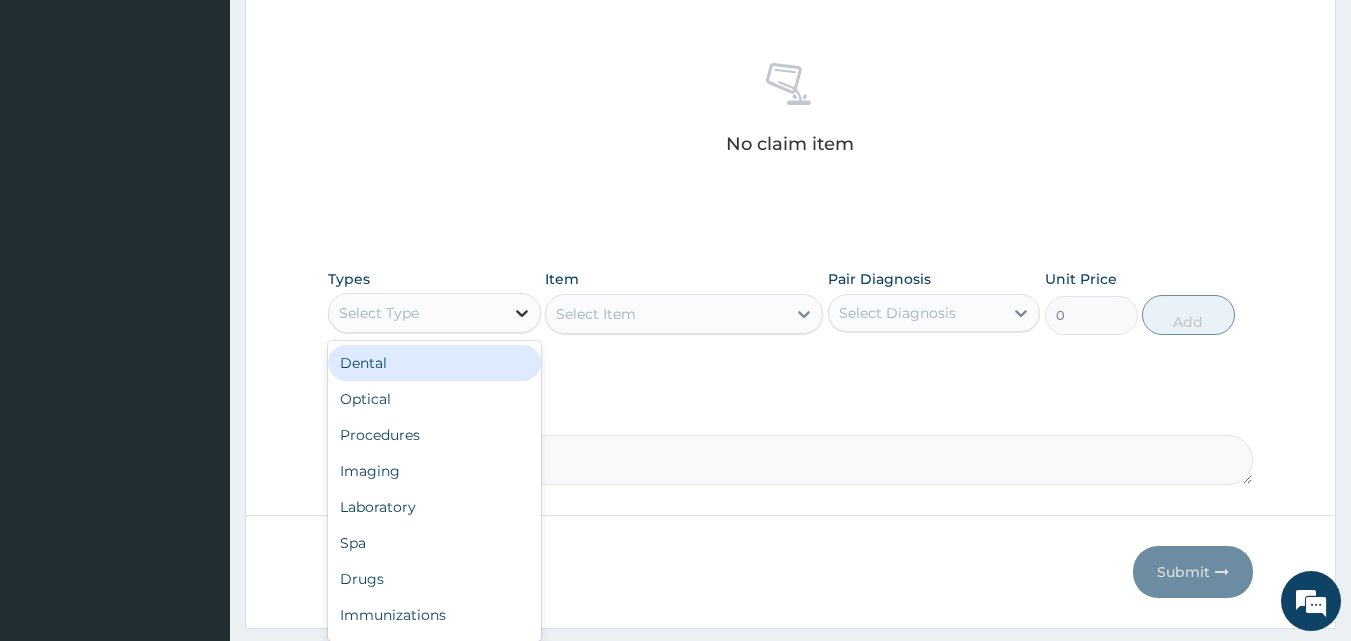 click 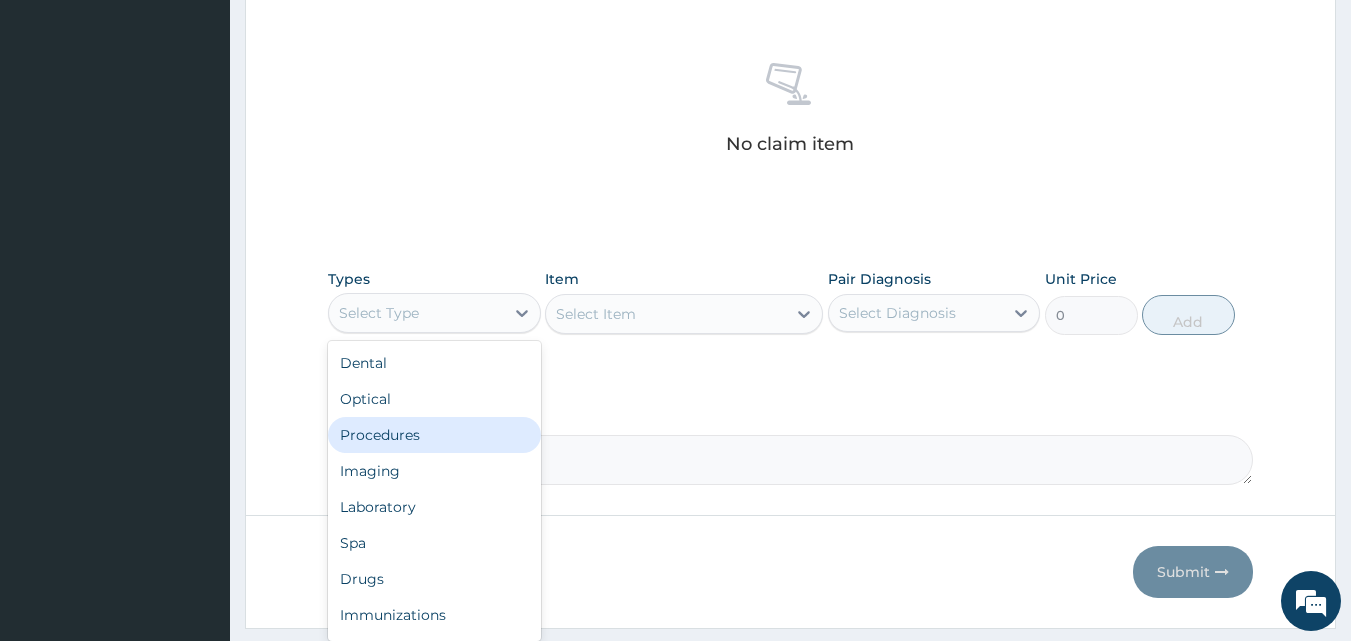 click on "Procedures" at bounding box center (434, 435) 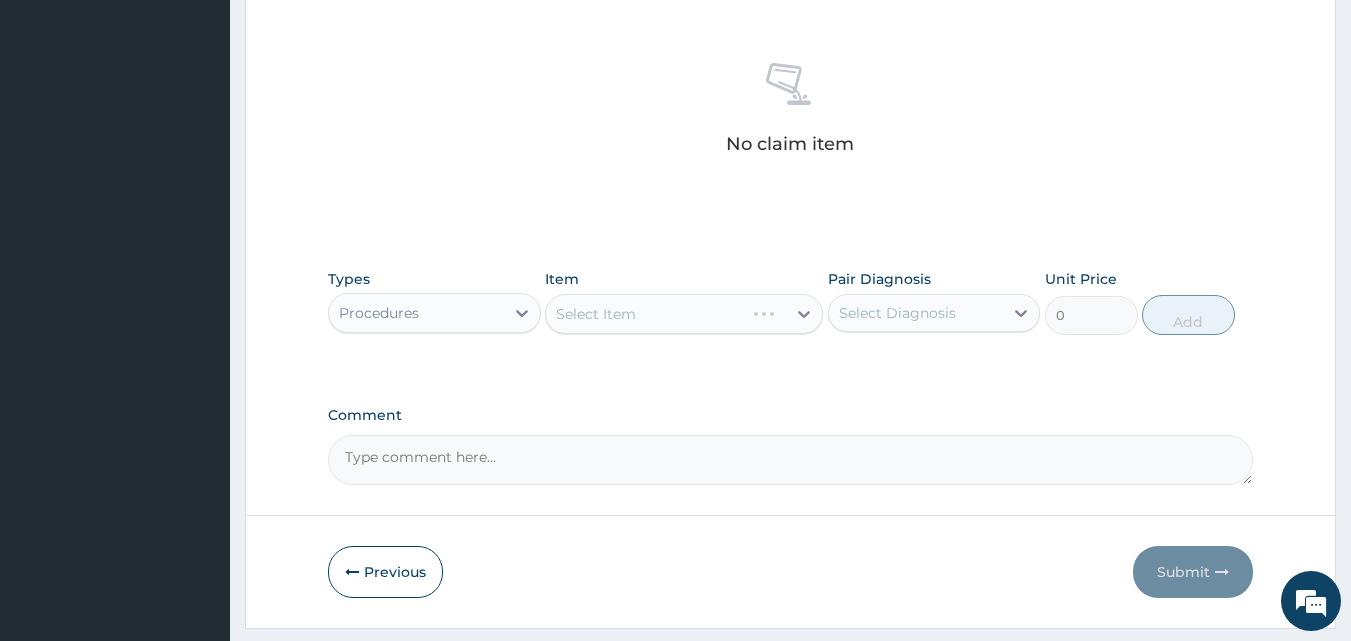 click on "Select Item" at bounding box center [684, 314] 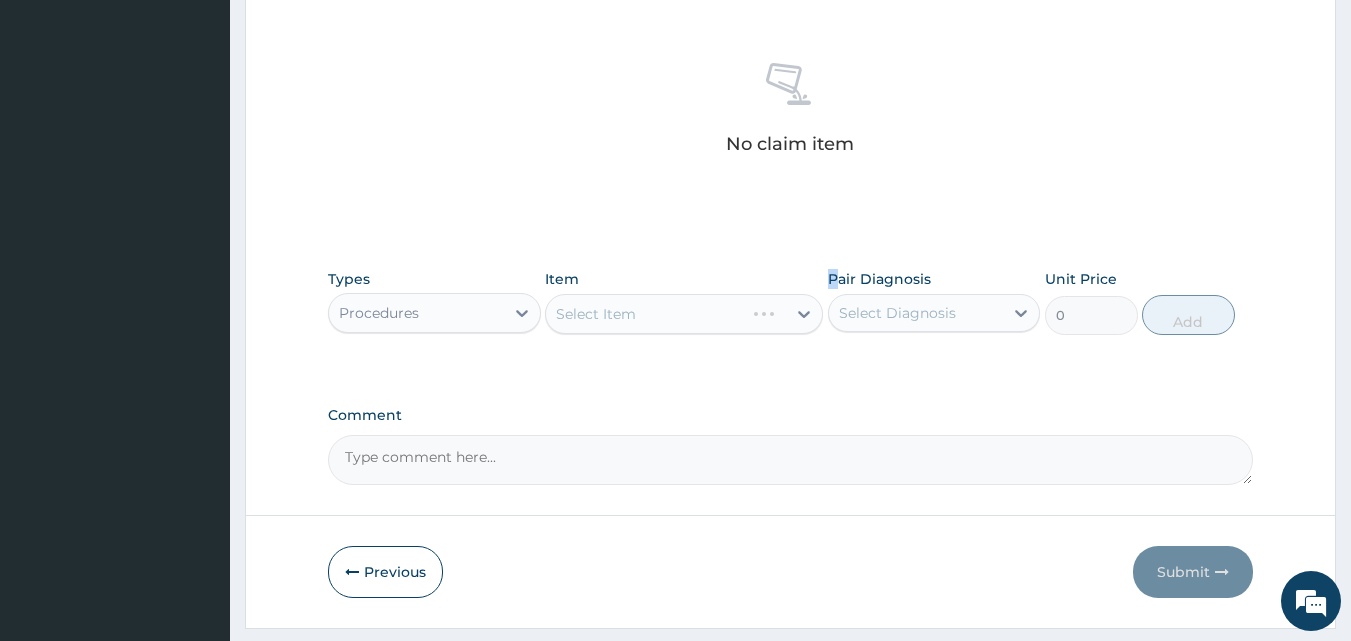 click on "Select Item" at bounding box center (684, 314) 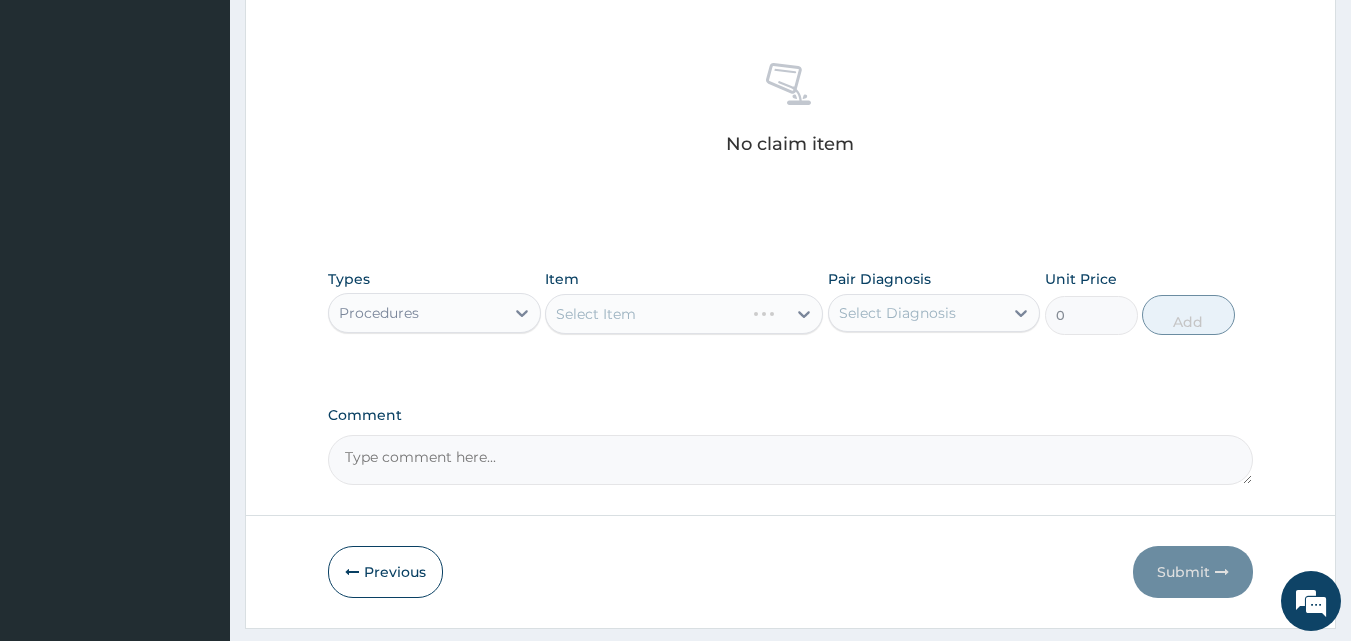 click on "Select Item" at bounding box center [684, 314] 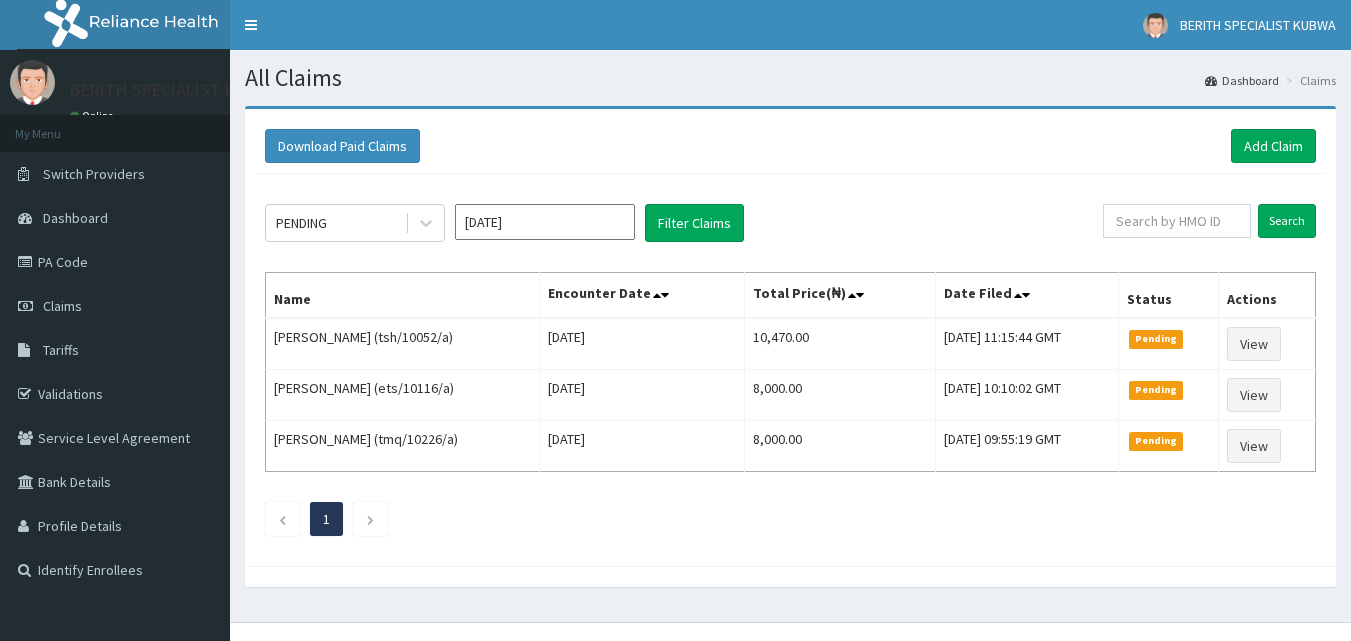 scroll, scrollTop: 0, scrollLeft: 0, axis: both 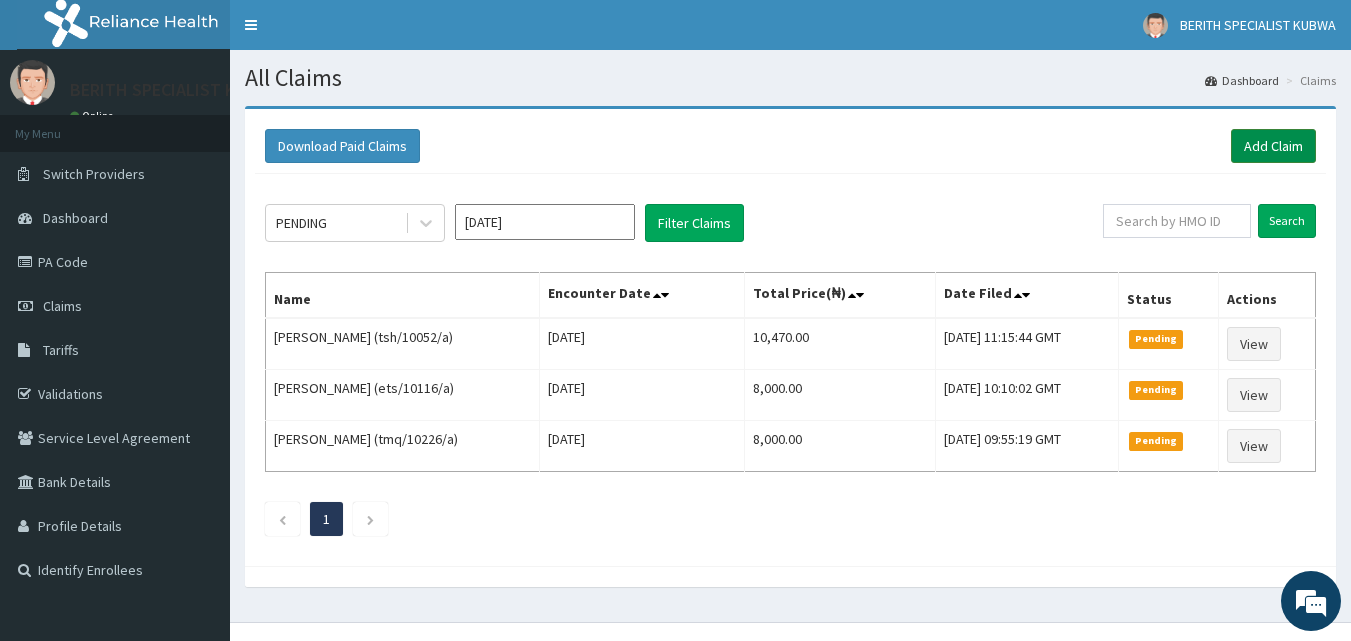 click on "Add Claim" at bounding box center [1273, 146] 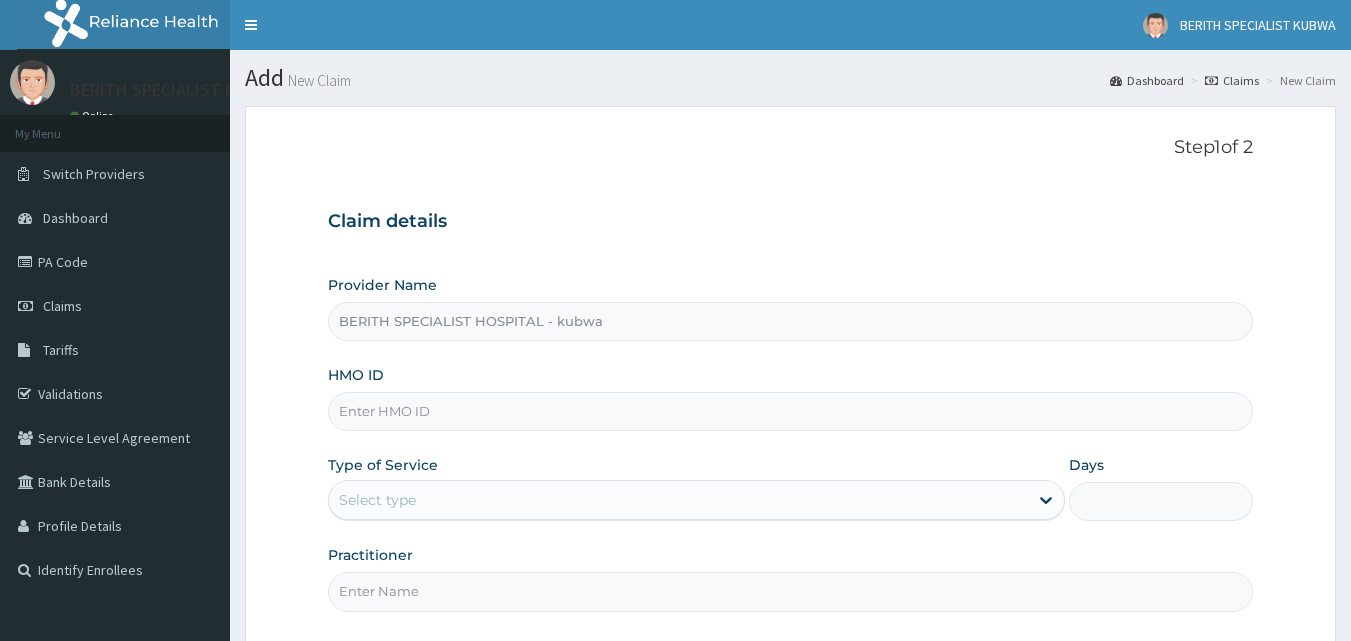 scroll, scrollTop: 0, scrollLeft: 0, axis: both 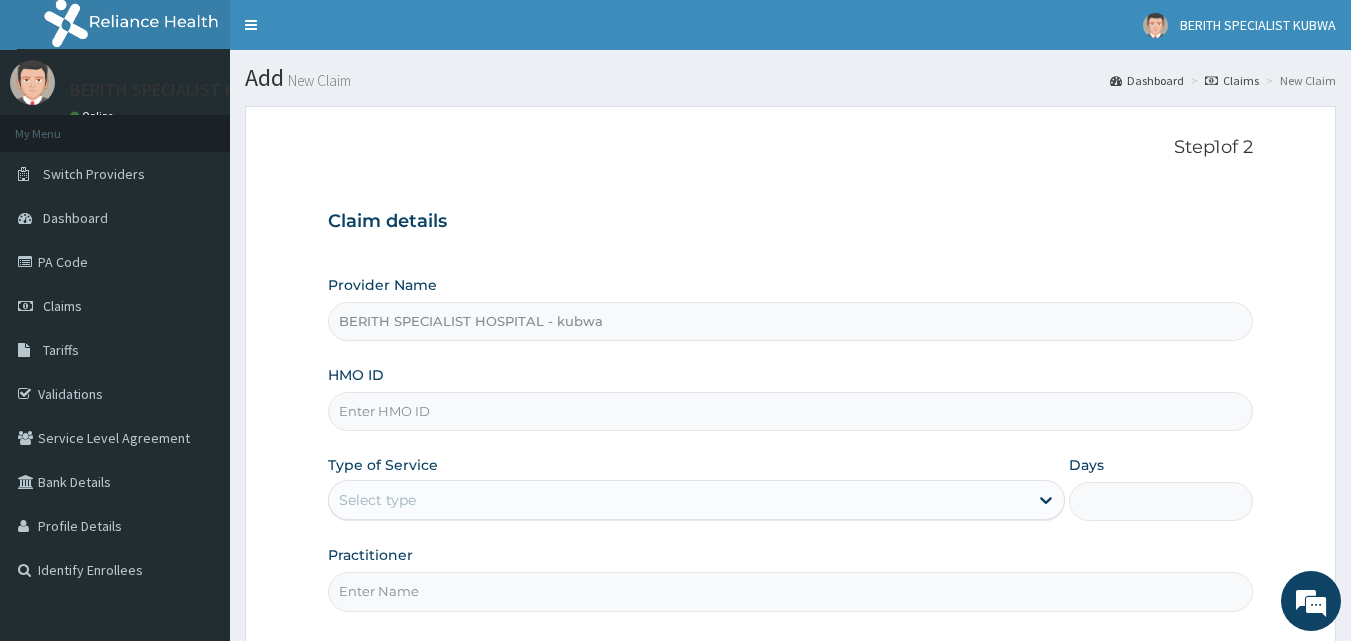 click on "HMO ID" at bounding box center [791, 411] 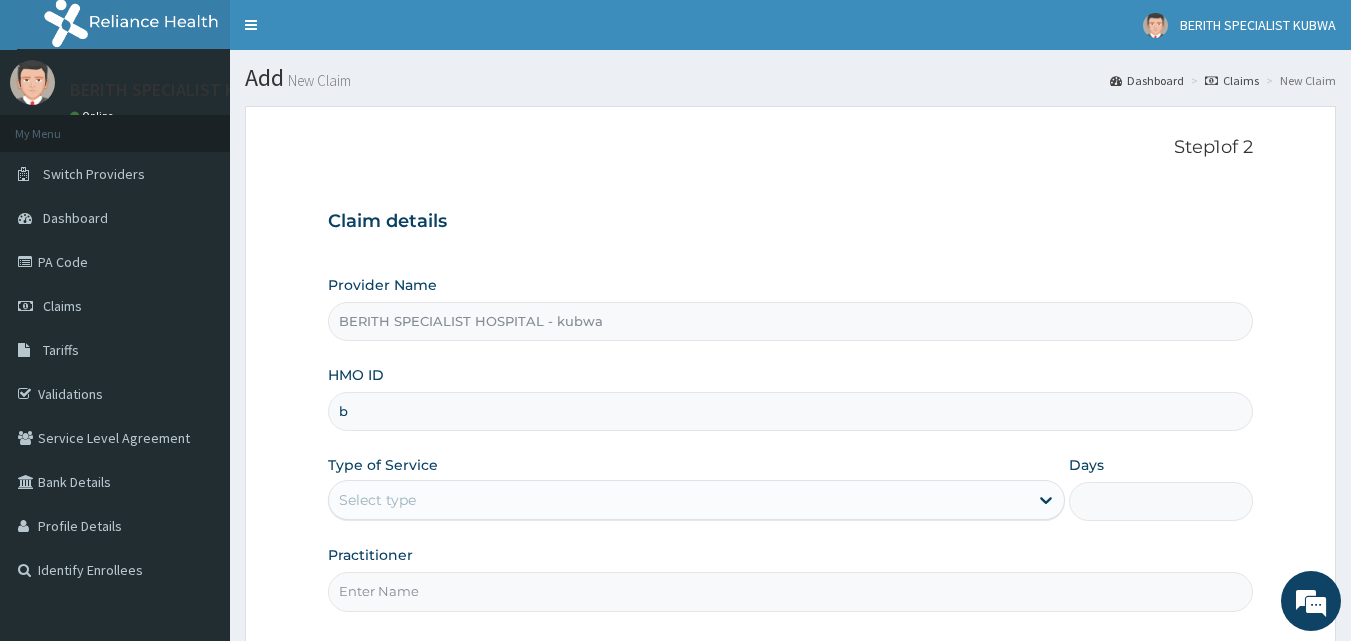 scroll, scrollTop: 0, scrollLeft: 0, axis: both 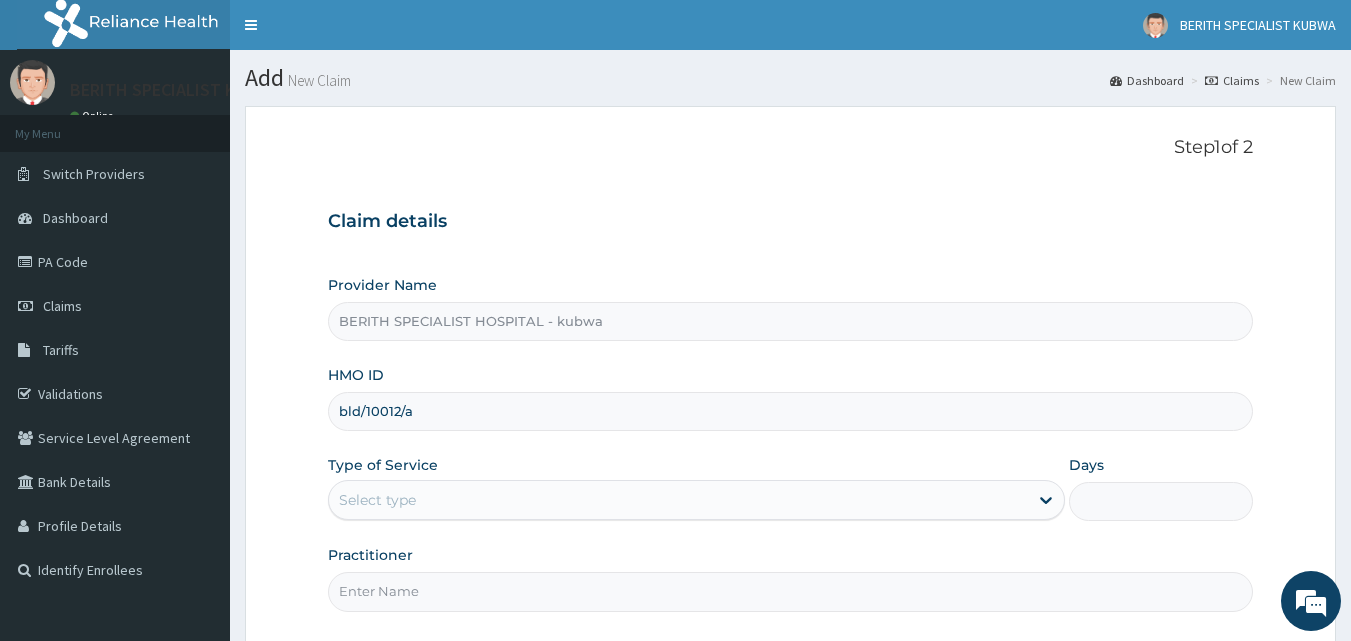 type on "bld/10012/a" 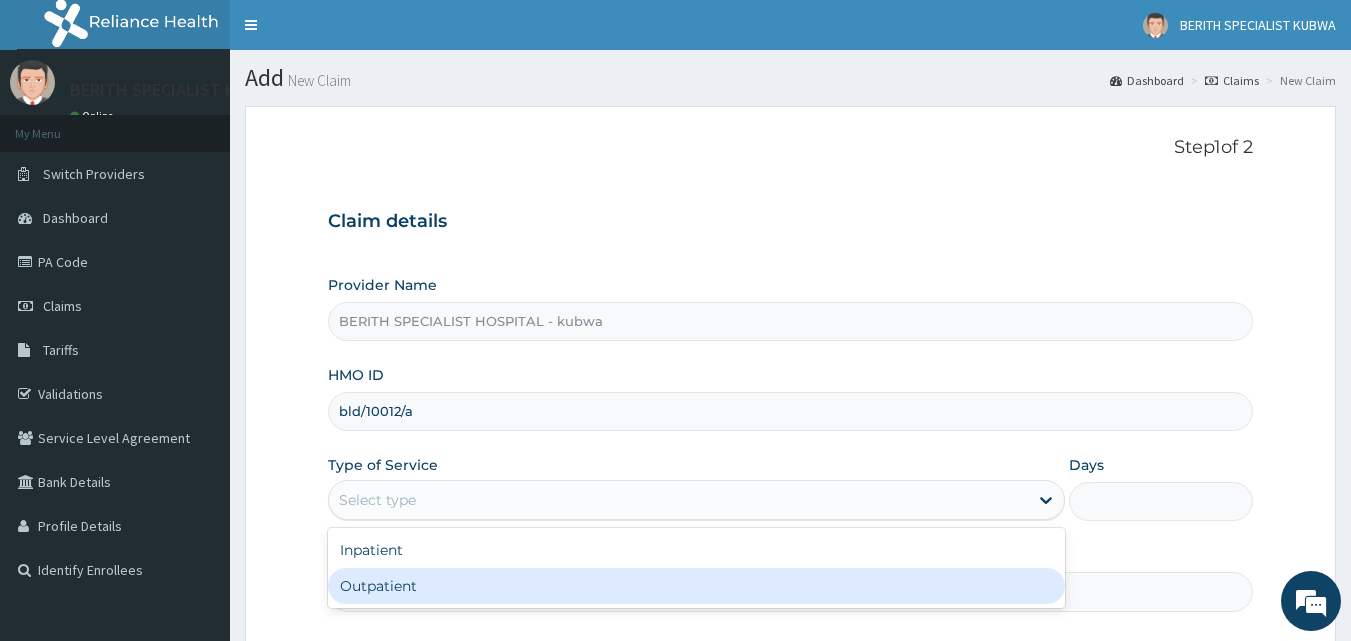click on "Outpatient" at bounding box center (696, 586) 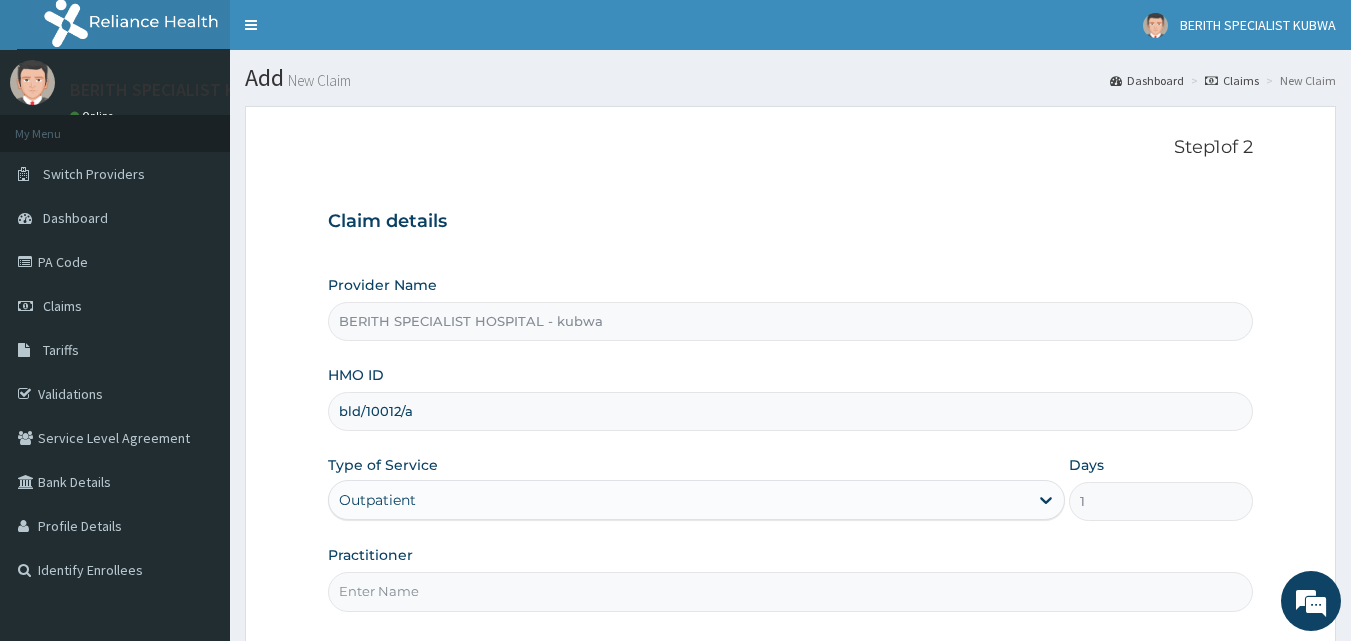 click on "Practitioner" at bounding box center [791, 591] 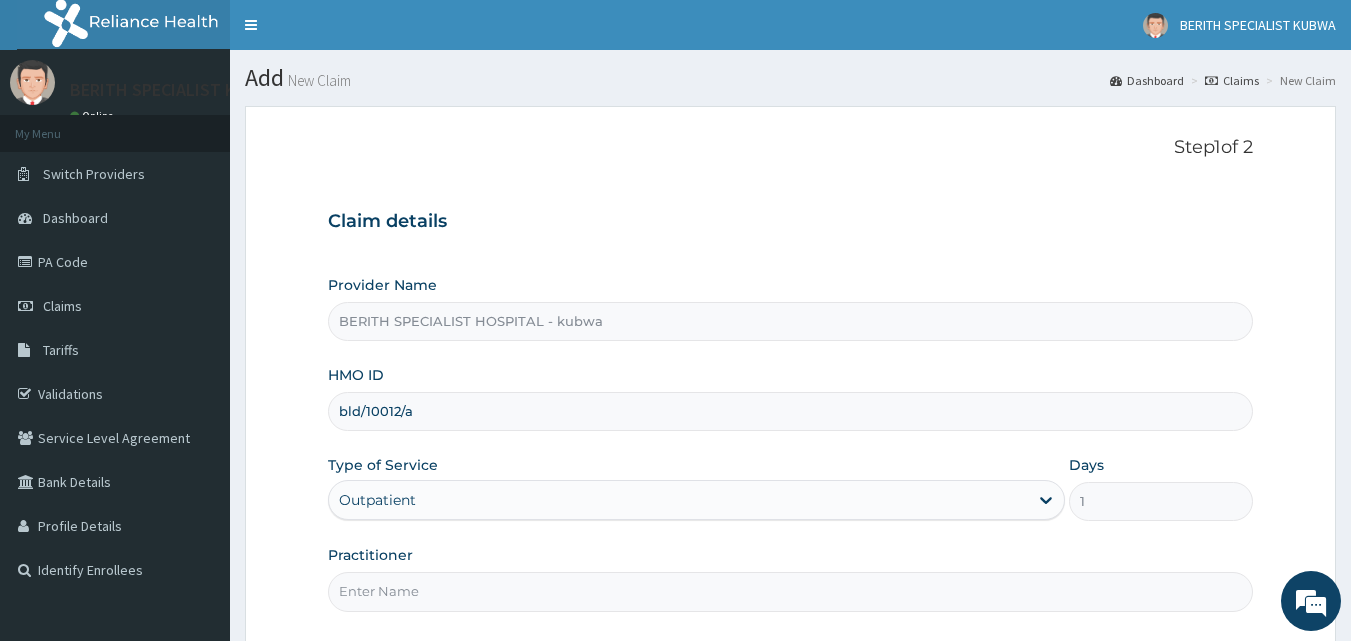 type on "doctor [PERSON_NAME]" 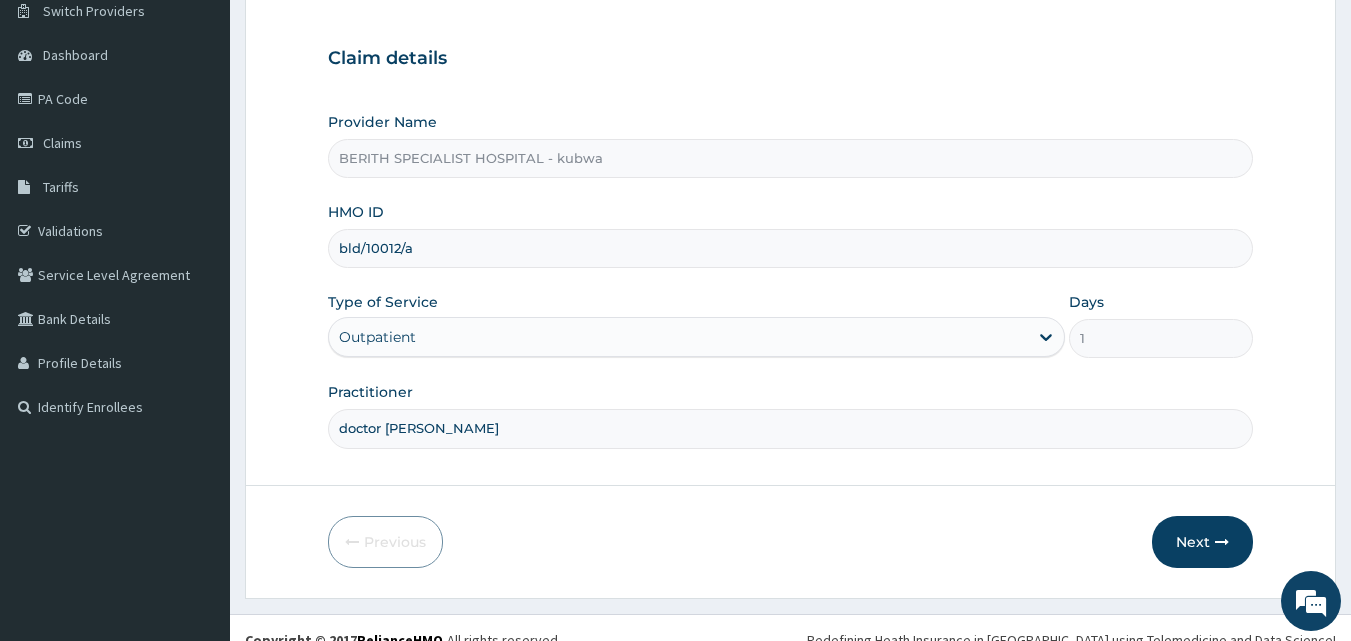 scroll, scrollTop: 187, scrollLeft: 0, axis: vertical 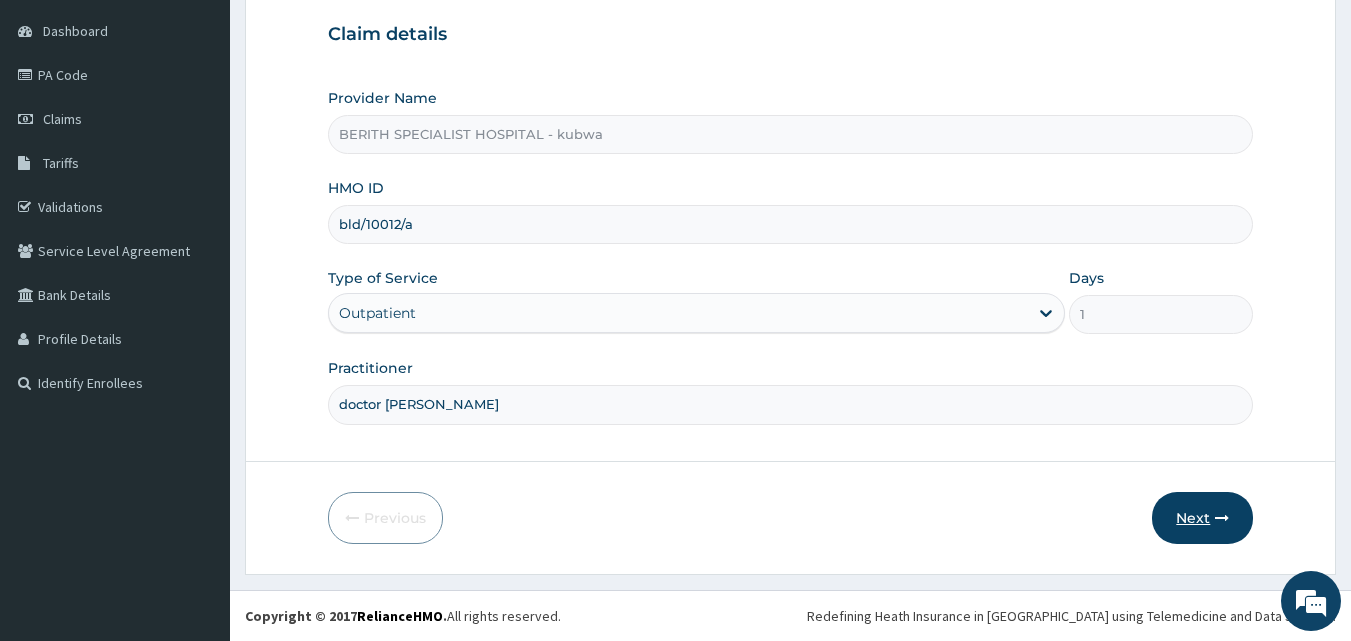 click on "Next" at bounding box center (1202, 518) 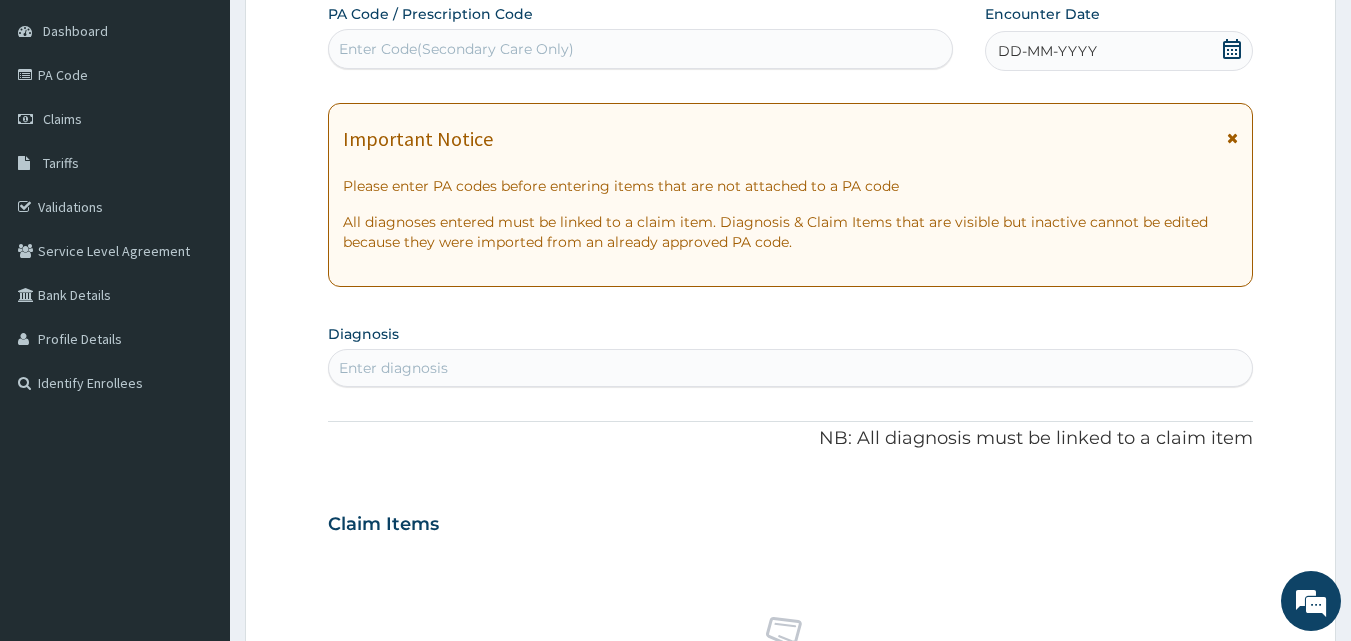 click 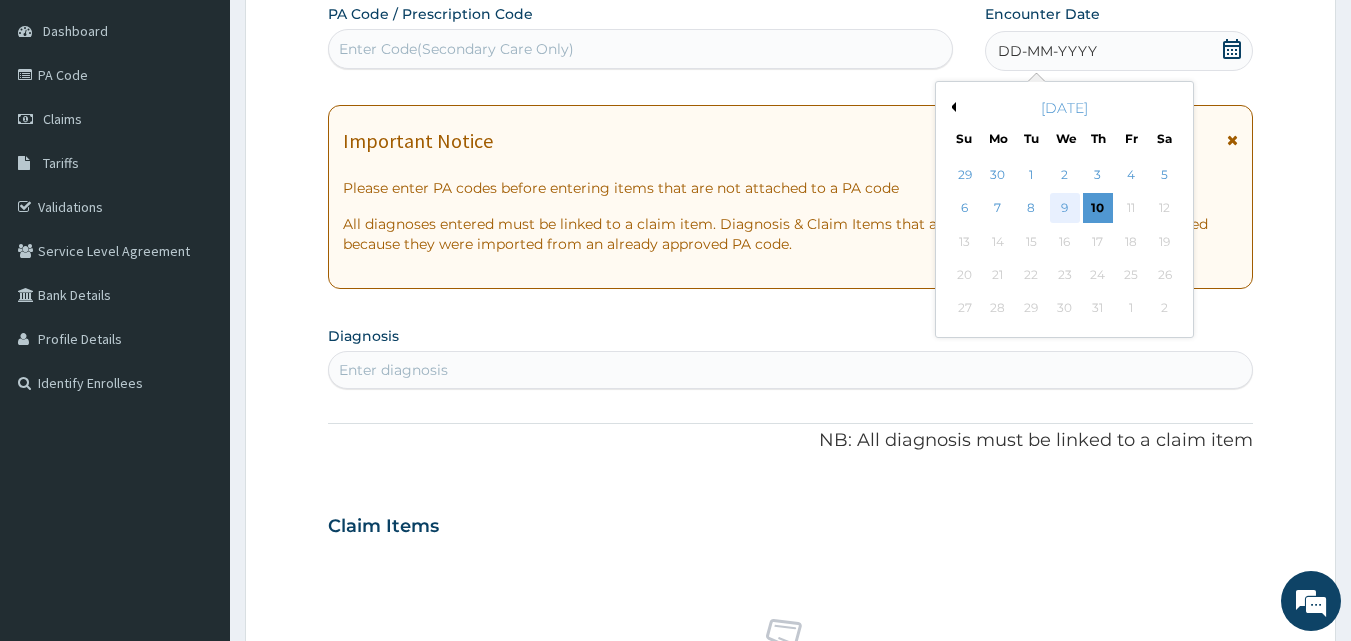 click on "9" at bounding box center (1065, 209) 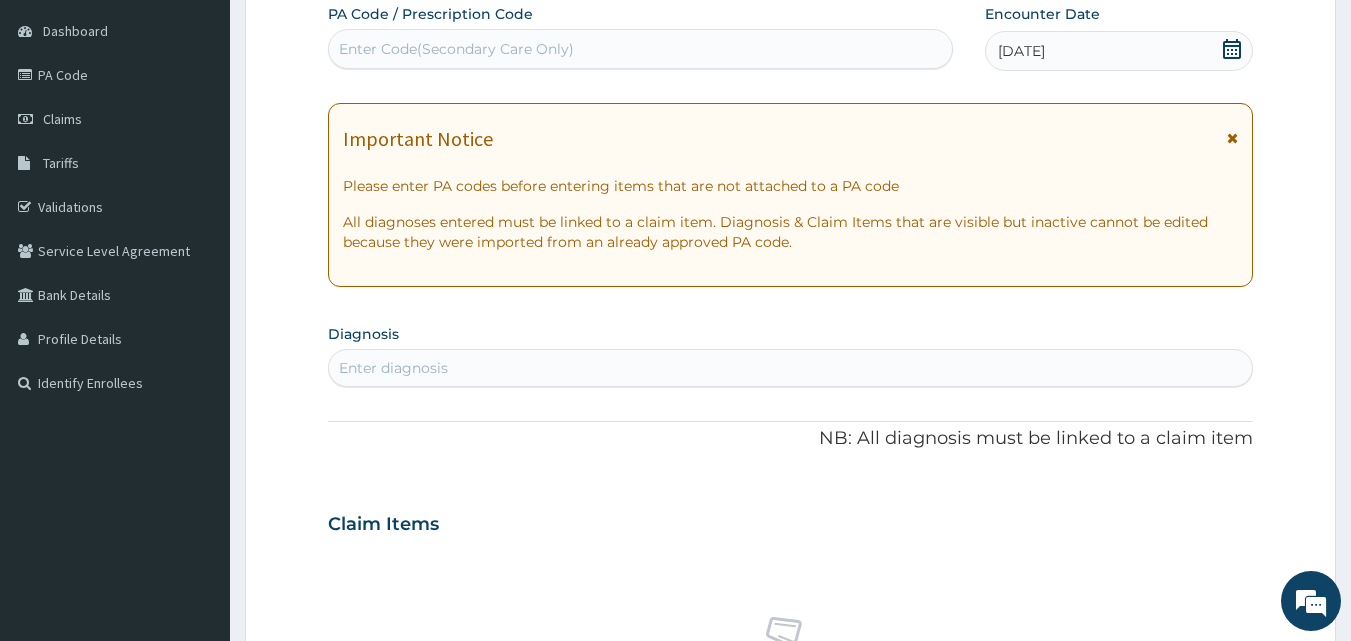 click on "Enter diagnosis" at bounding box center [393, 368] 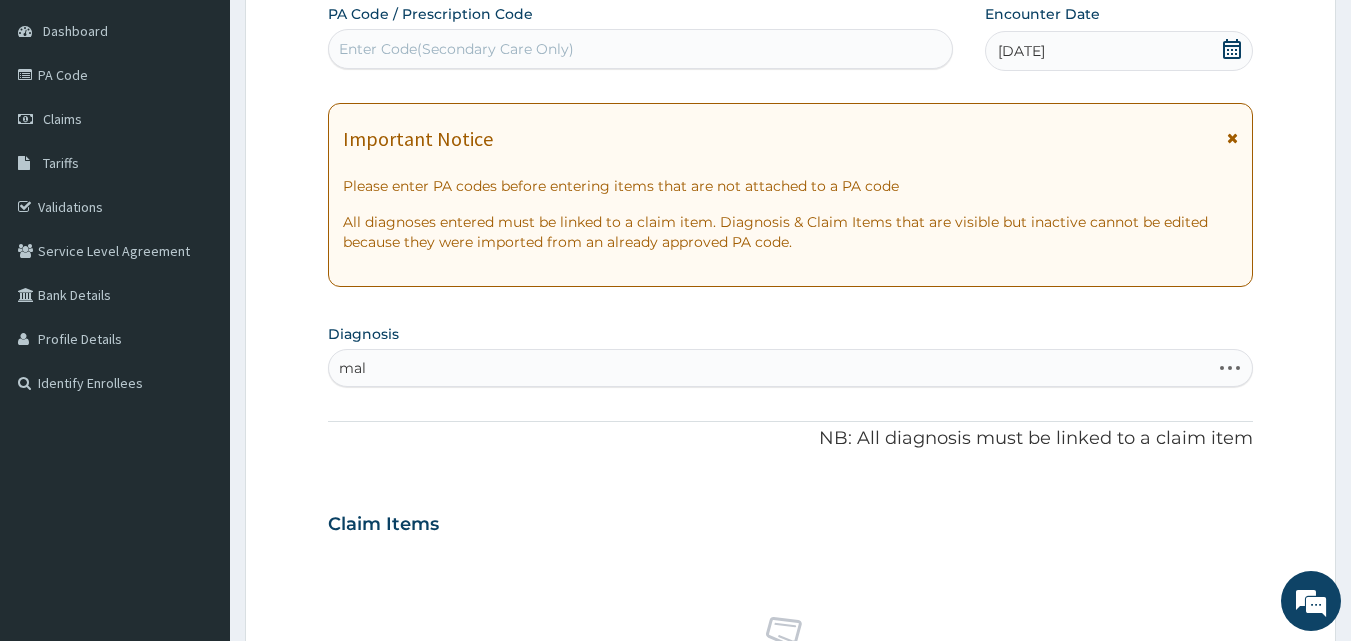 type on "mala" 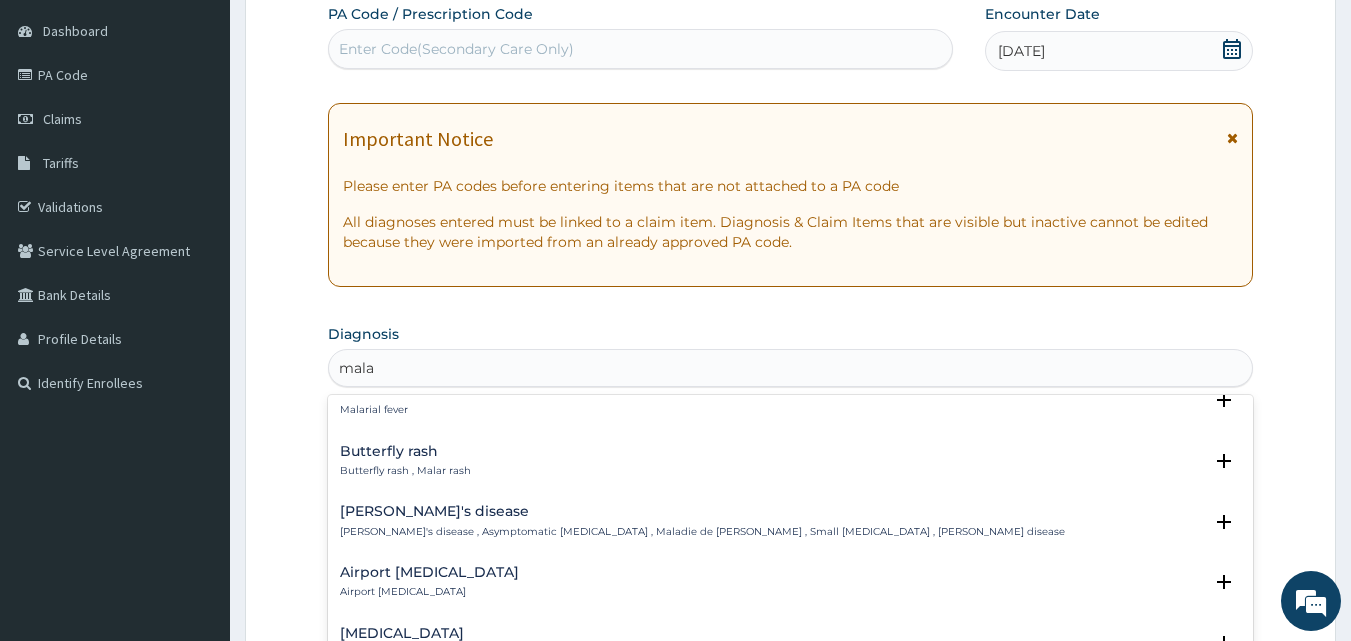 scroll, scrollTop: 786, scrollLeft: 0, axis: vertical 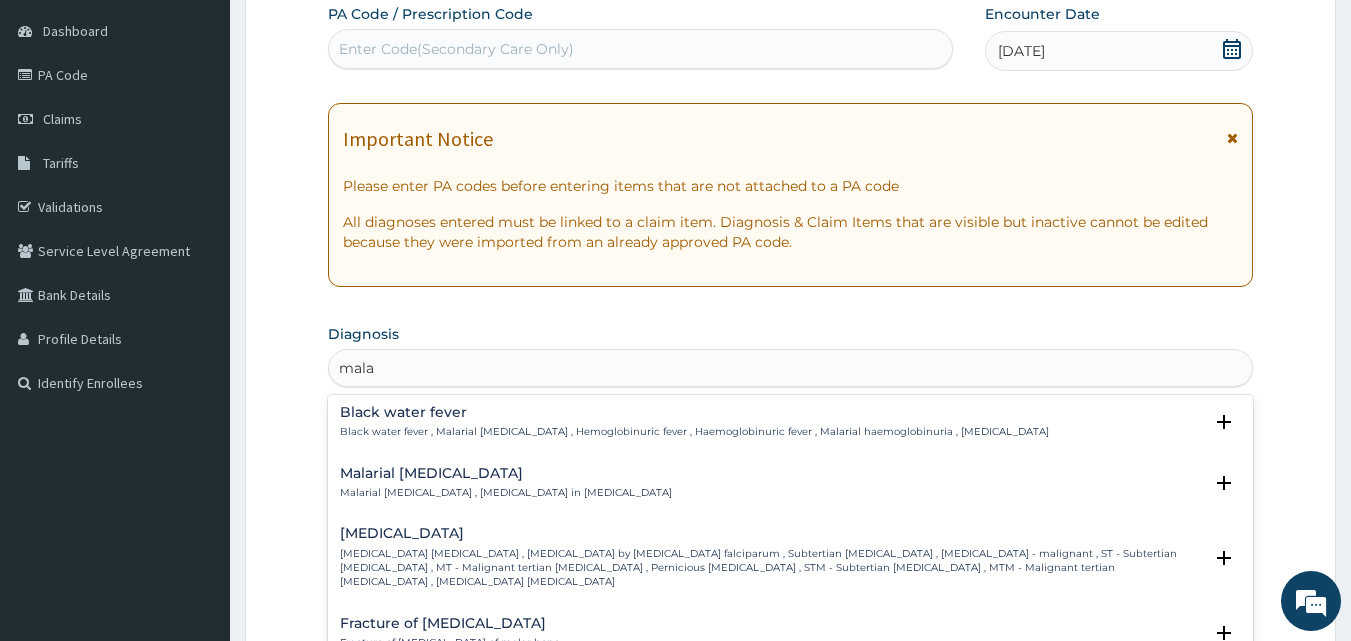 click on "[MEDICAL_DATA] [MEDICAL_DATA] [MEDICAL_DATA] , [MEDICAL_DATA] by [MEDICAL_DATA] falciparum , Subtertian [MEDICAL_DATA] , [MEDICAL_DATA] - malignant , ST - Subtertian [MEDICAL_DATA] , MT - Malignant tertian [MEDICAL_DATA] , Pernicious [MEDICAL_DATA] , STM - Subtertian [MEDICAL_DATA] , MTM - Malignant tertian [MEDICAL_DATA] , [MEDICAL_DATA] [MEDICAL_DATA]" at bounding box center (771, 557) 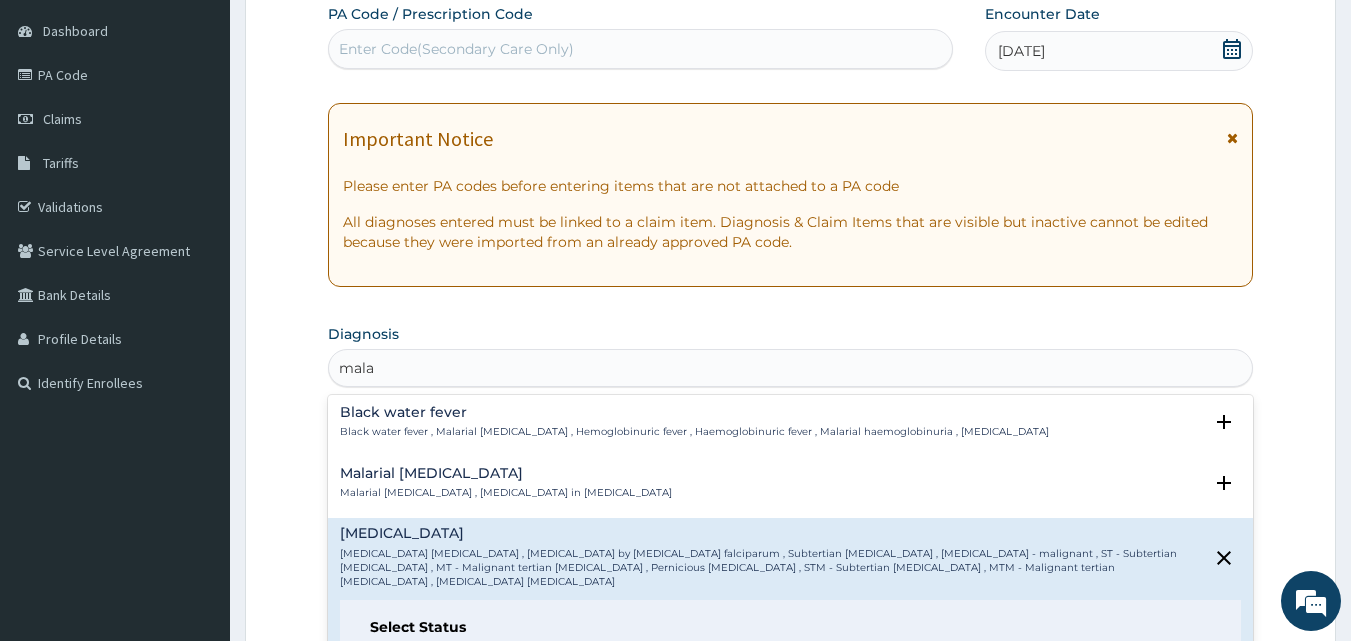 scroll, scrollTop: 1310, scrollLeft: 0, axis: vertical 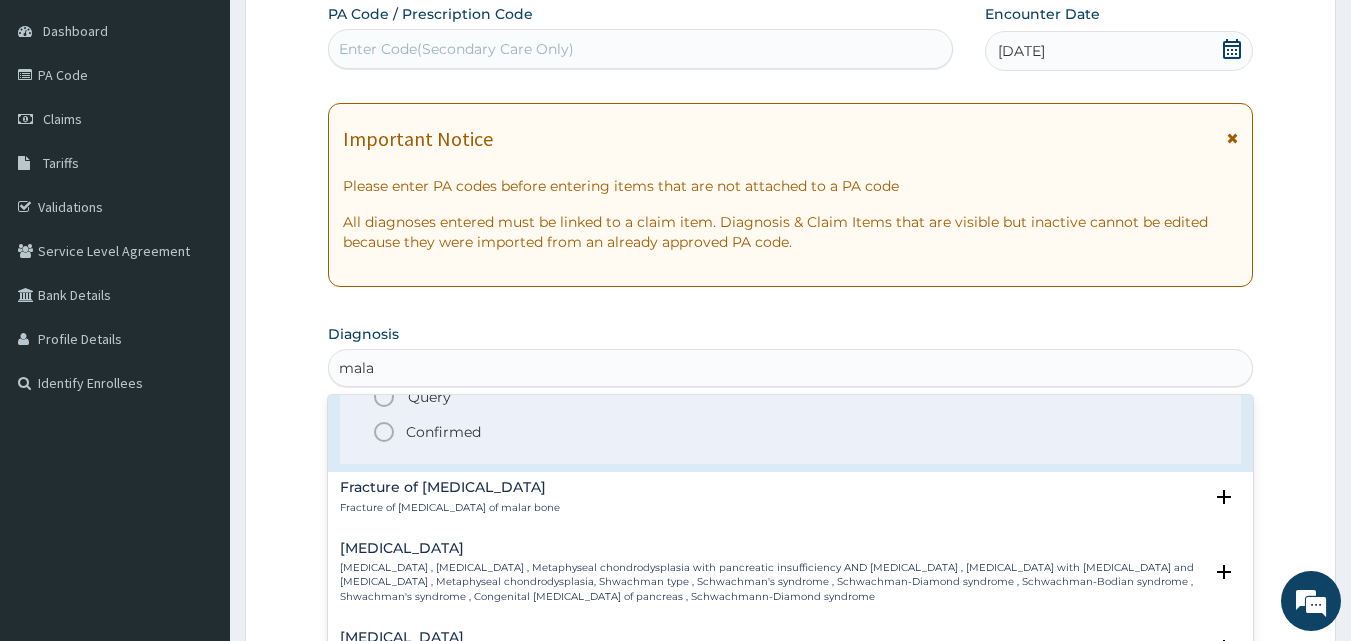 click 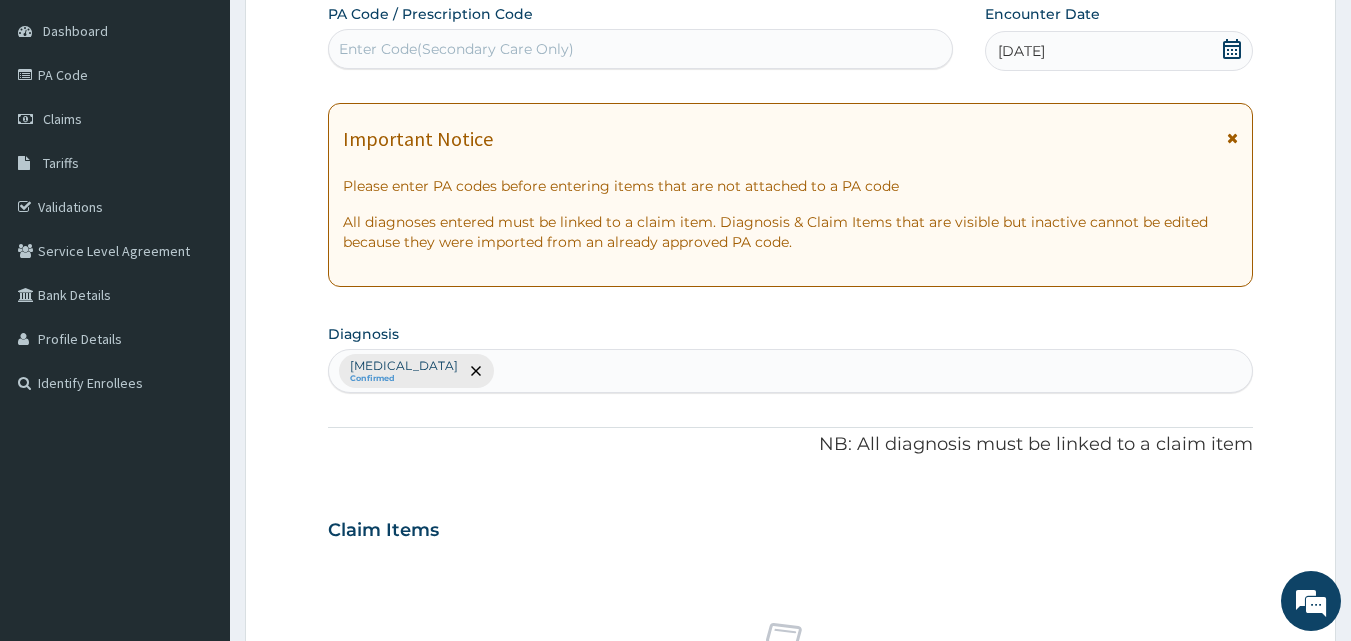 scroll, scrollTop: 747, scrollLeft: 0, axis: vertical 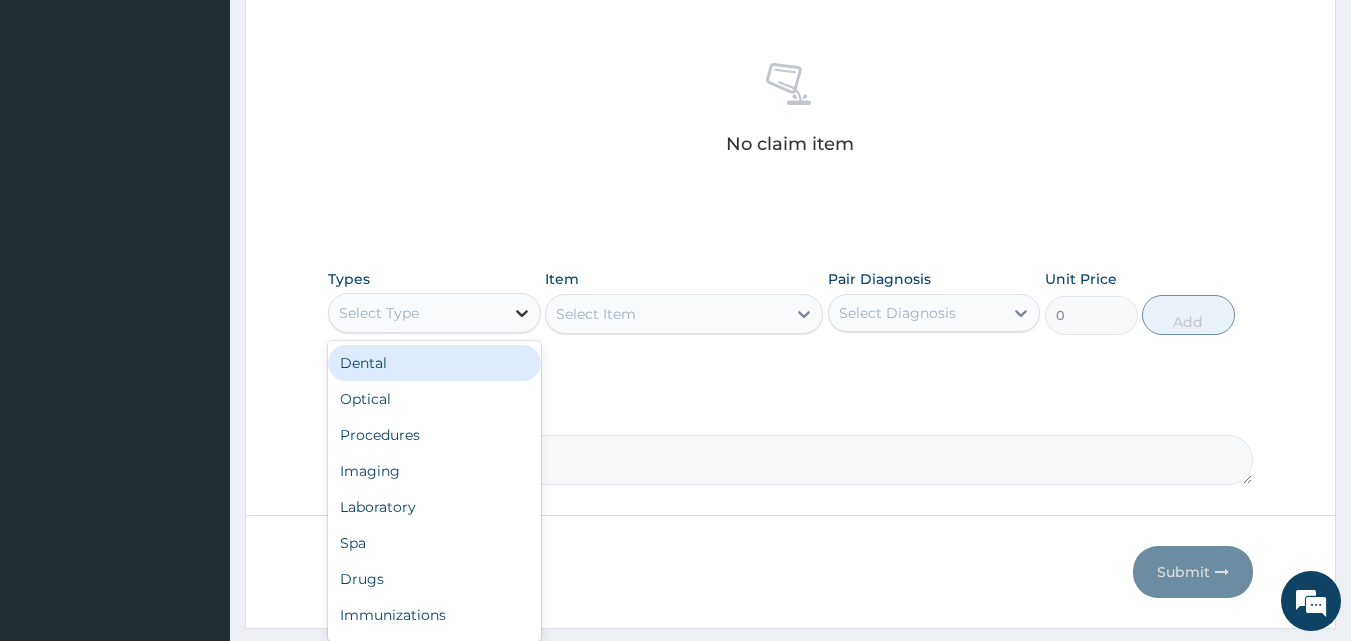 click 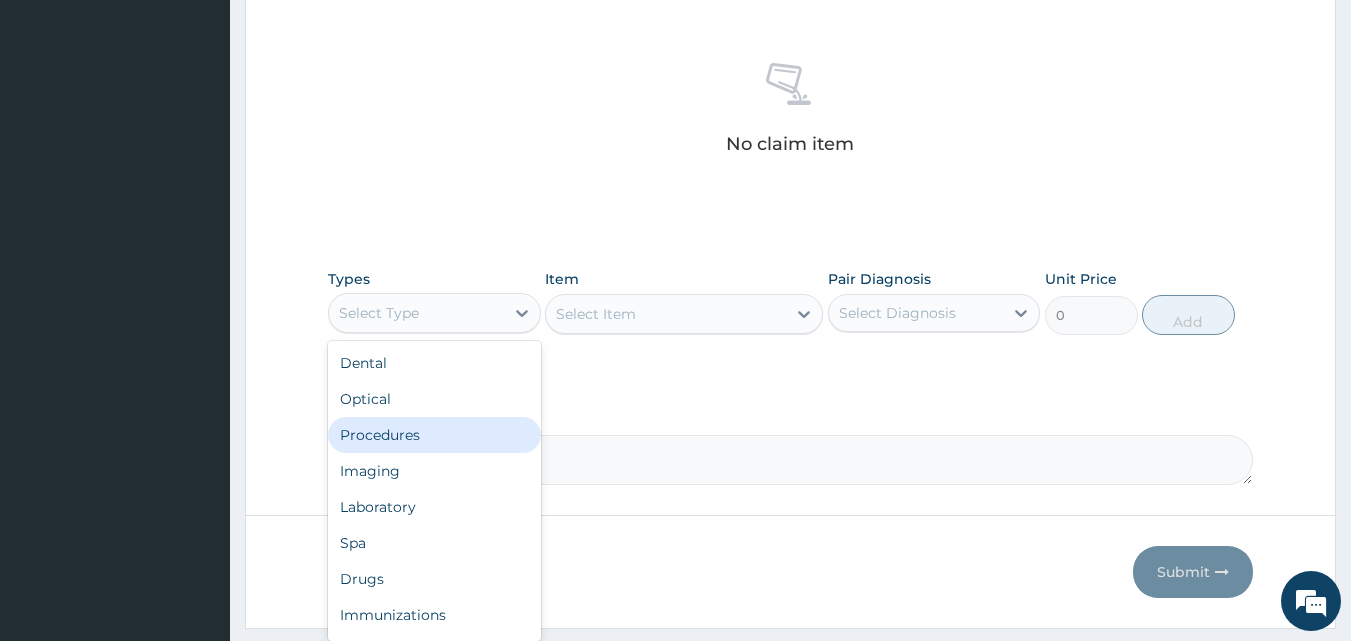 click on "Procedures" at bounding box center (434, 435) 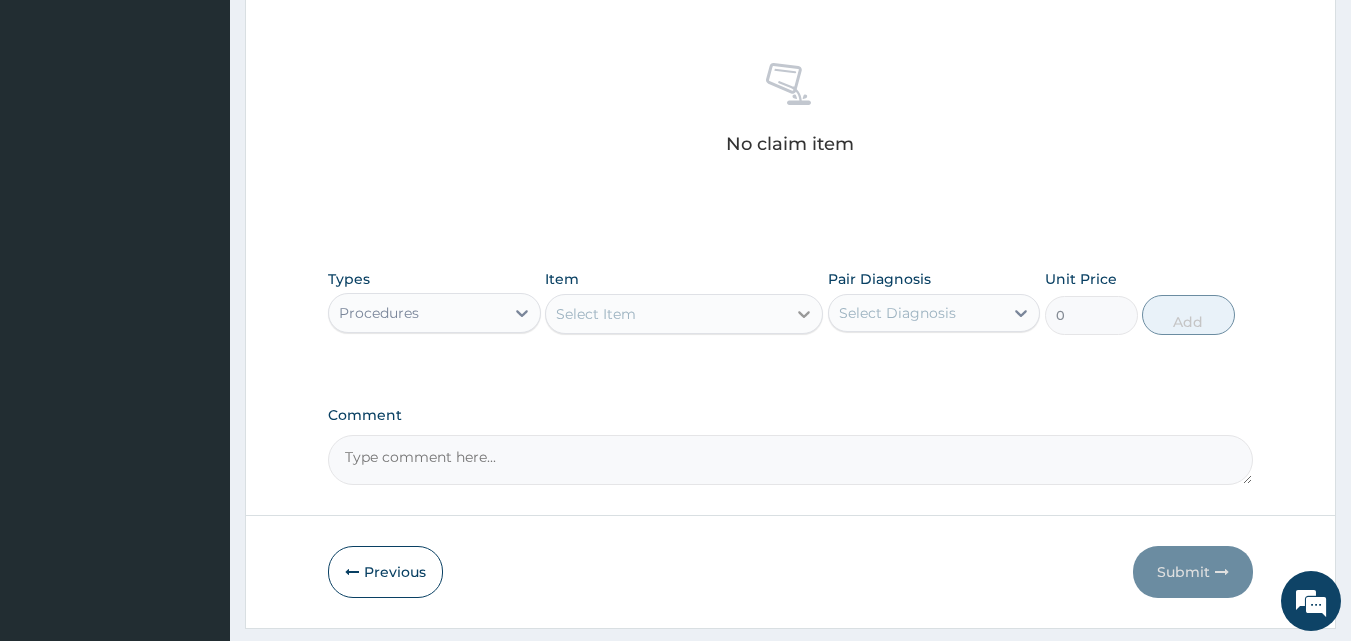 click 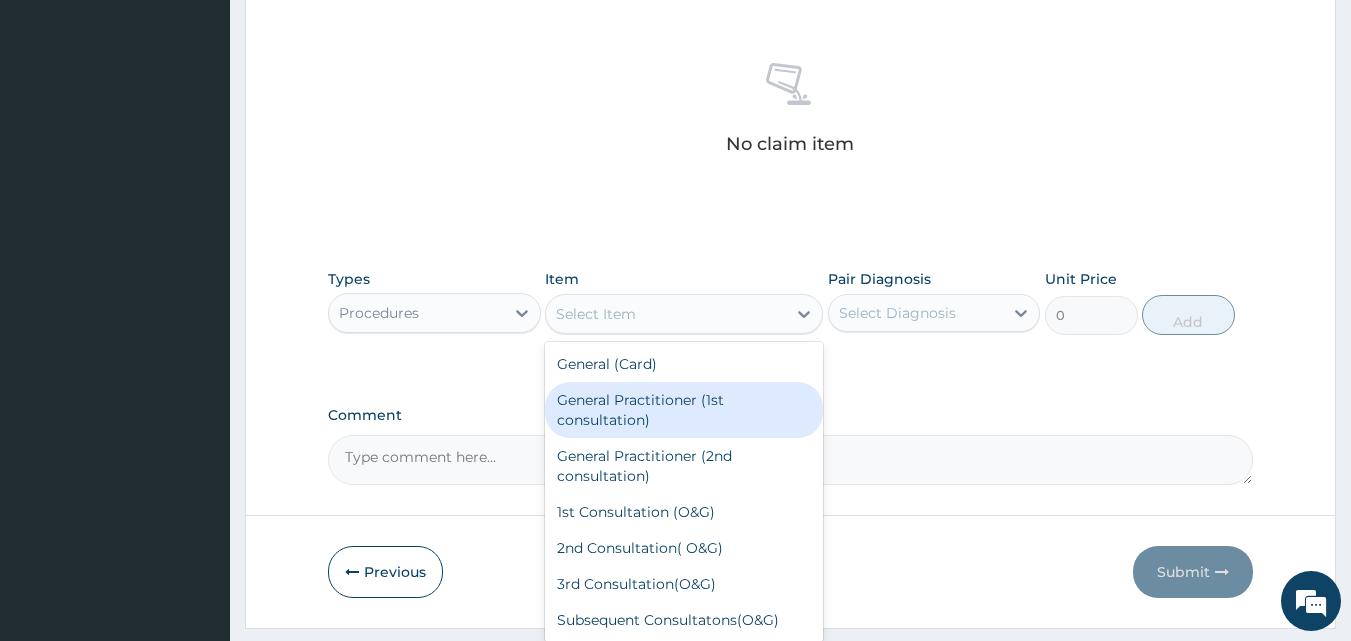 click on "General Practitioner (1st consultation)" at bounding box center [684, 410] 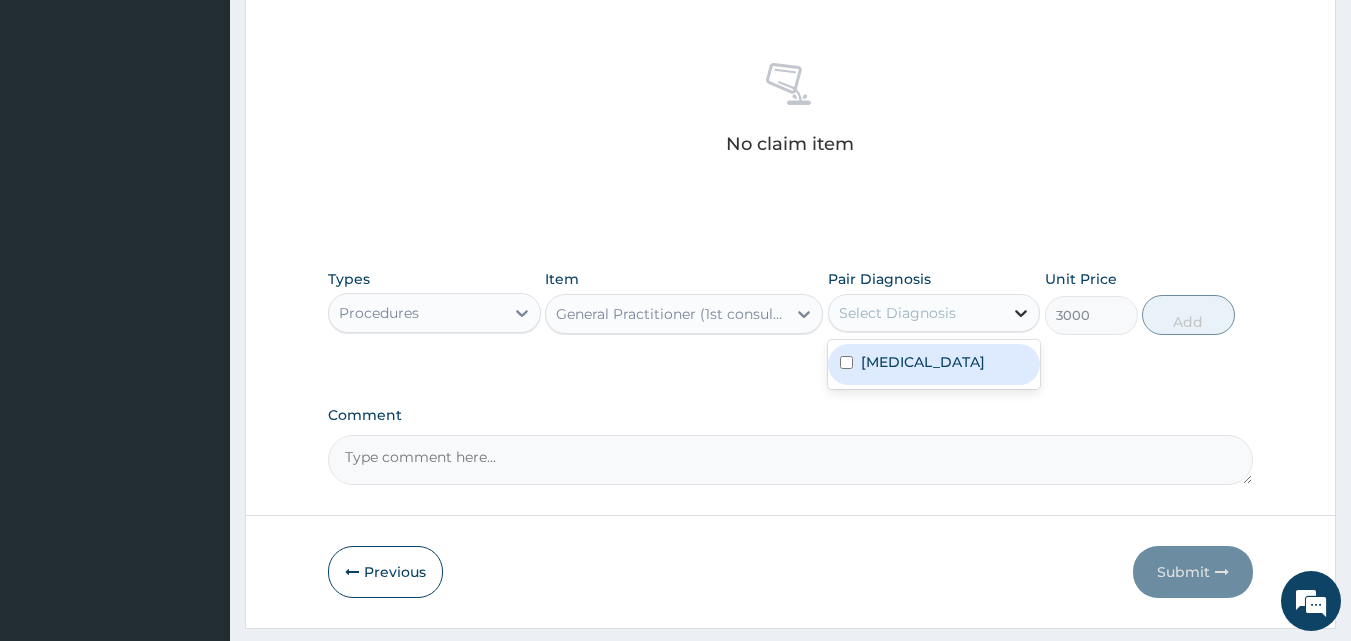 click 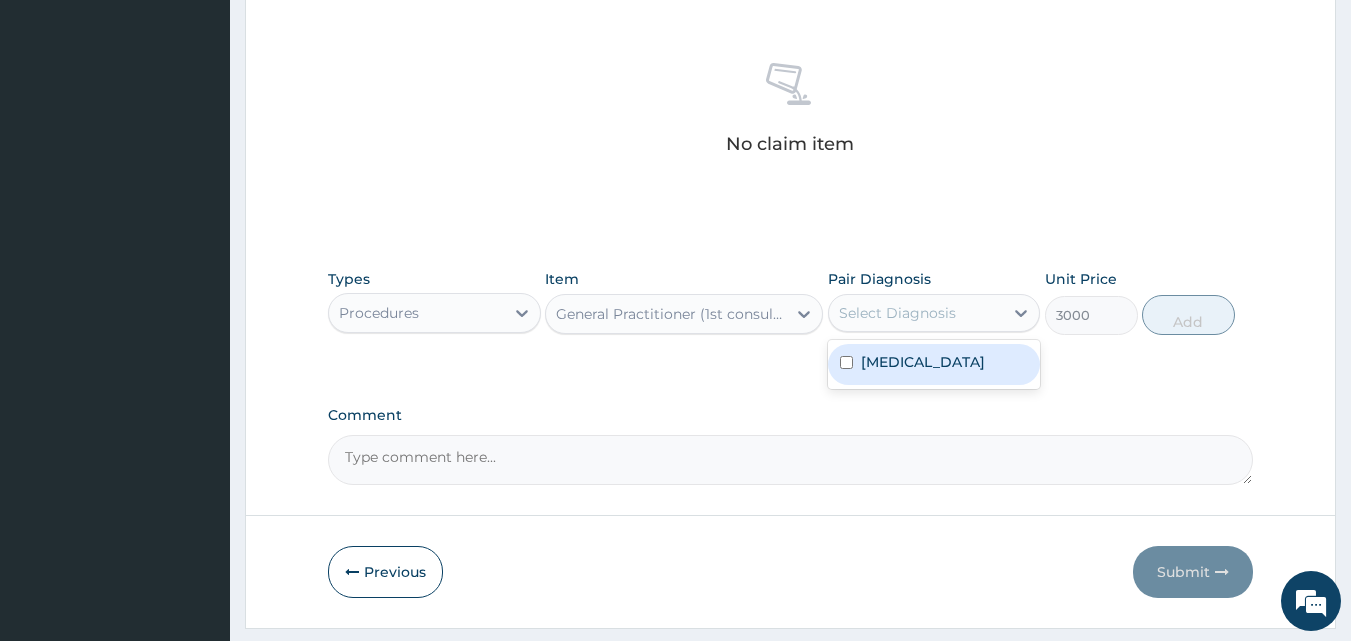 click on "[MEDICAL_DATA]" at bounding box center (923, 362) 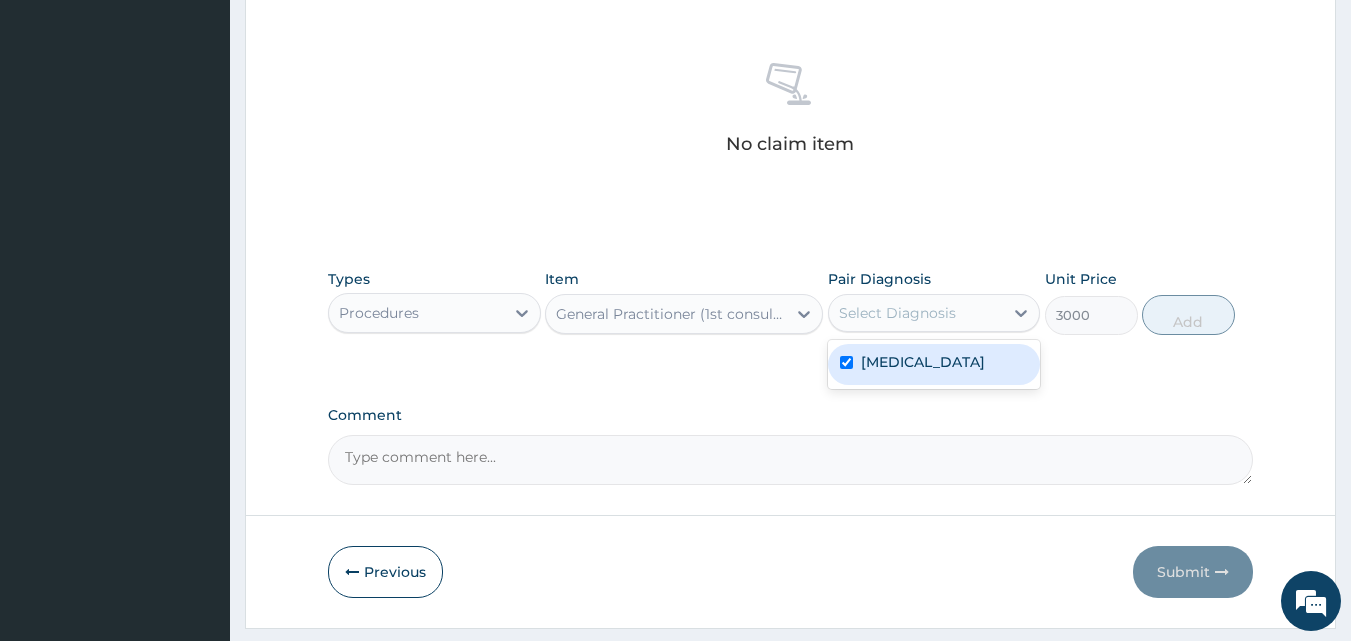 checkbox on "true" 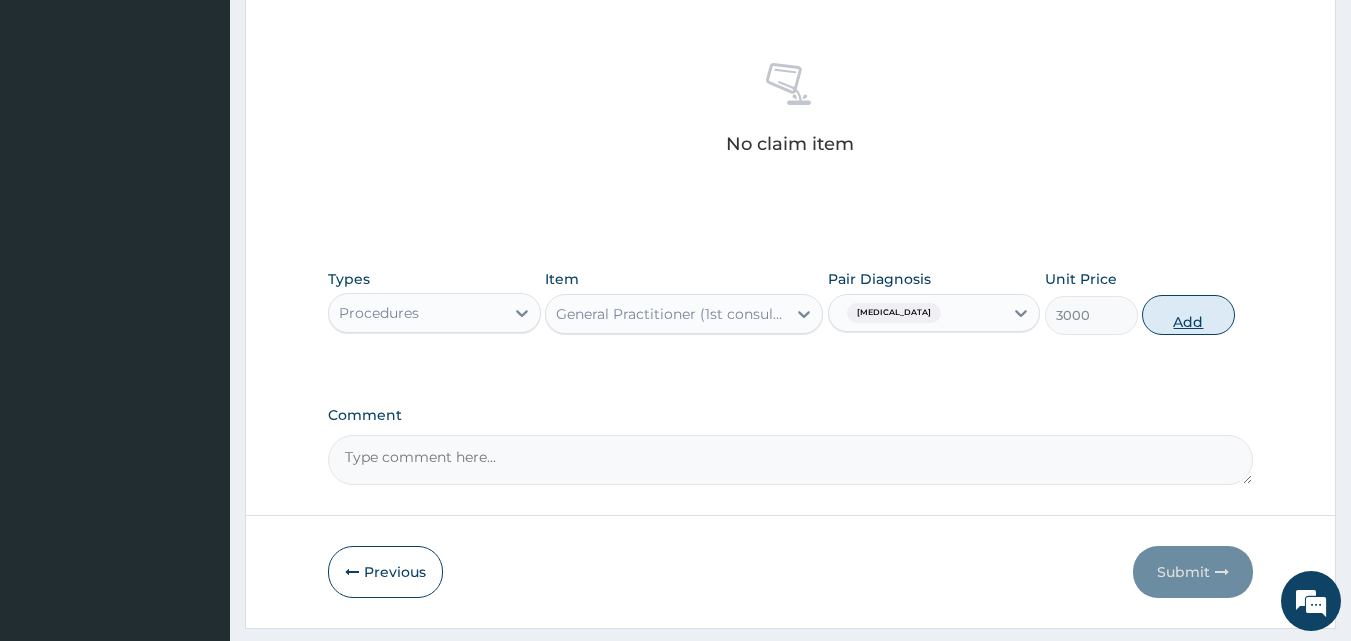 click on "Add" at bounding box center [1188, 315] 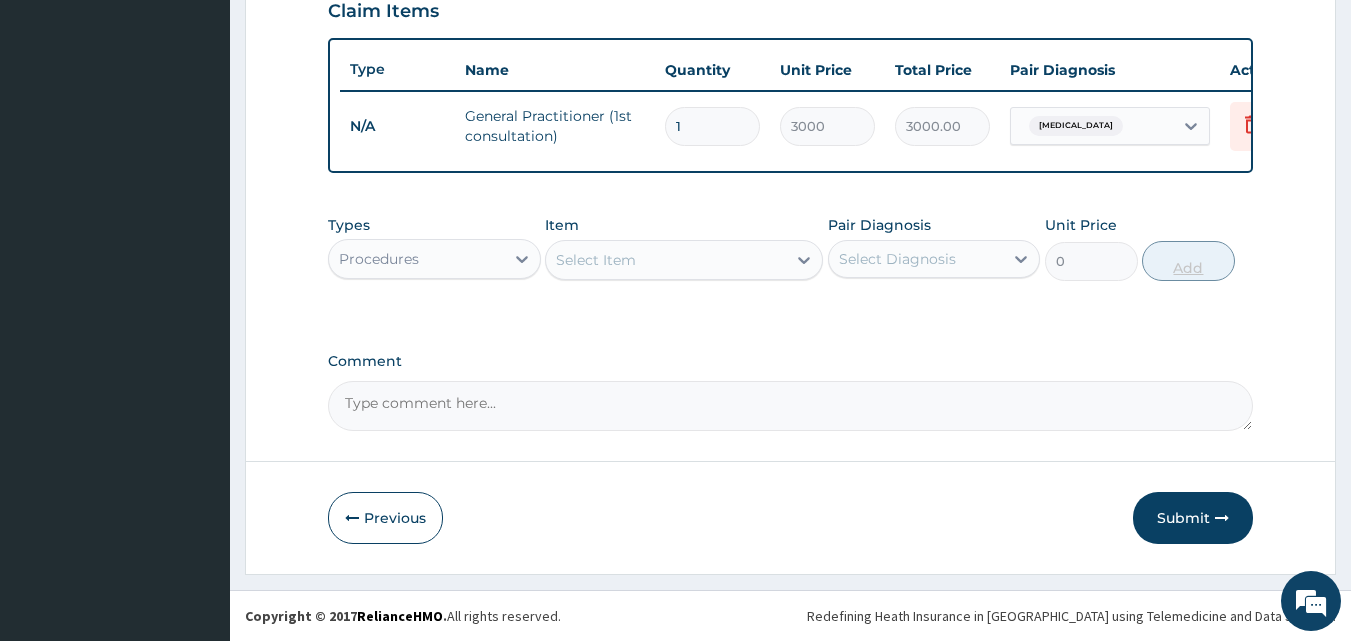 scroll, scrollTop: 721, scrollLeft: 0, axis: vertical 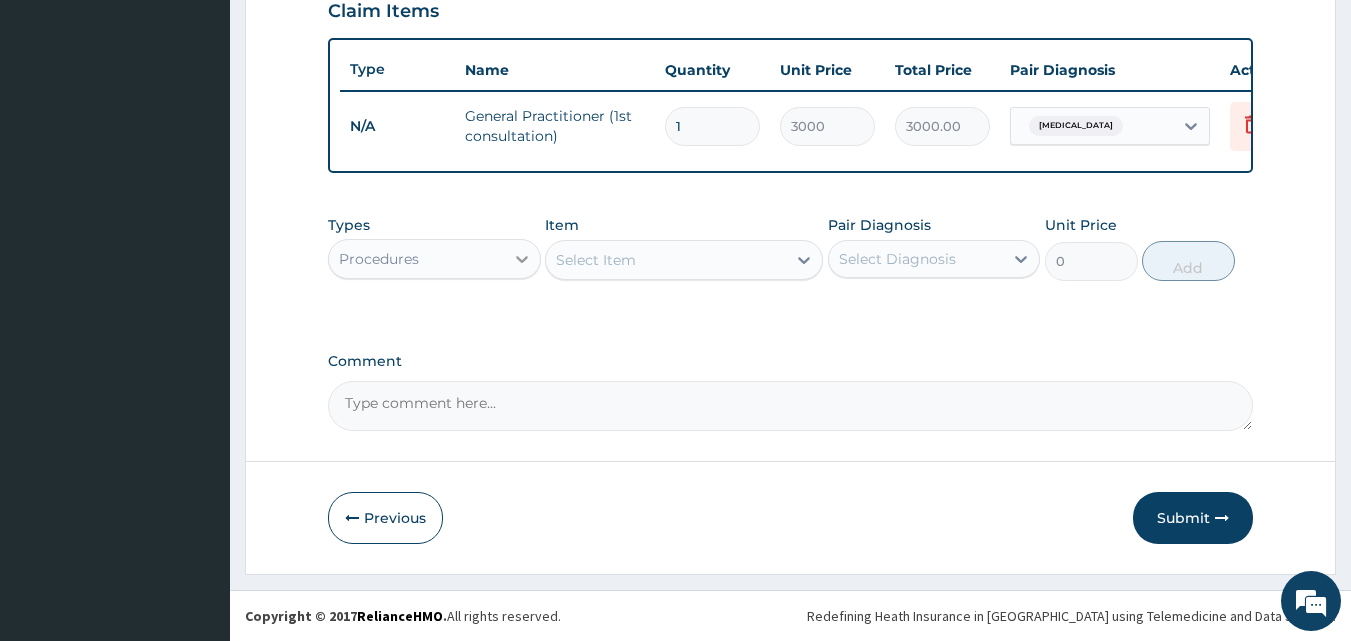 click 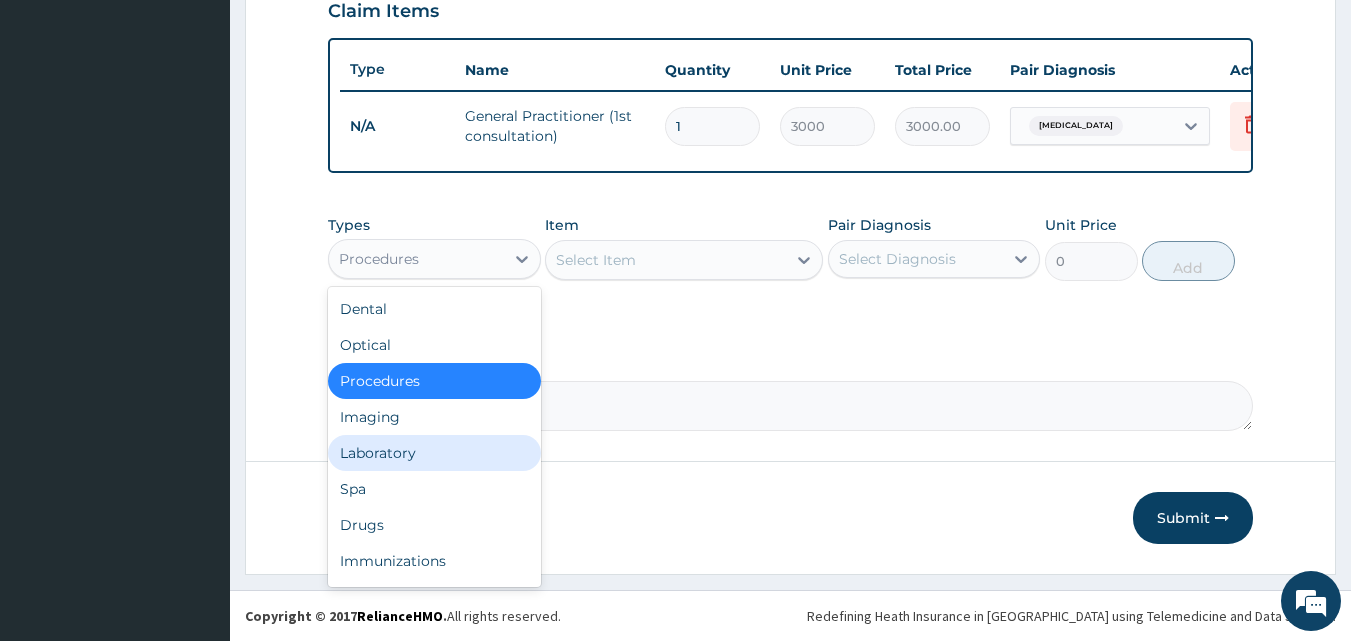 click on "Laboratory" at bounding box center (434, 453) 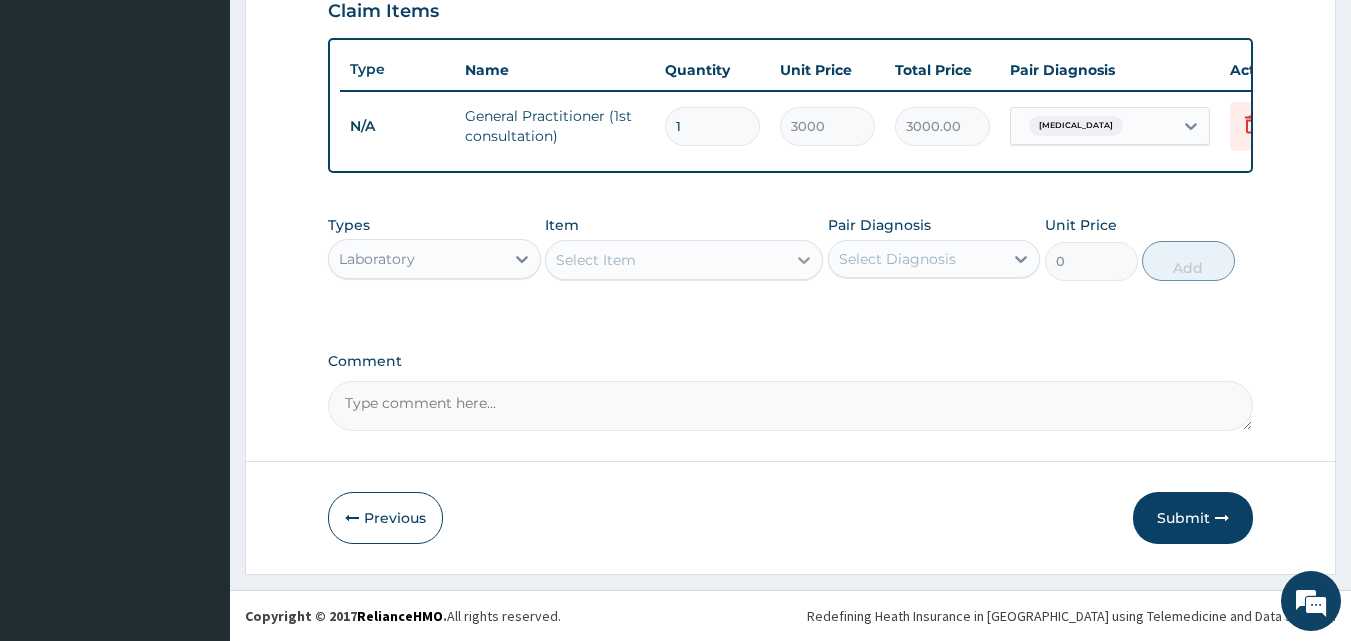 click 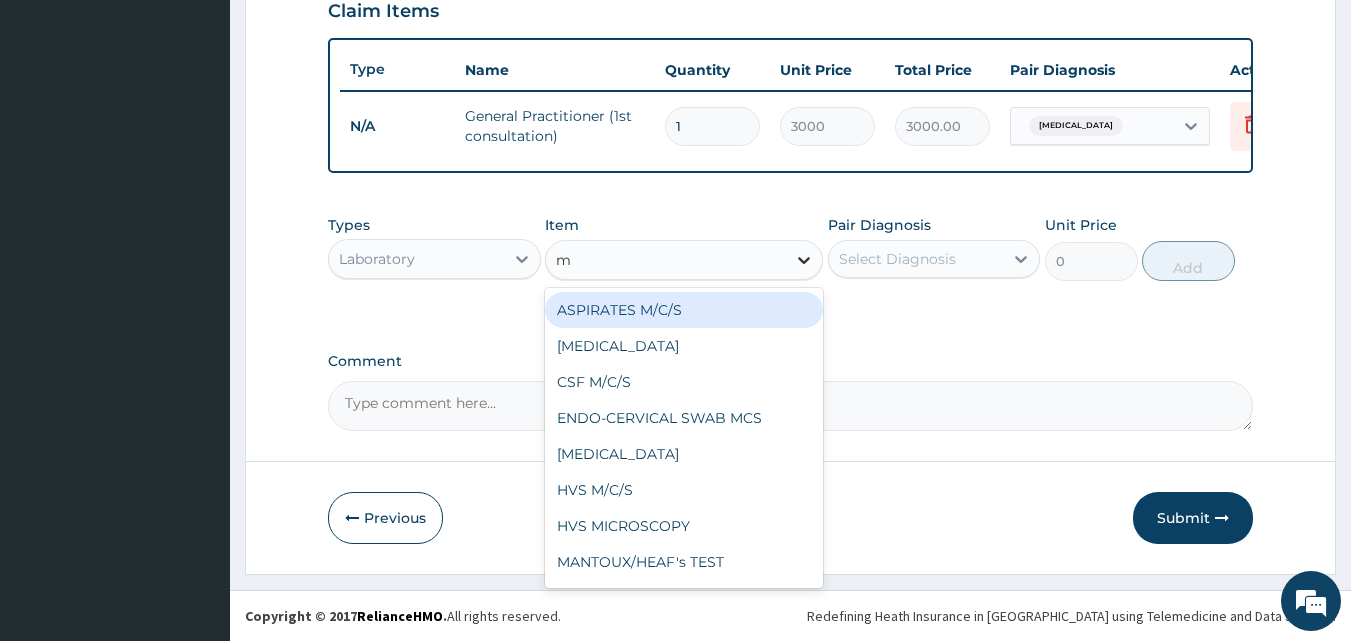 type on "mp" 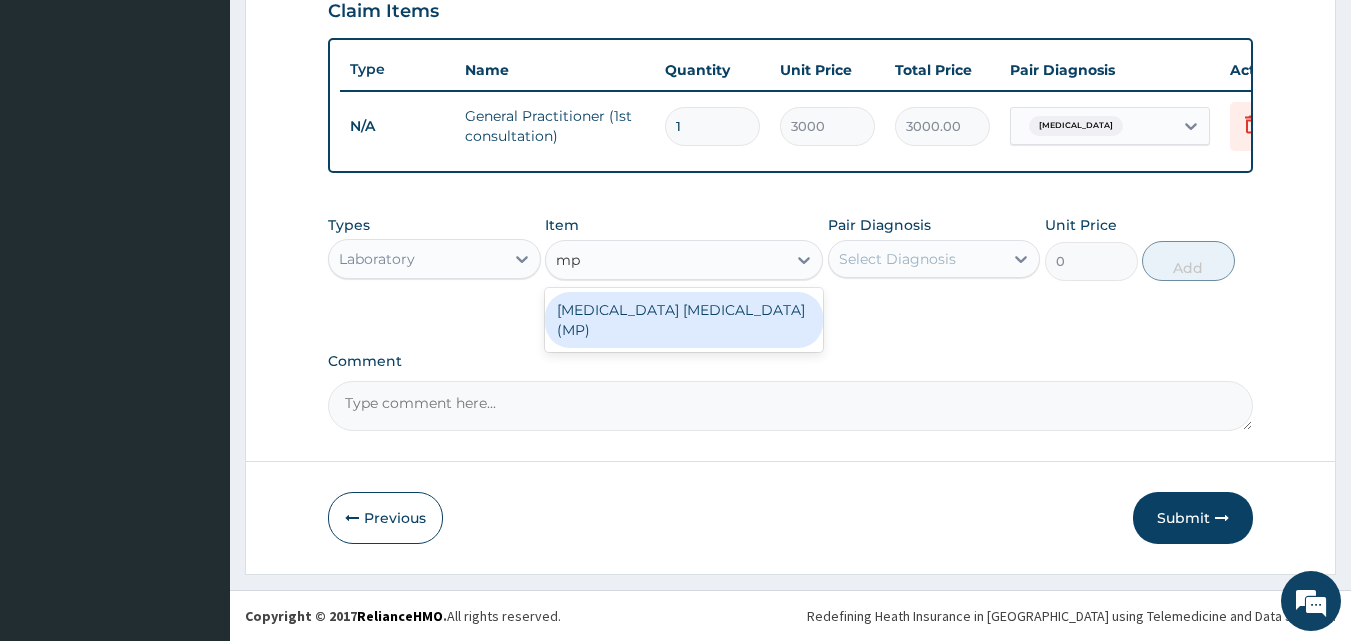 click on "[MEDICAL_DATA] [MEDICAL_DATA] (MP)" at bounding box center (684, 320) 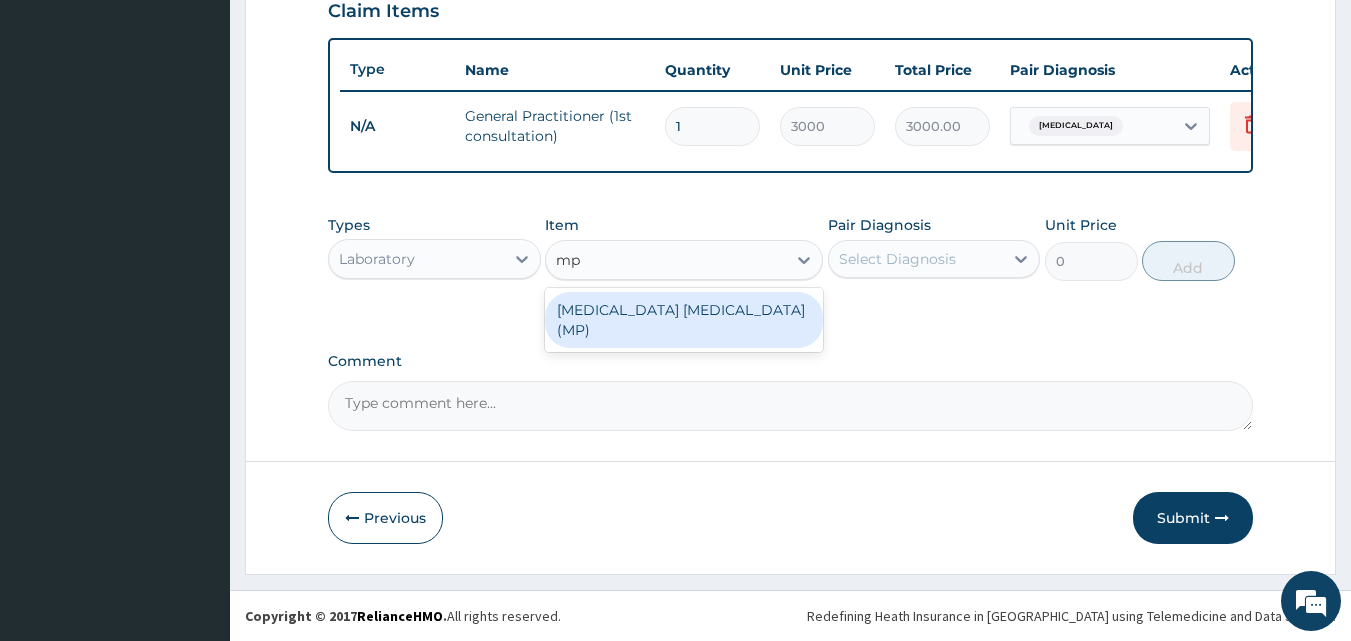 type 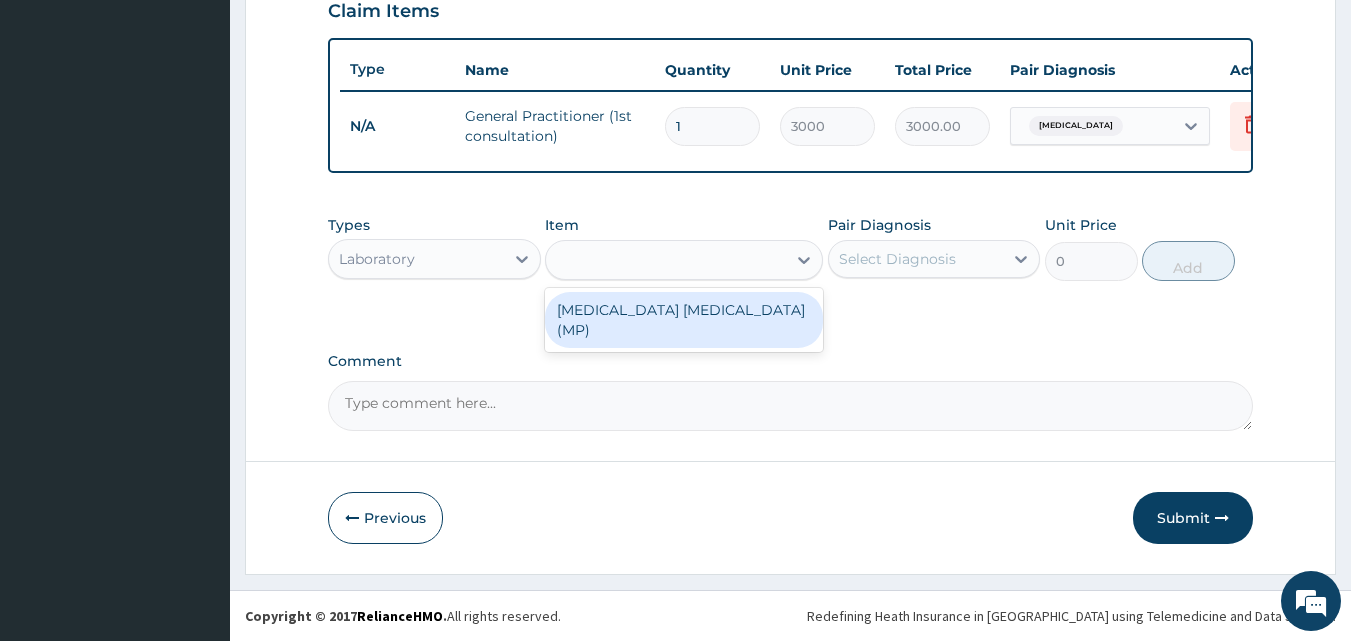type on "1400" 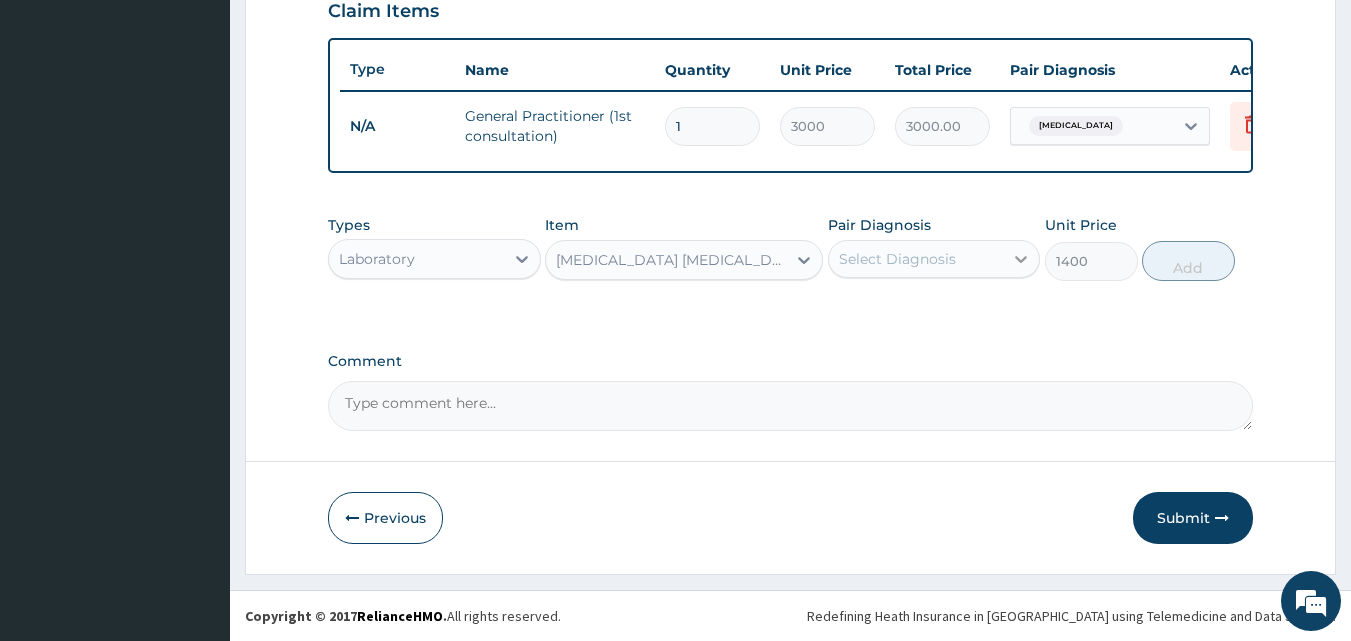 click 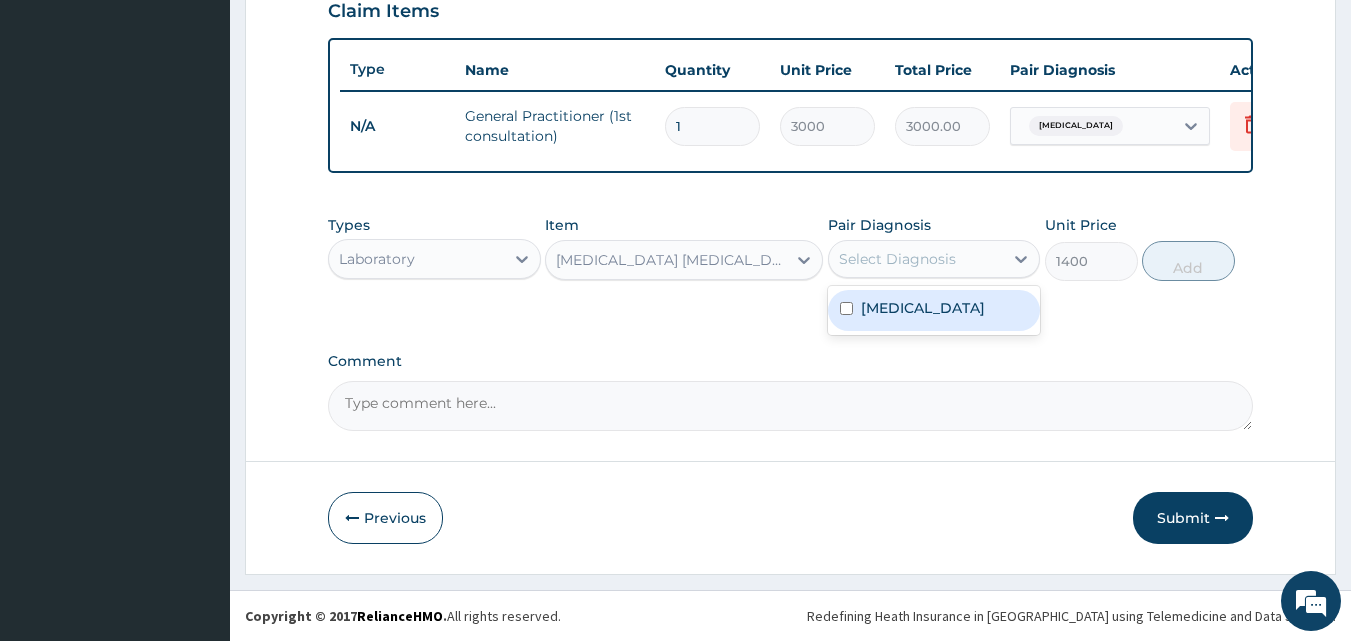 click on "[MEDICAL_DATA]" at bounding box center (923, 308) 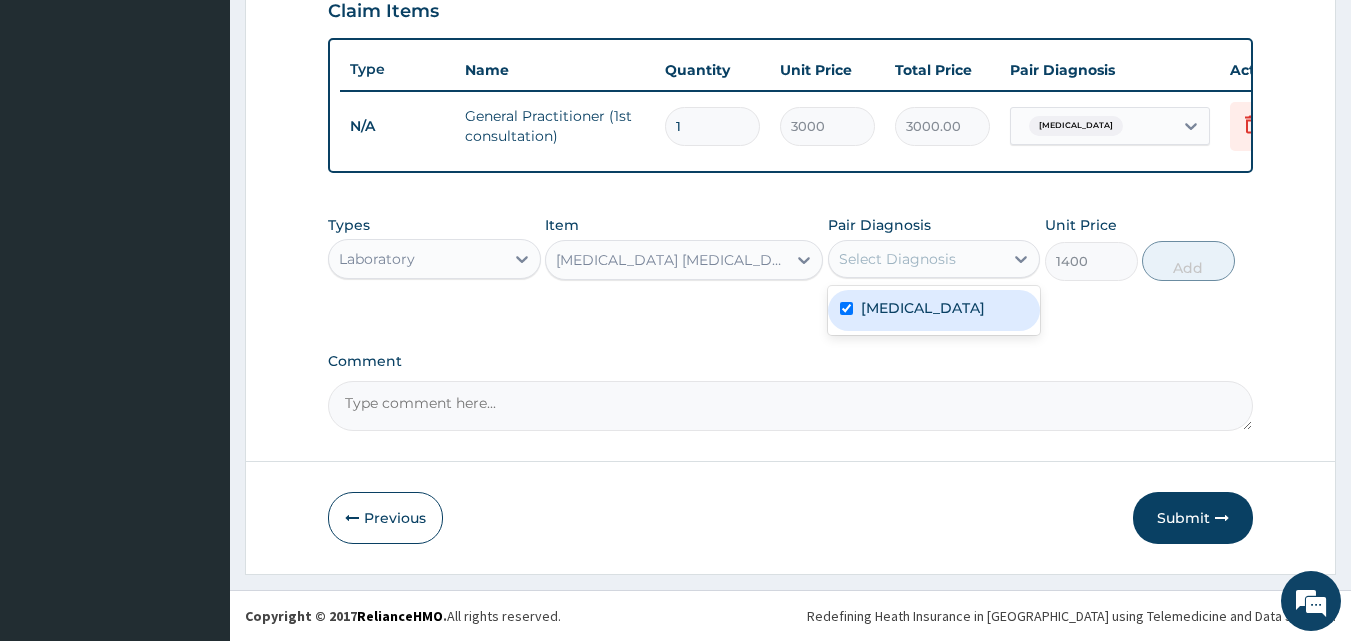 checkbox on "true" 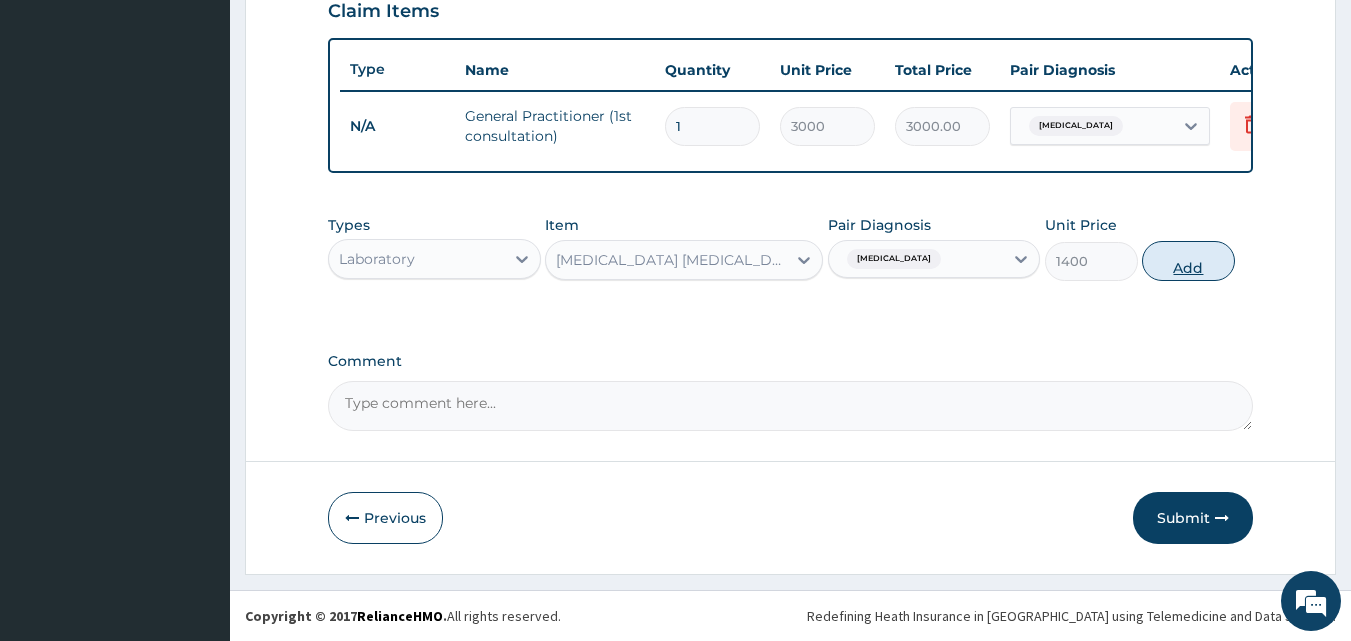 click on "Add" at bounding box center (1188, 261) 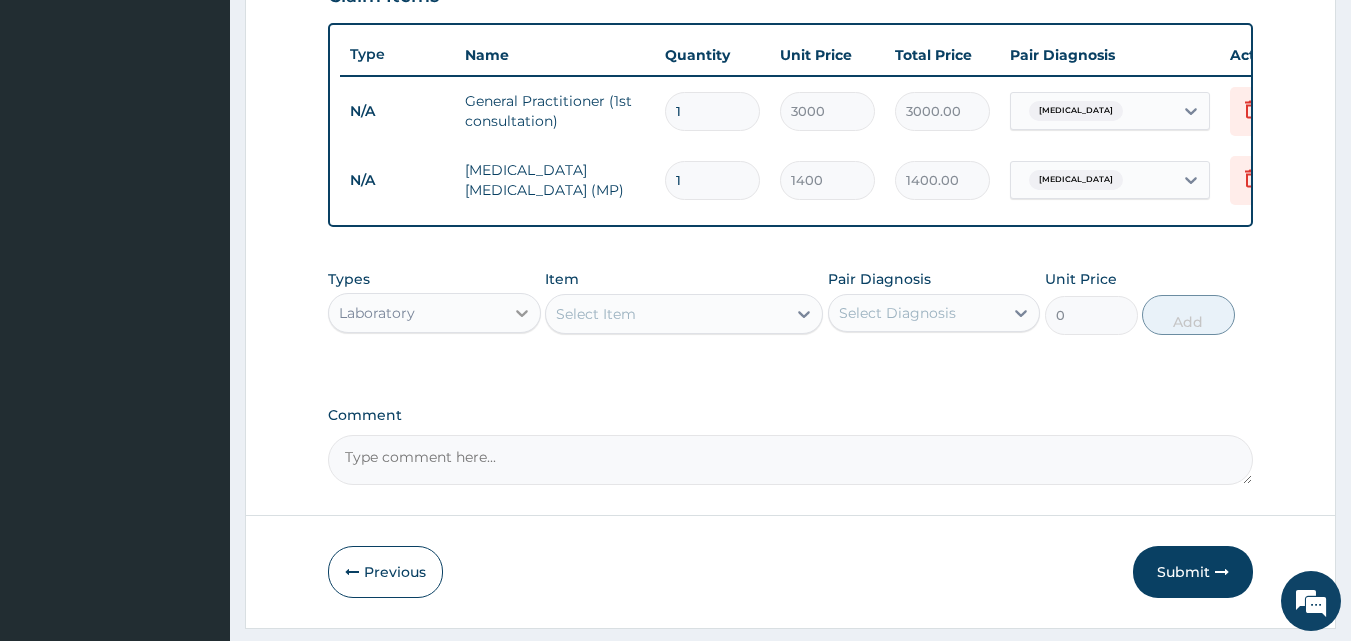 click 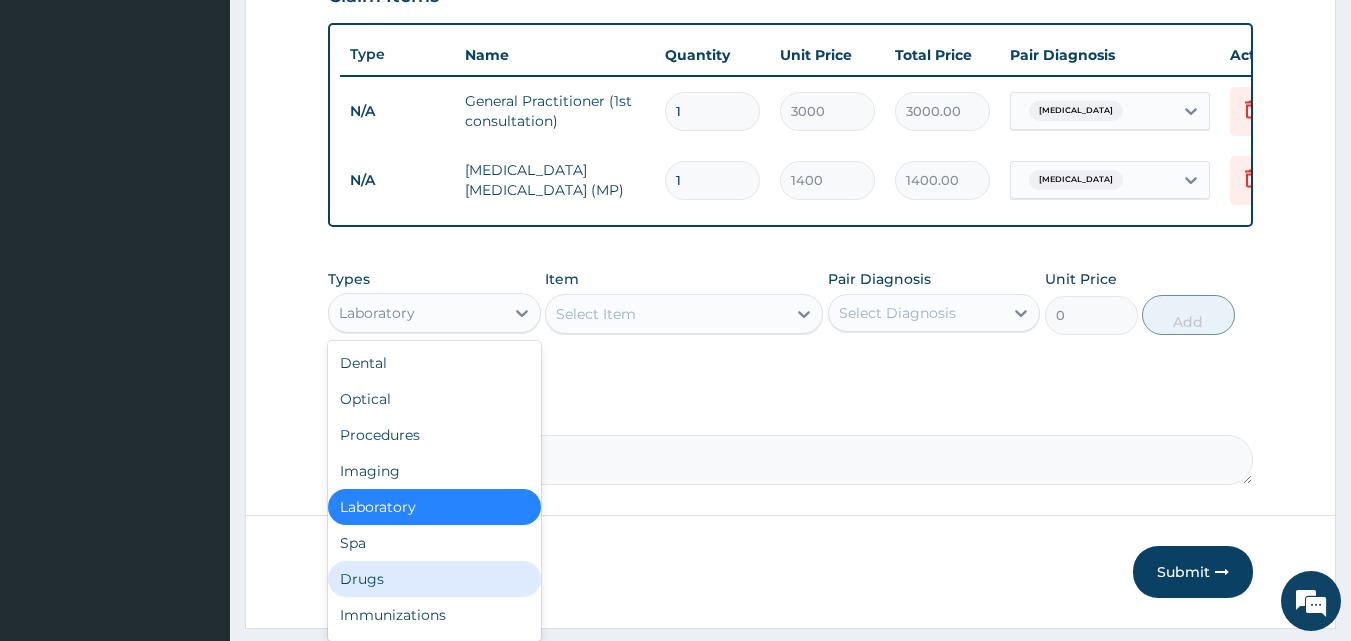 click on "Drugs" at bounding box center (434, 579) 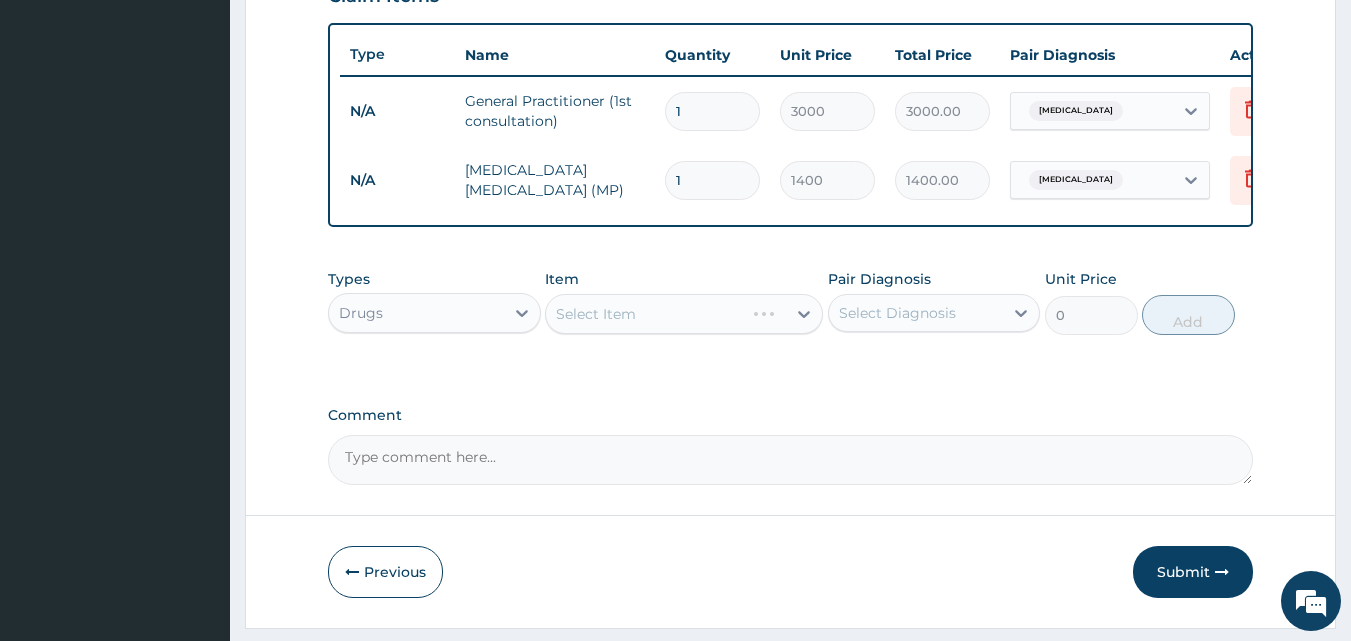 click on "Select Item" at bounding box center [684, 314] 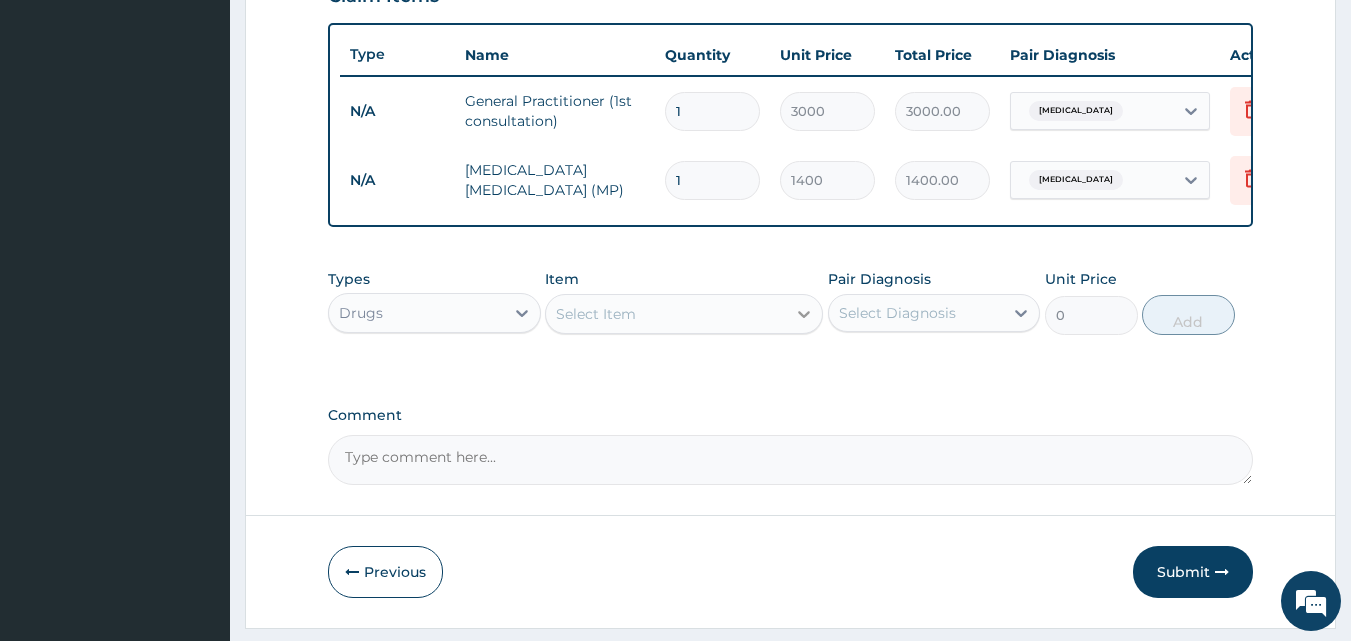click 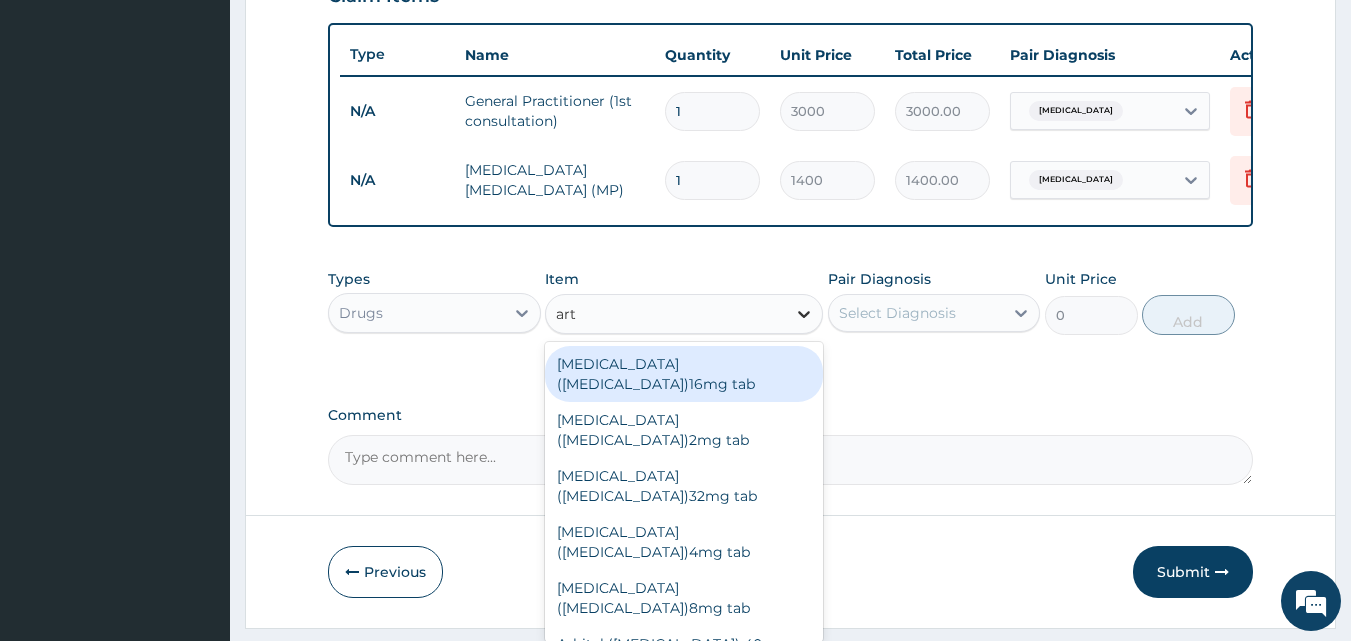 type on "arte" 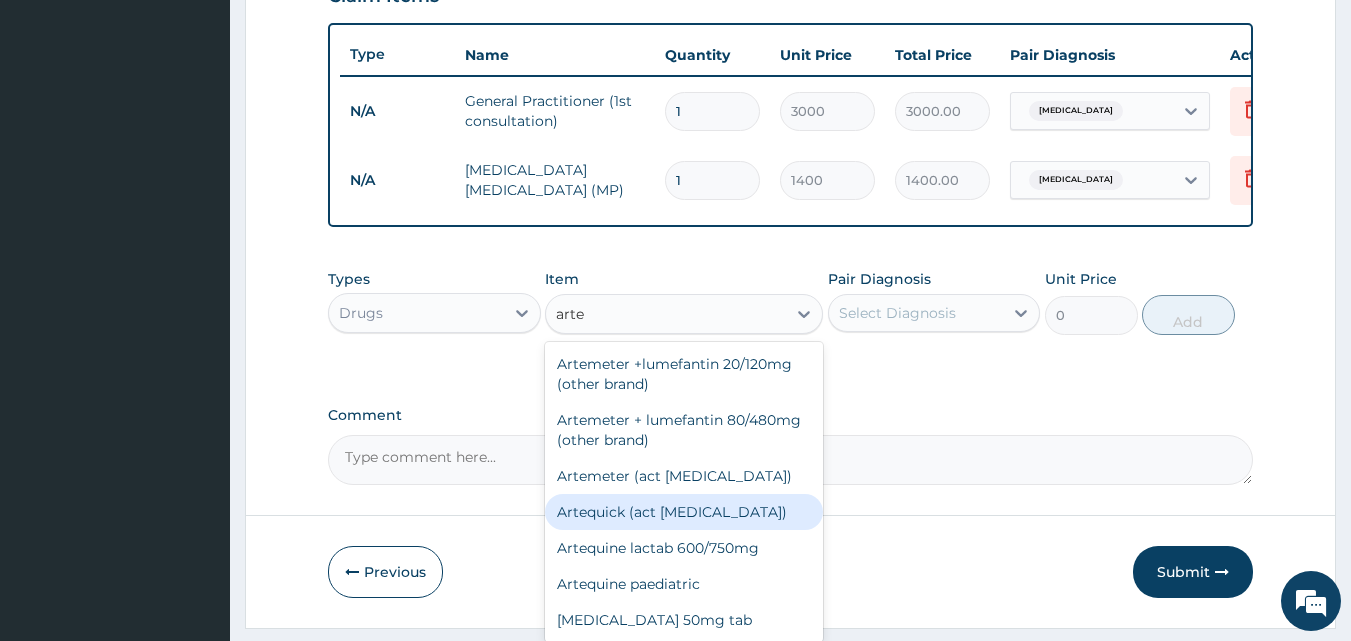click on "Artequick (act [MEDICAL_DATA])" at bounding box center [684, 512] 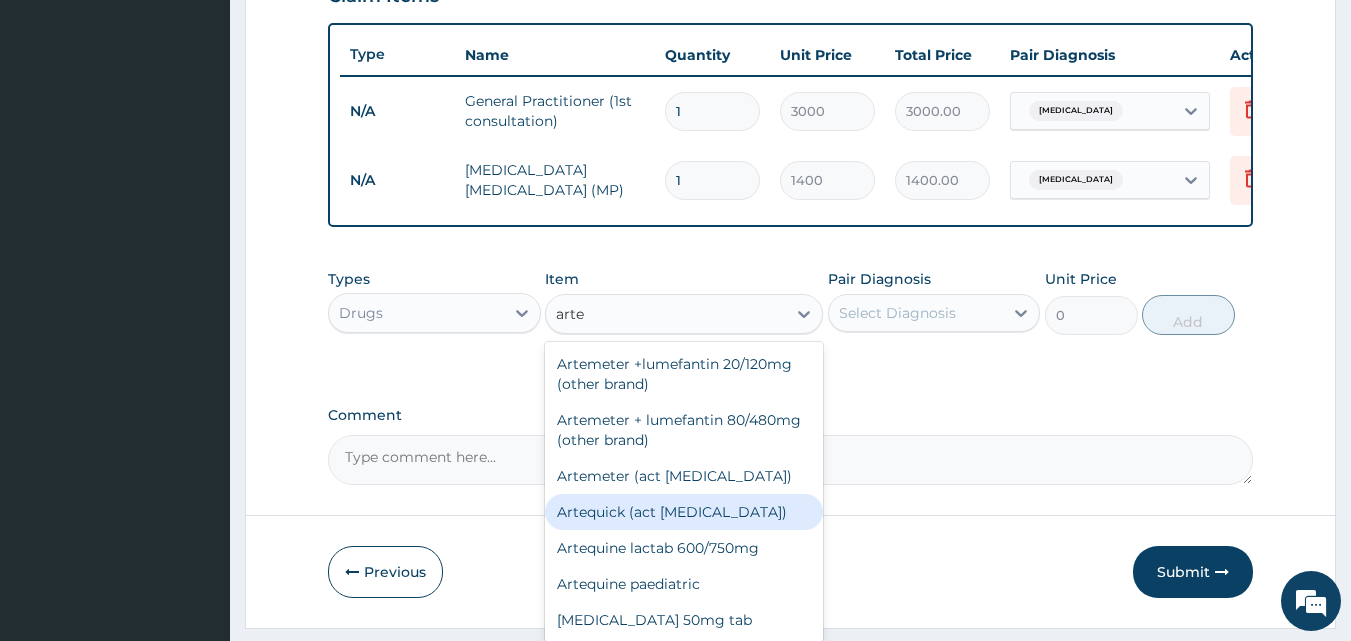type 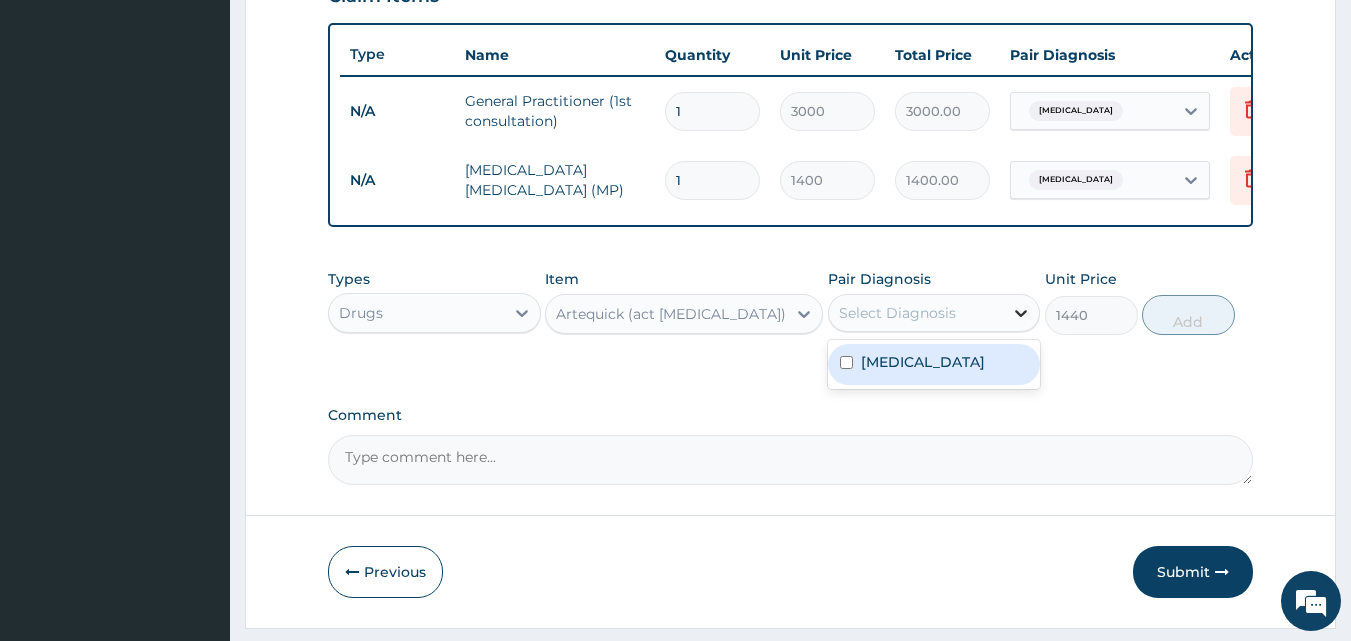 click 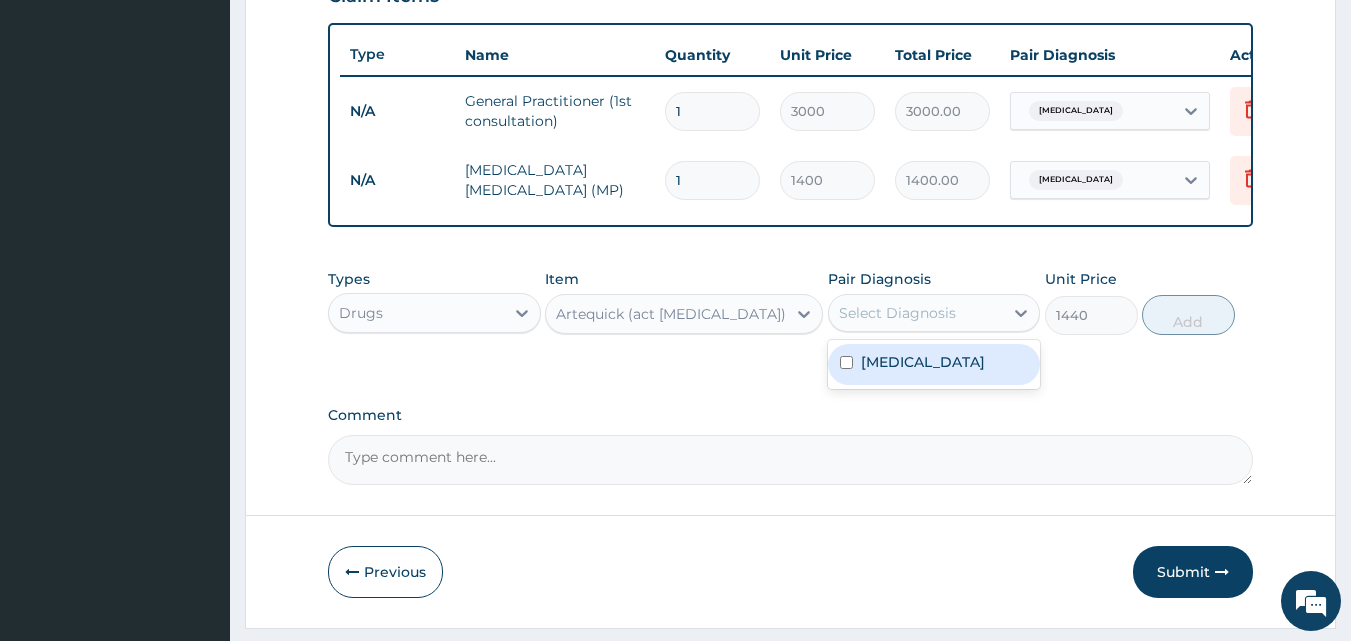 click on "[MEDICAL_DATA]" at bounding box center (923, 362) 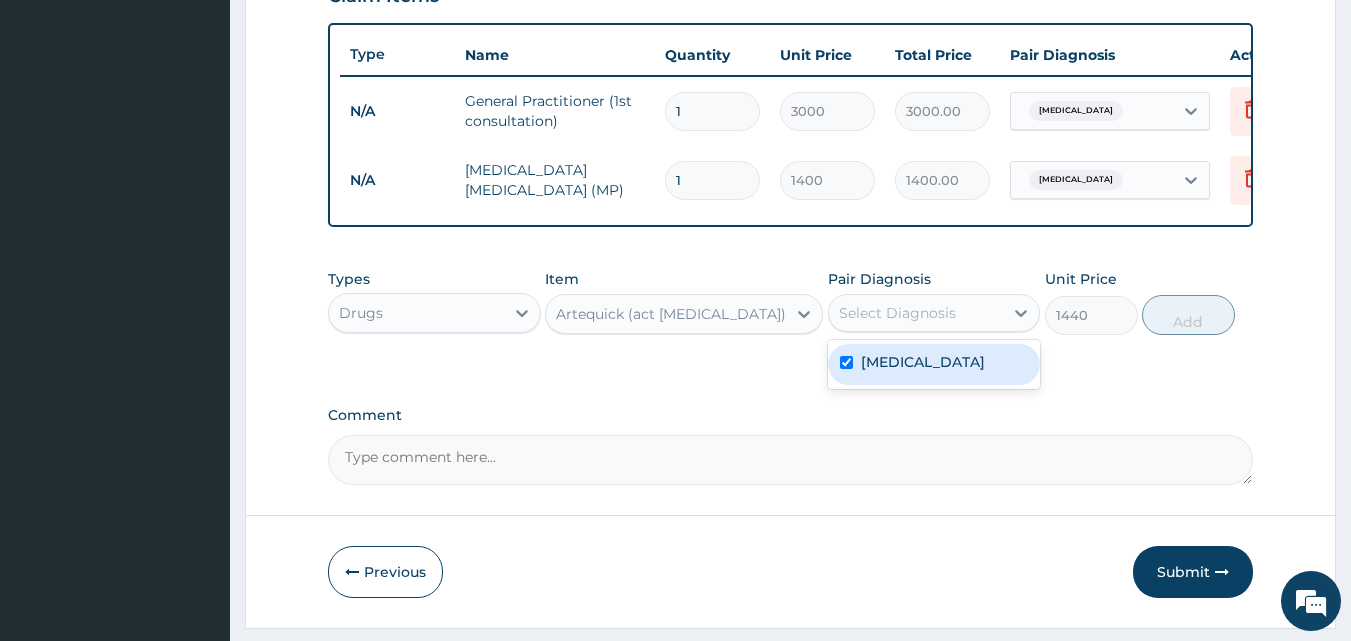 checkbox on "true" 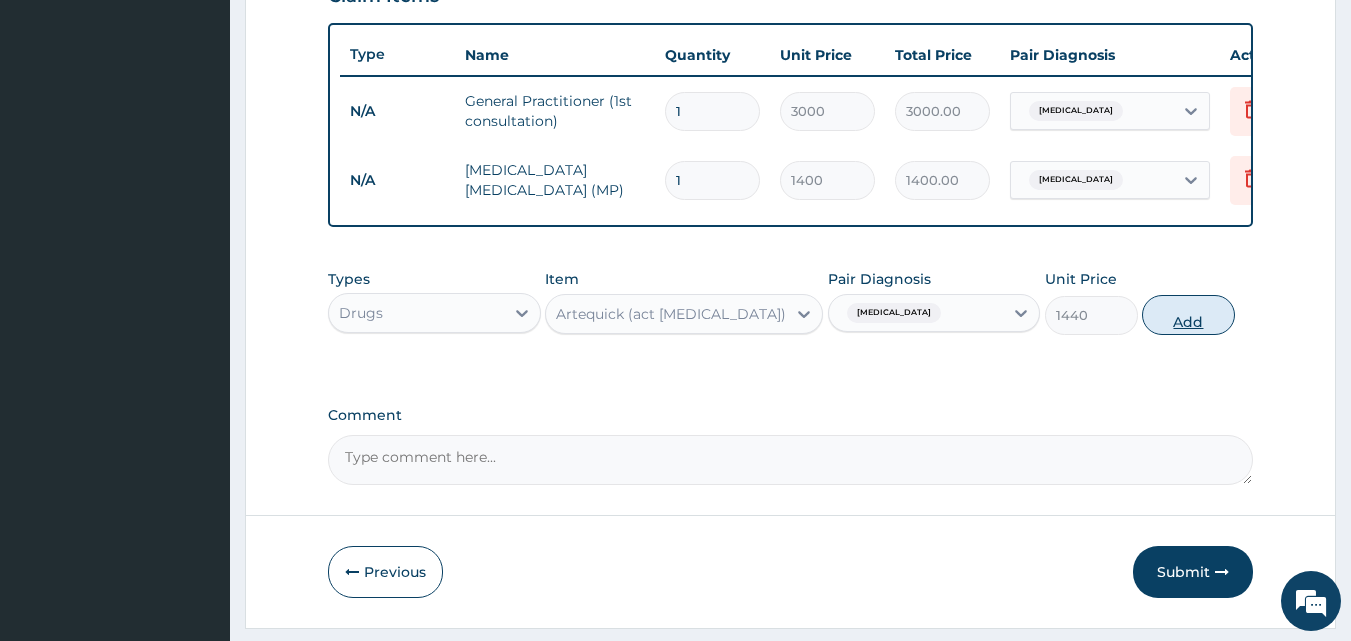 click on "Add" at bounding box center (1188, 315) 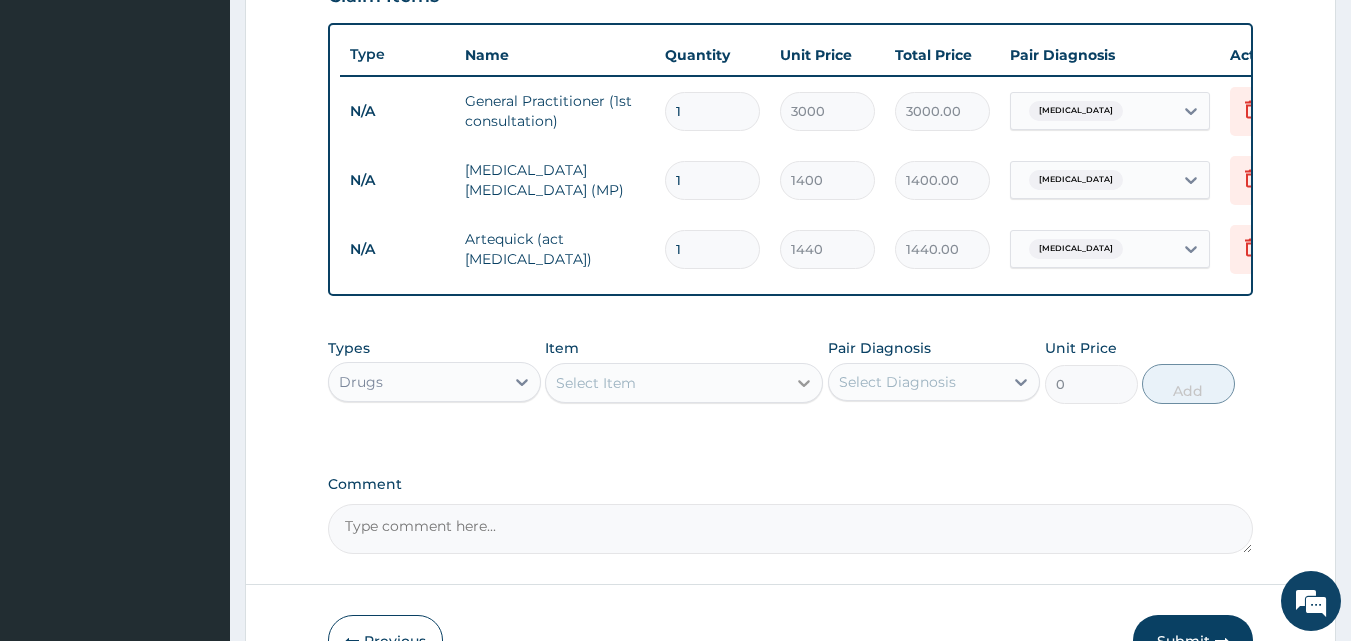 click 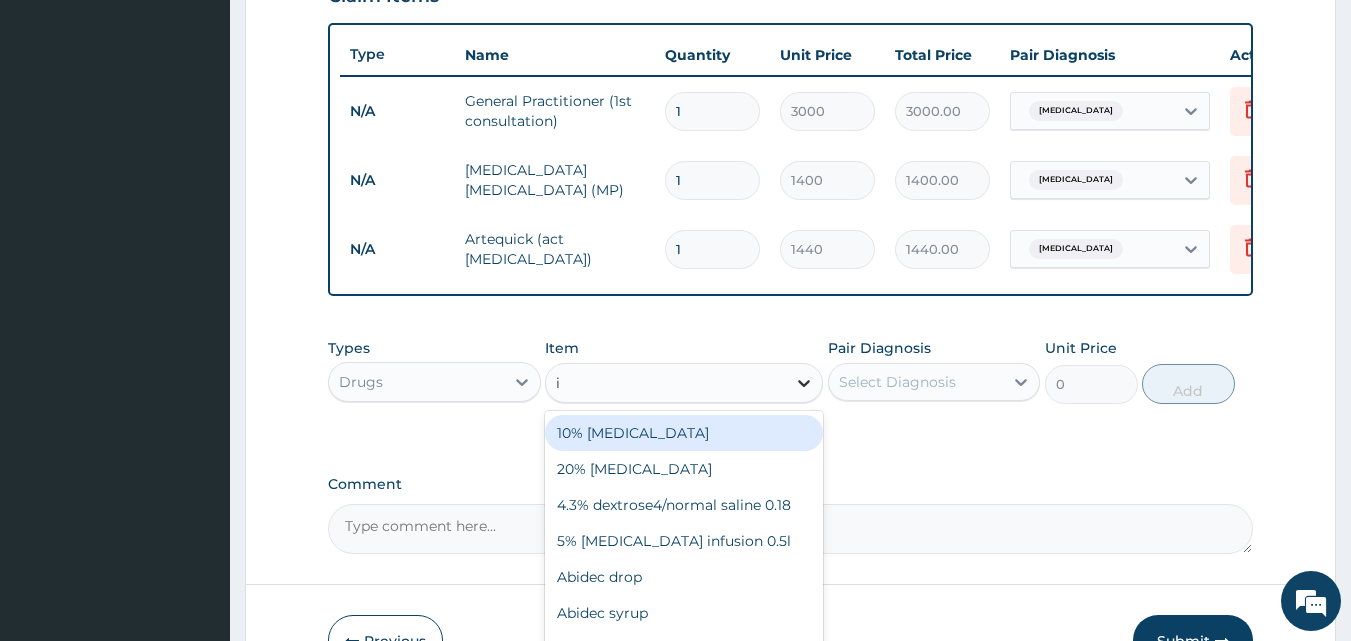 type on "ib" 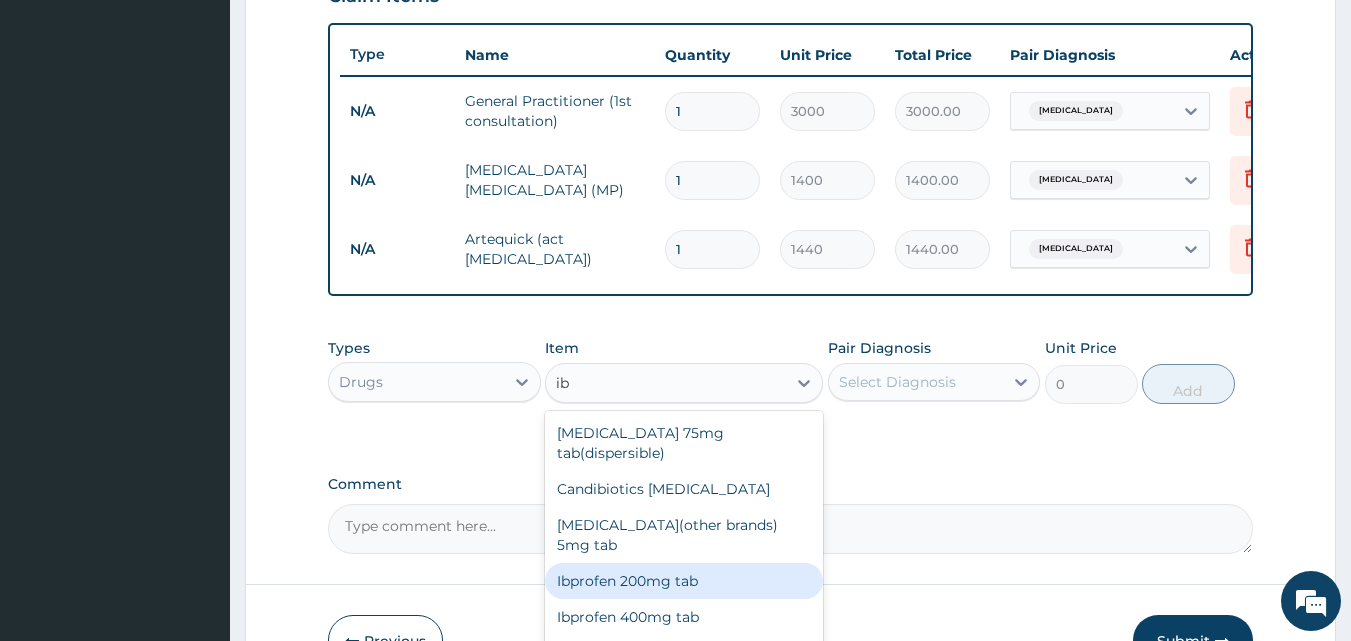 click on "Ibprofen 200mg tab" at bounding box center [684, 581] 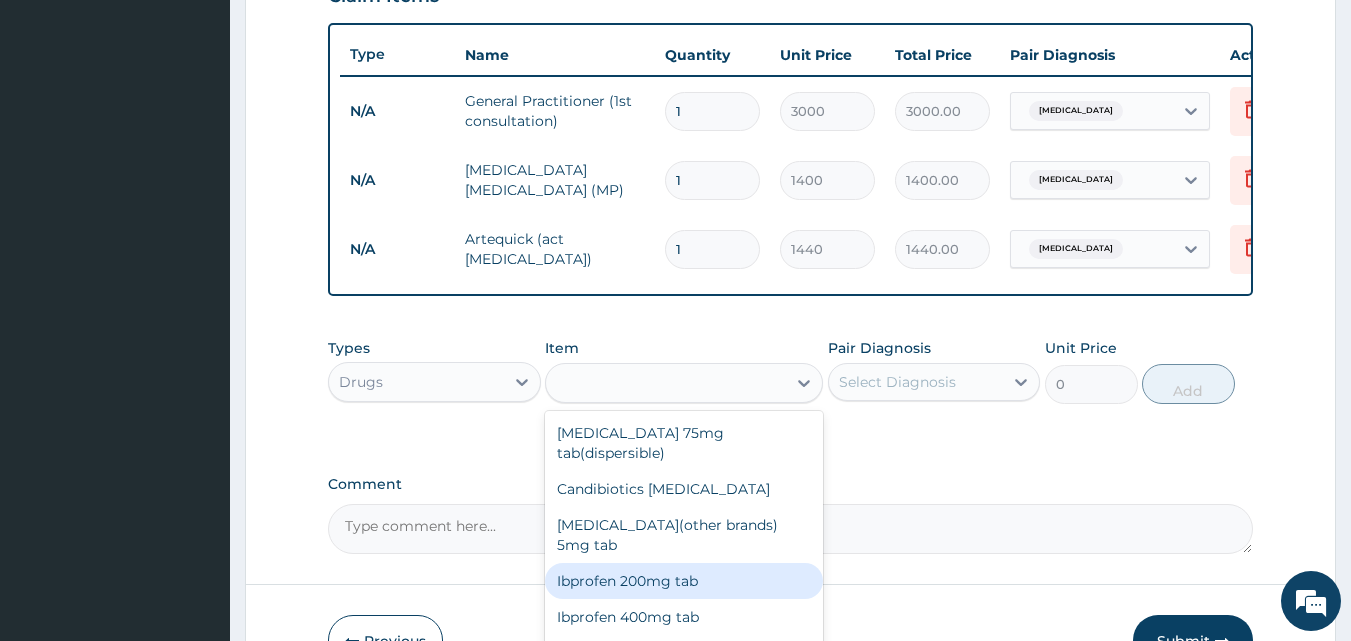 type on "15" 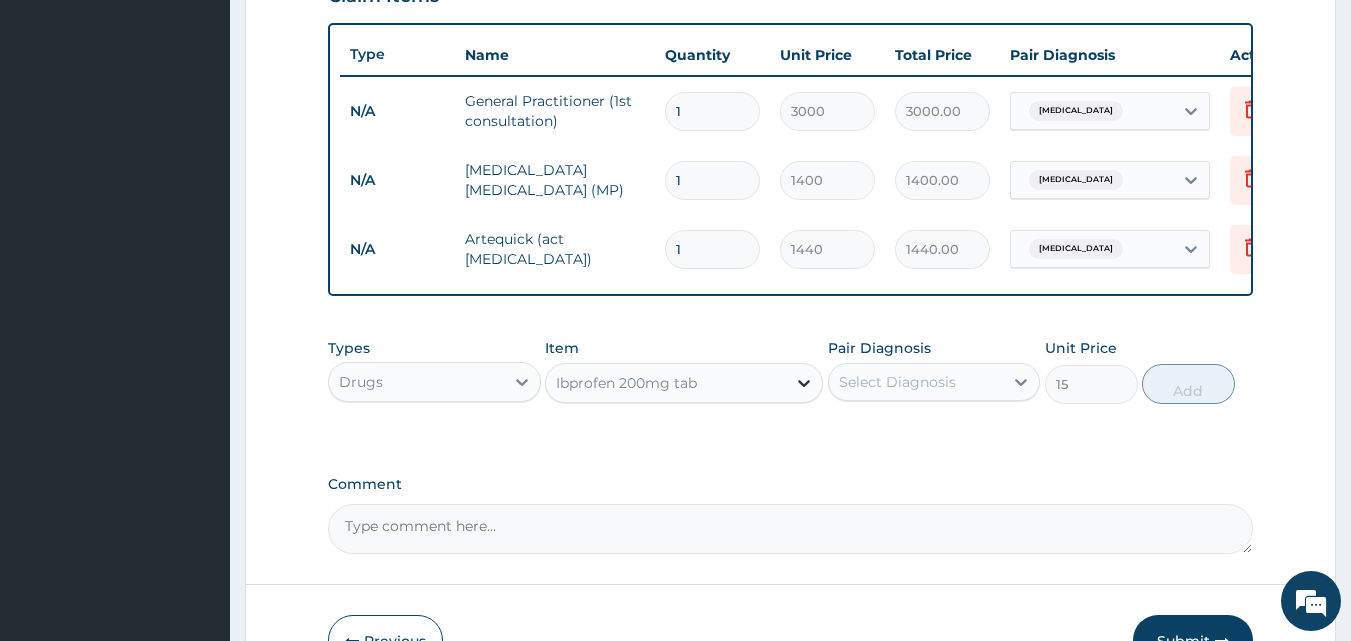 click 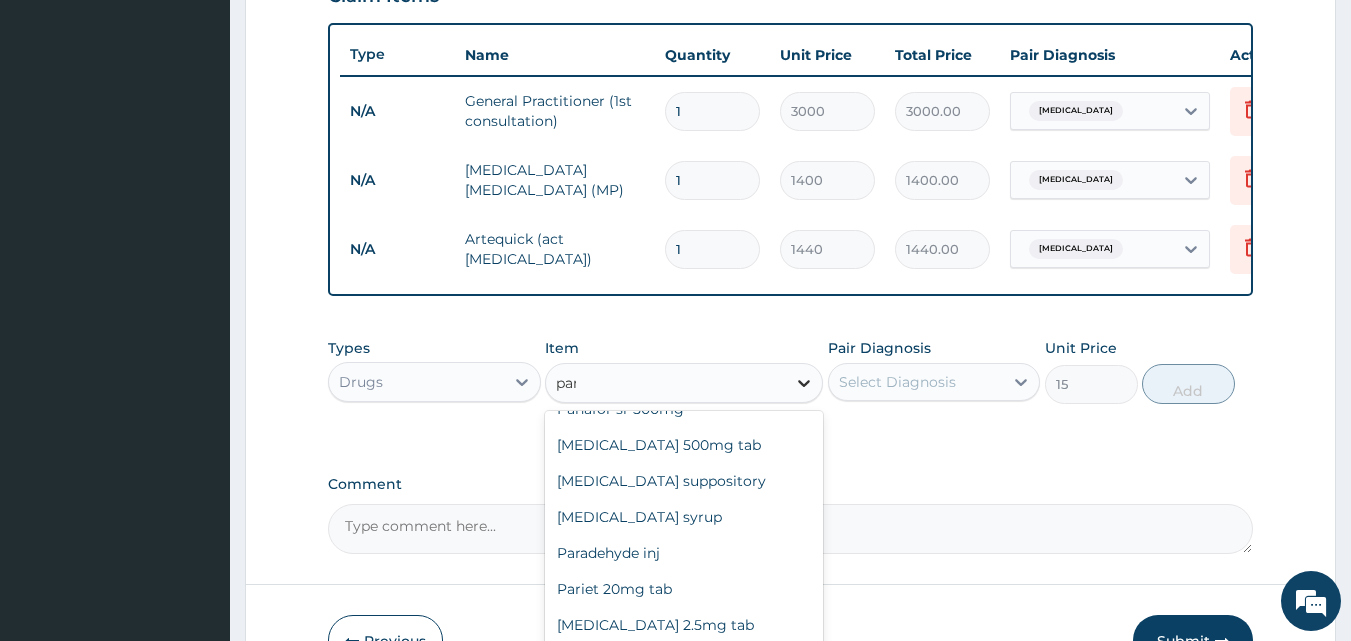 scroll, scrollTop: 0, scrollLeft: 0, axis: both 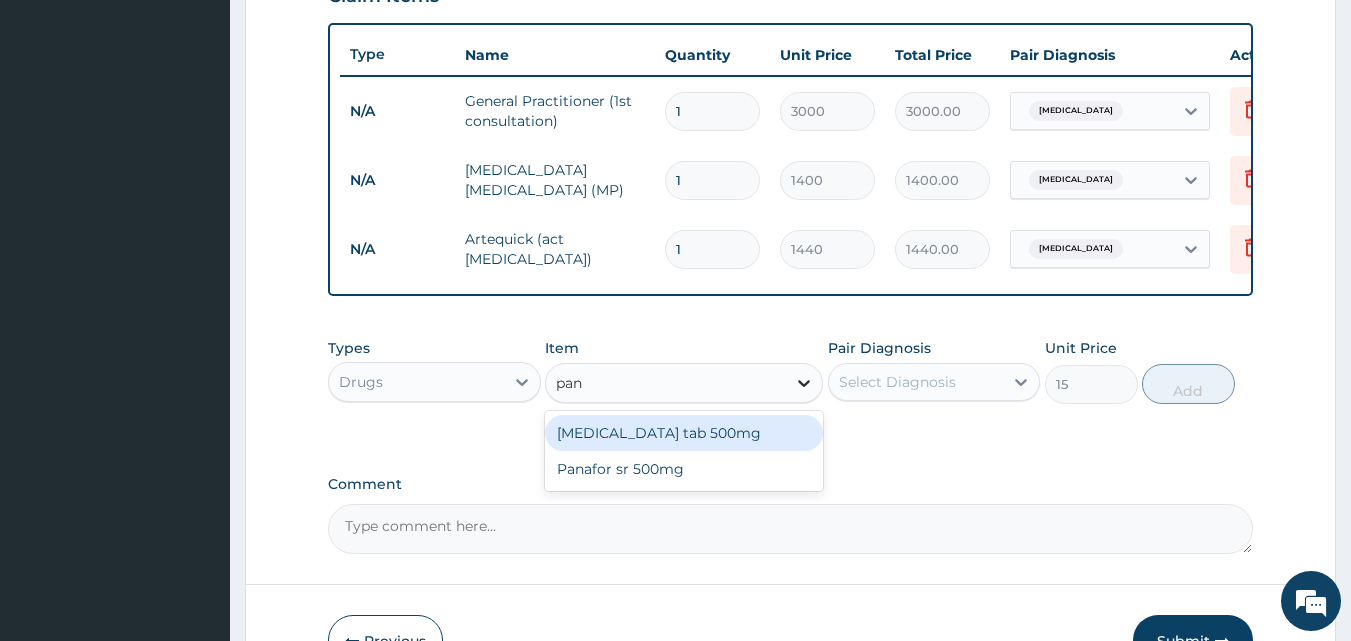 type on "pana" 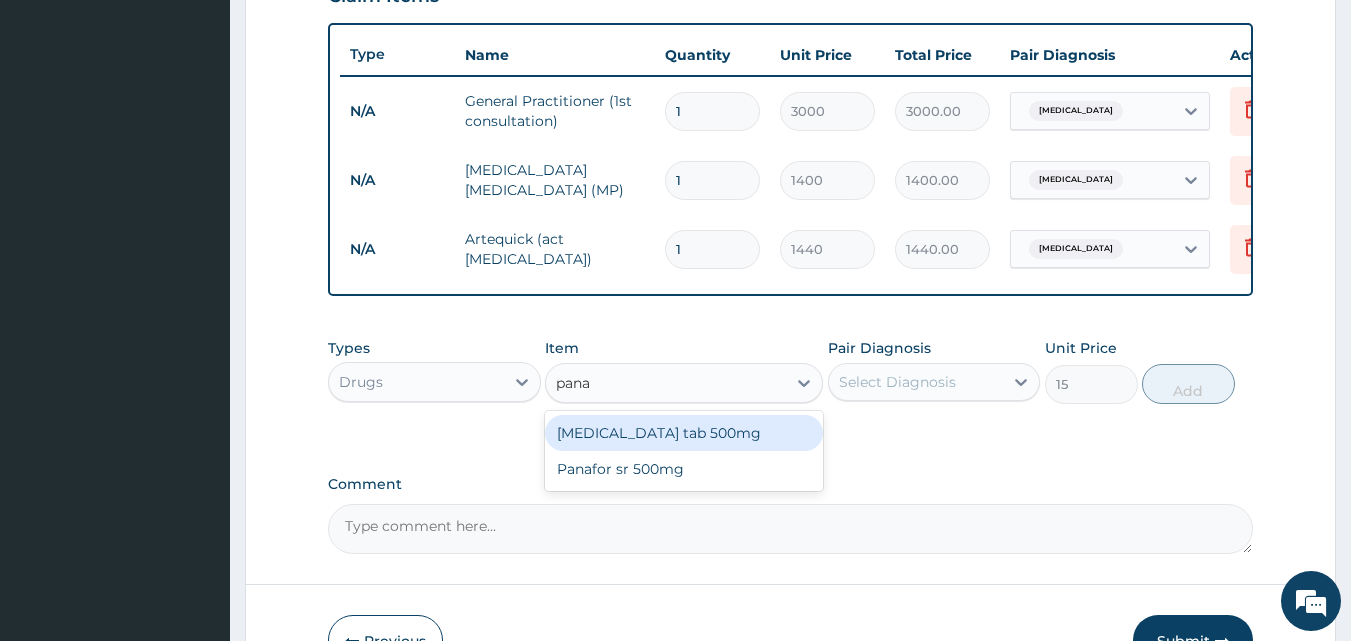 click on "[MEDICAL_DATA] tab 500mg" at bounding box center [684, 433] 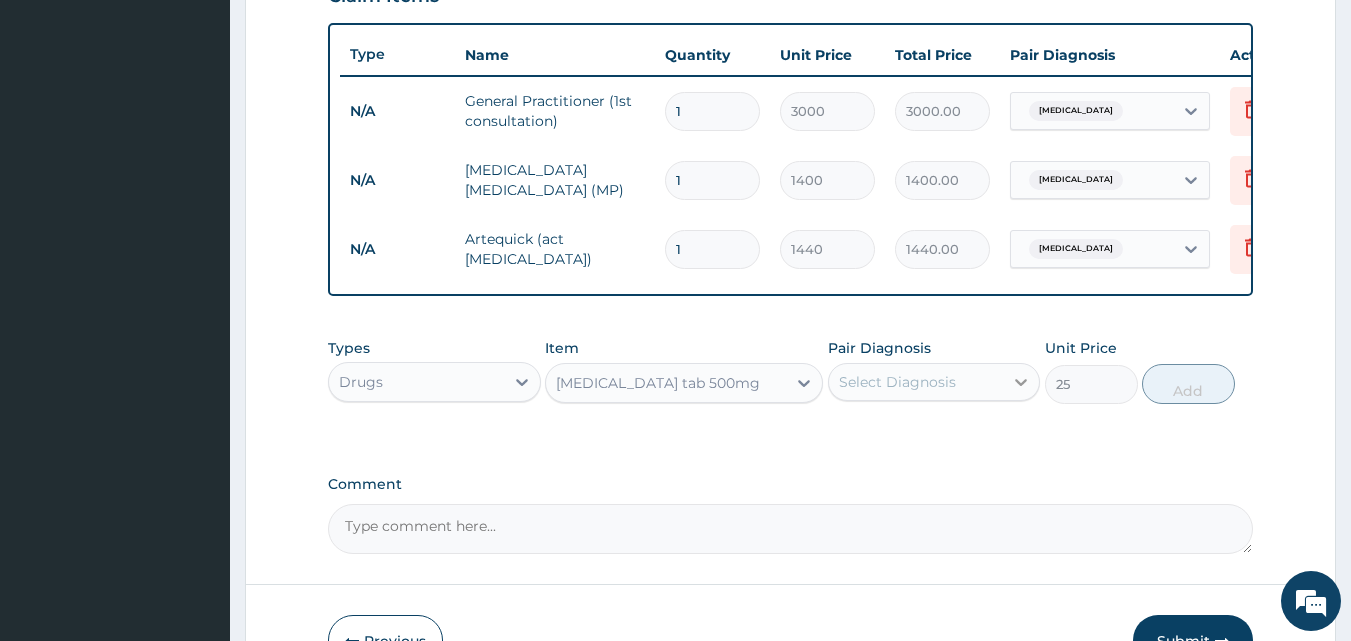 click 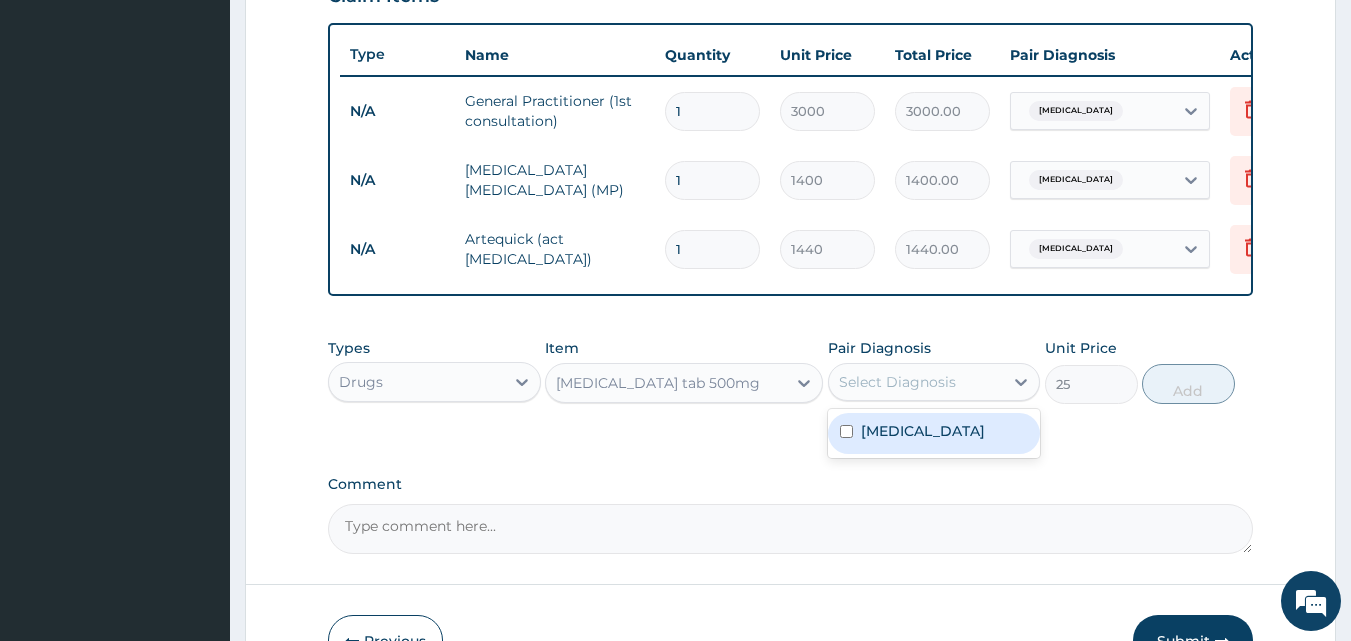 click on "[MEDICAL_DATA]" at bounding box center (923, 431) 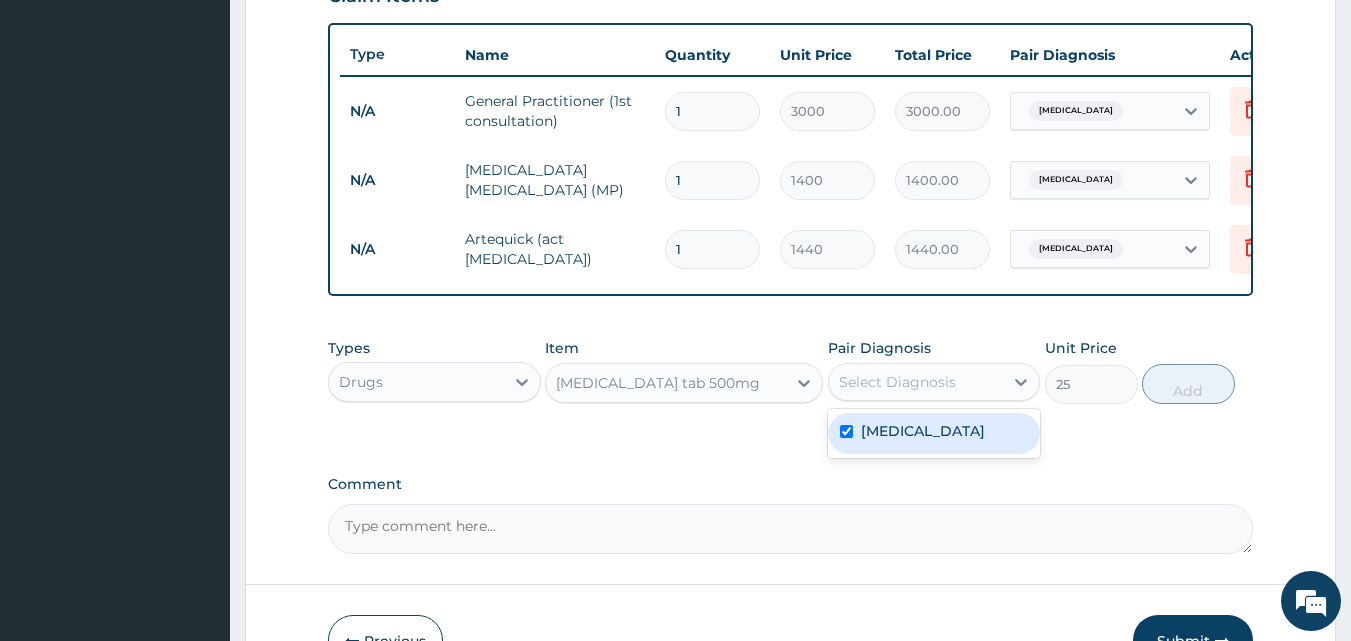 checkbox on "true" 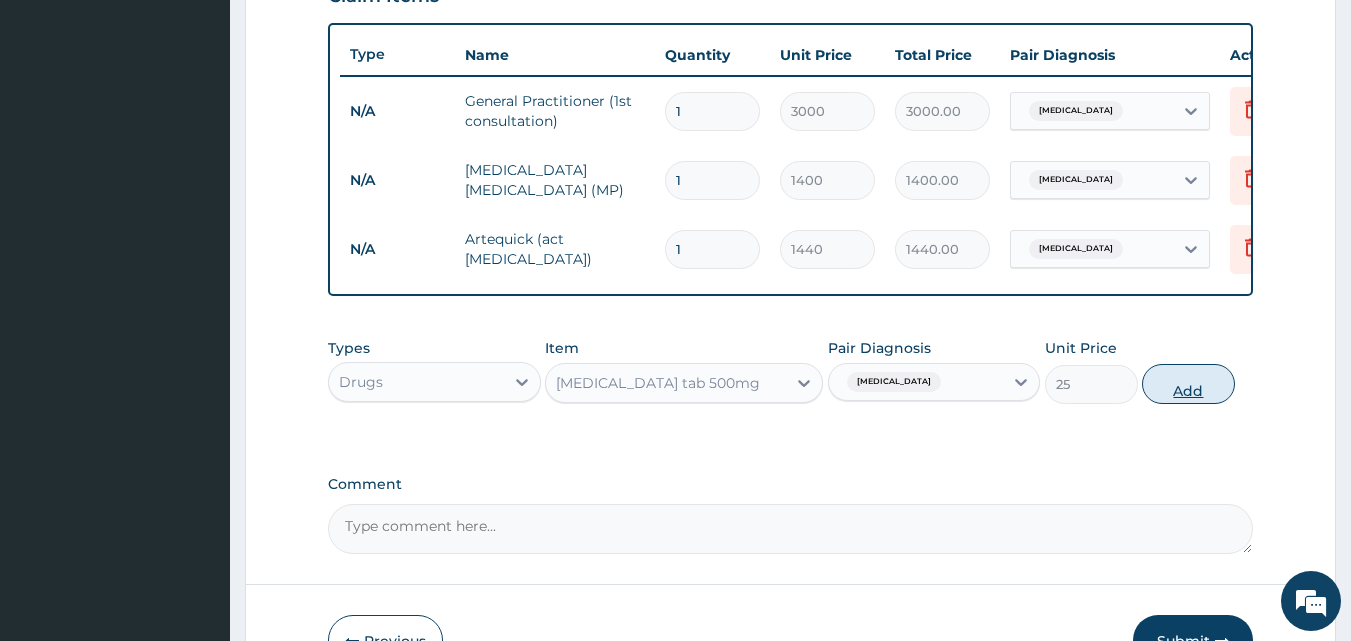 click on "Add" at bounding box center [1188, 384] 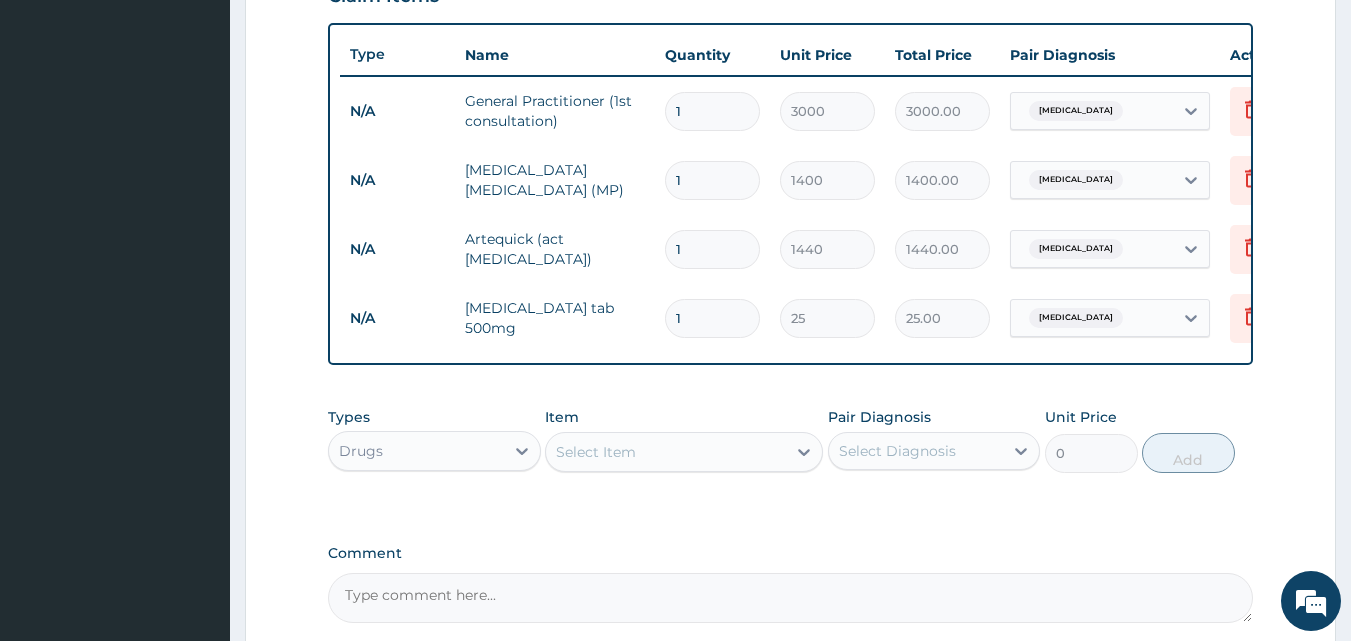 type on "18" 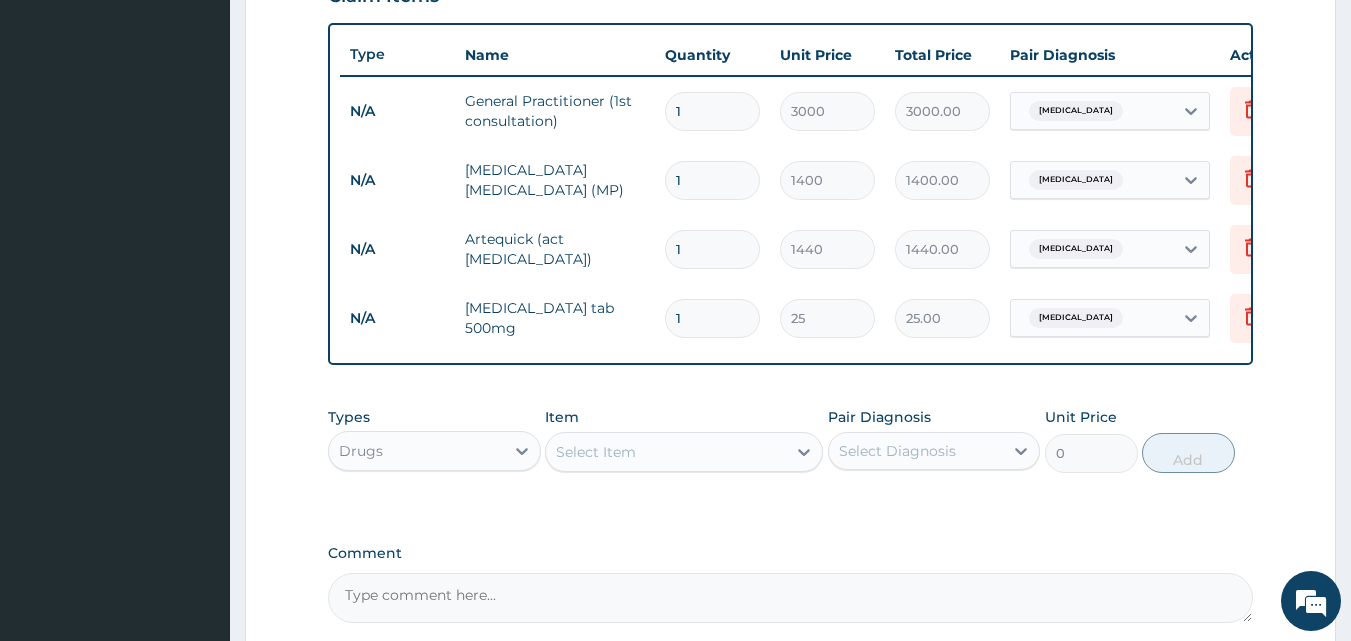 type on "450.00" 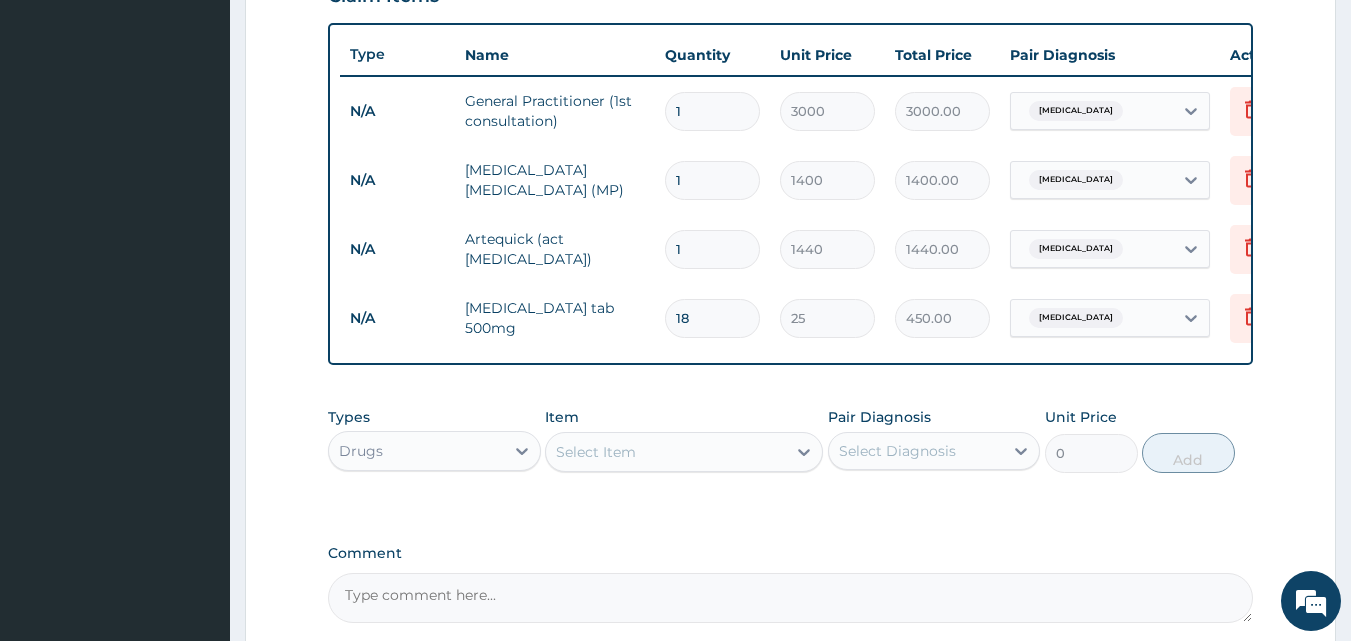 scroll, scrollTop: 928, scrollLeft: 0, axis: vertical 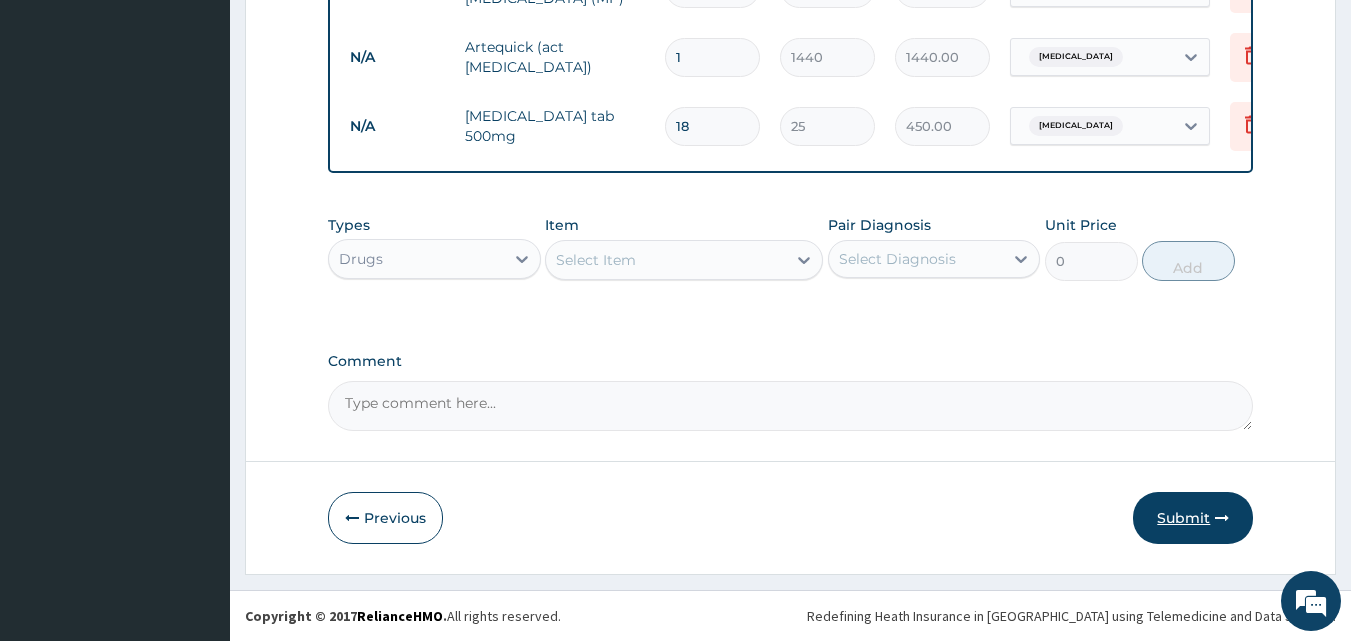 type on "18" 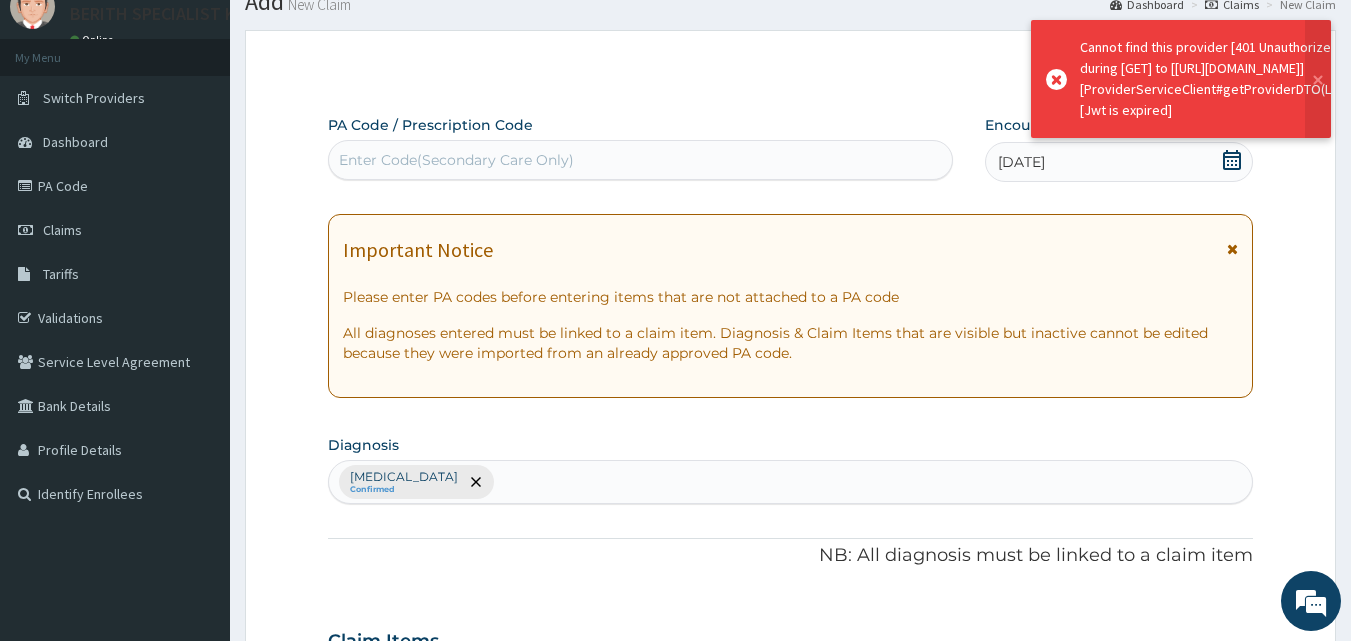 scroll, scrollTop: 928, scrollLeft: 0, axis: vertical 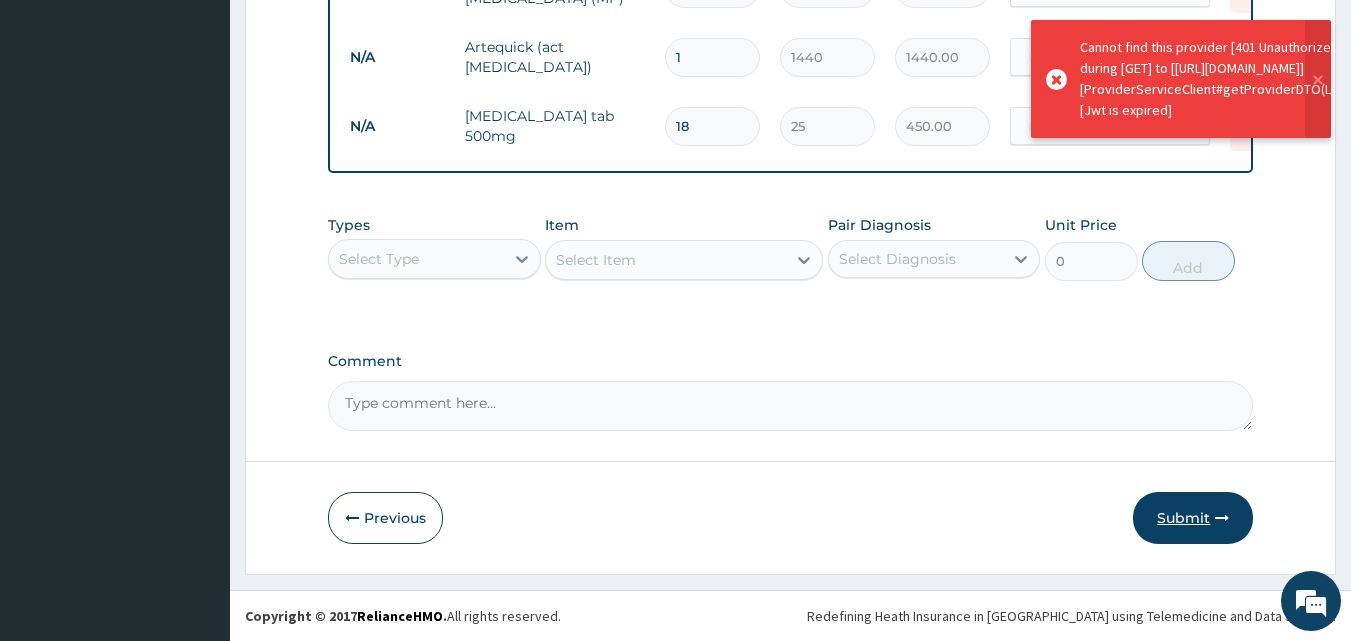 click on "Submit" at bounding box center (1193, 518) 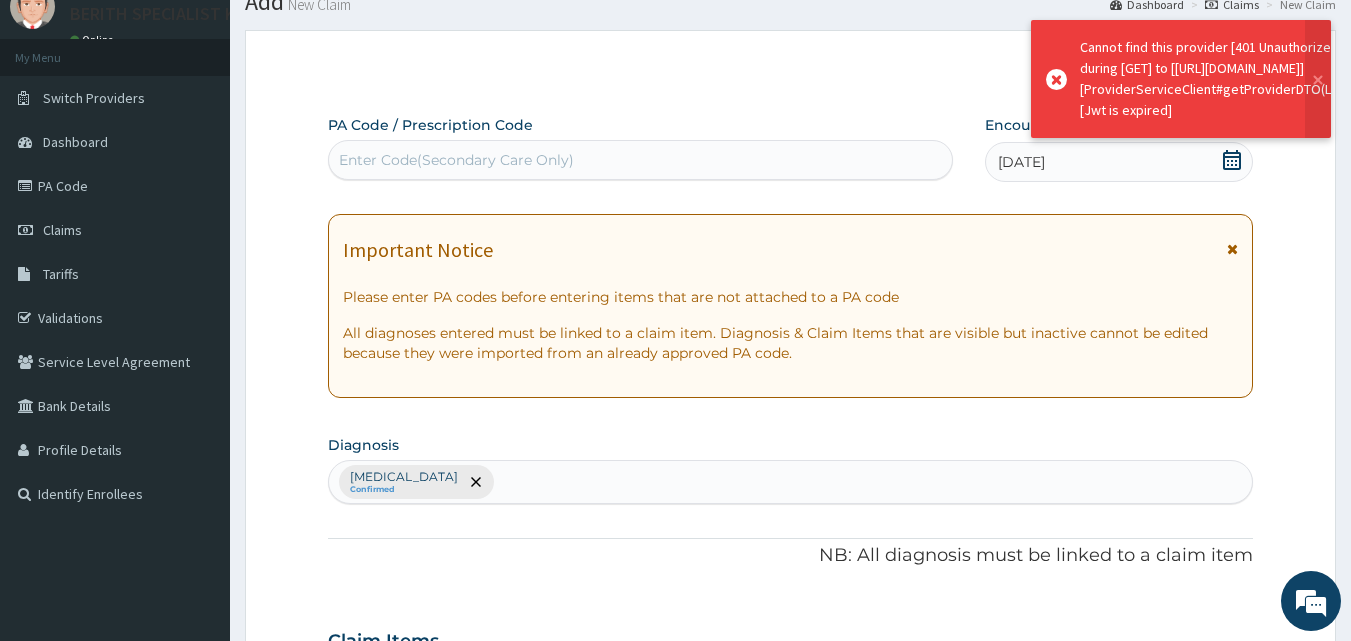 scroll, scrollTop: 928, scrollLeft: 0, axis: vertical 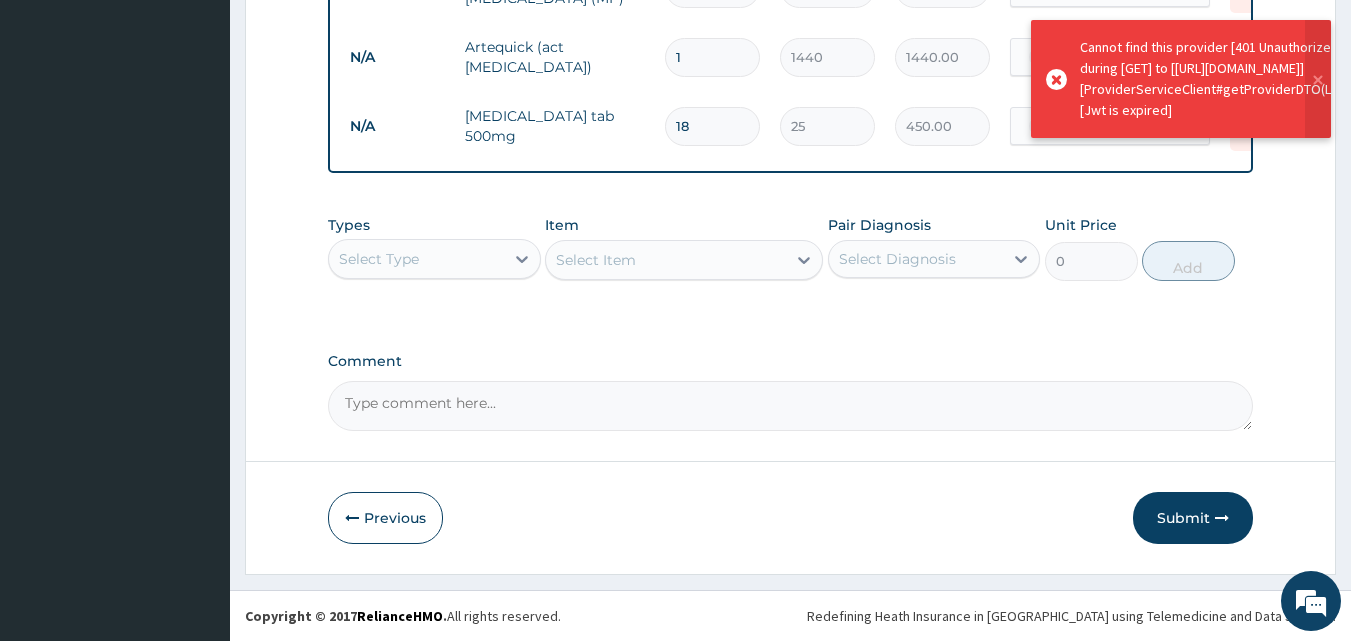 click on "Submit" at bounding box center [1193, 518] 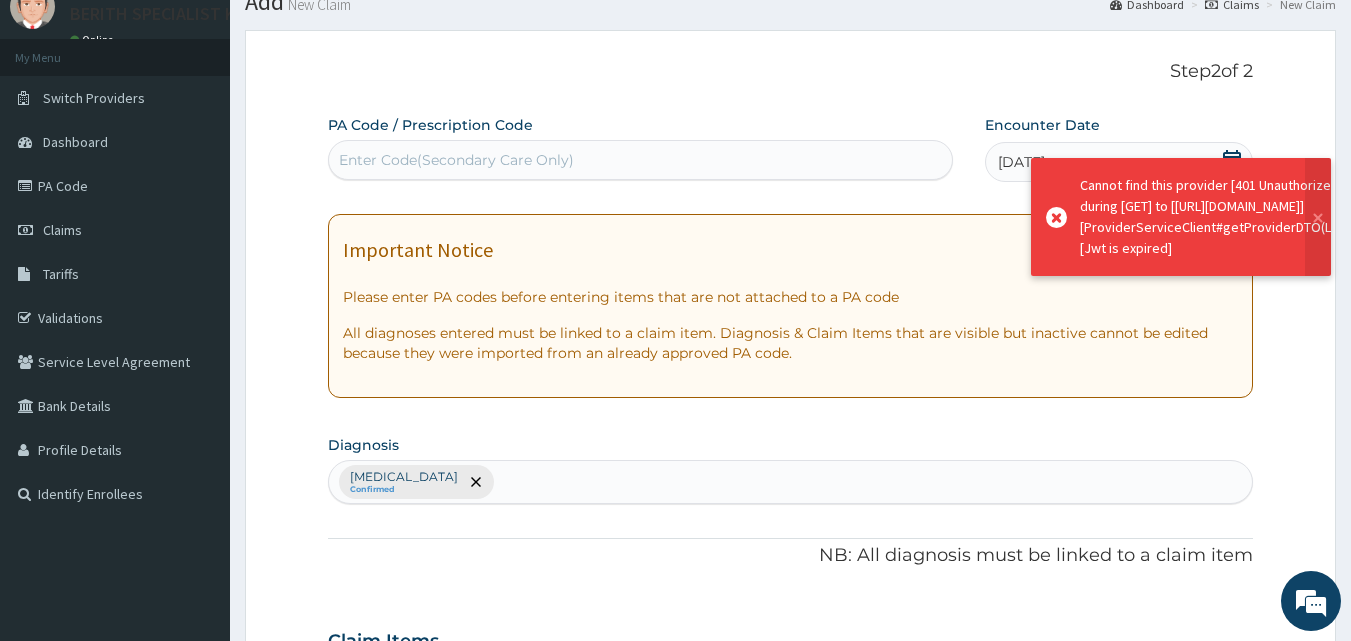 scroll, scrollTop: 928, scrollLeft: 0, axis: vertical 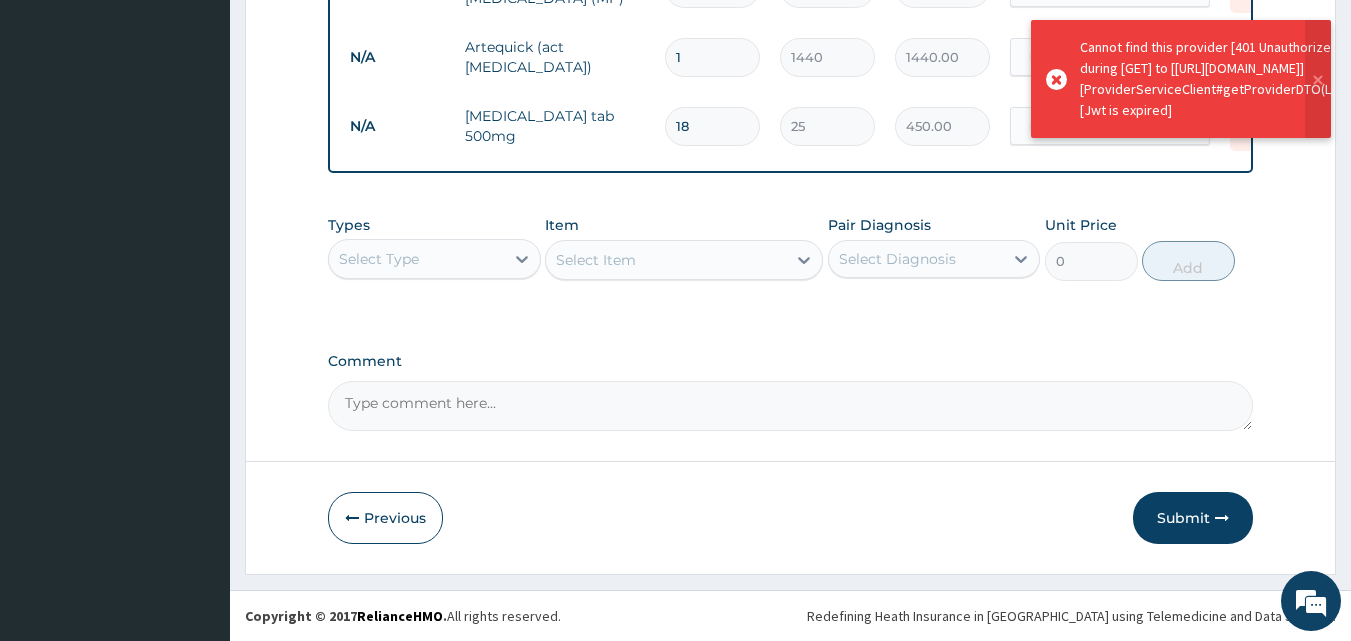 click on "Submit" at bounding box center [1193, 518] 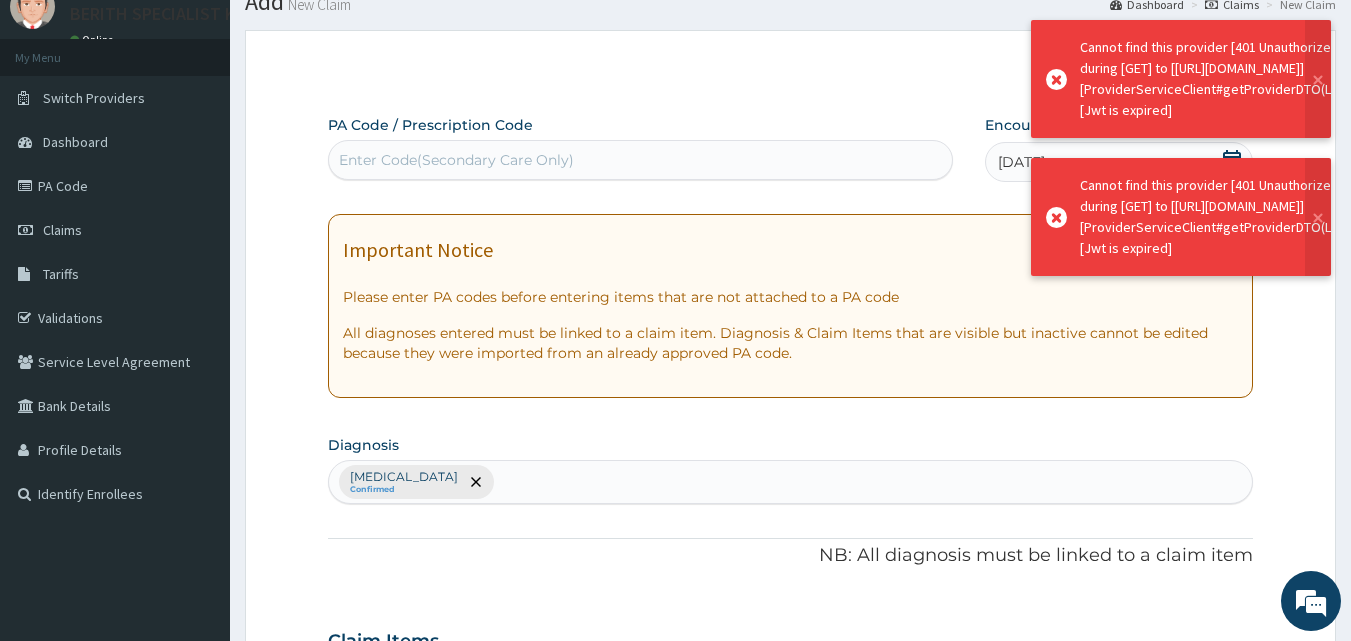 scroll, scrollTop: 928, scrollLeft: 0, axis: vertical 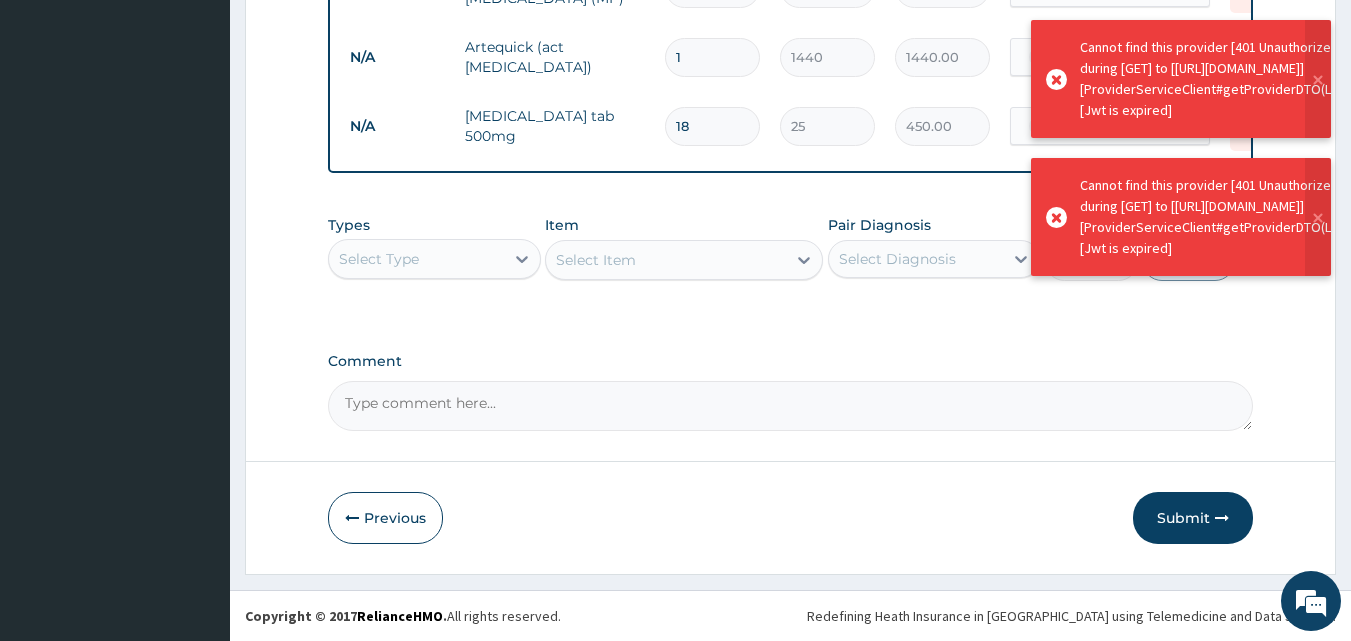 click on "Submit" at bounding box center [1193, 518] 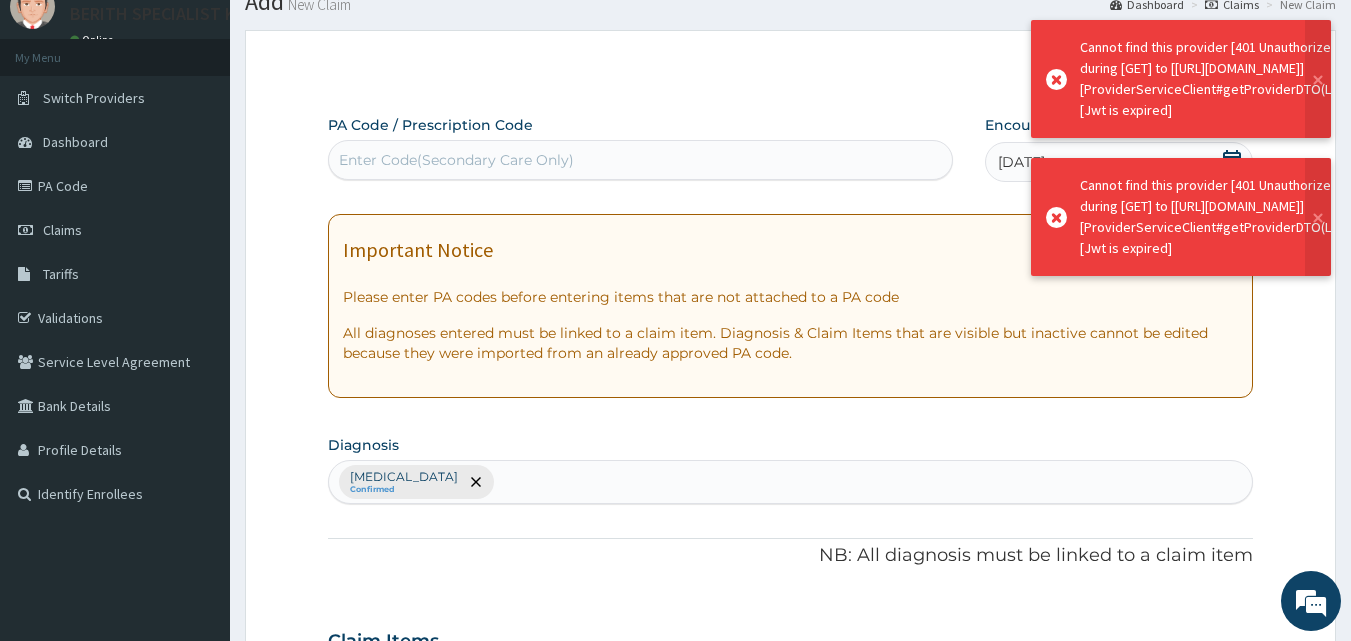 scroll, scrollTop: 928, scrollLeft: 0, axis: vertical 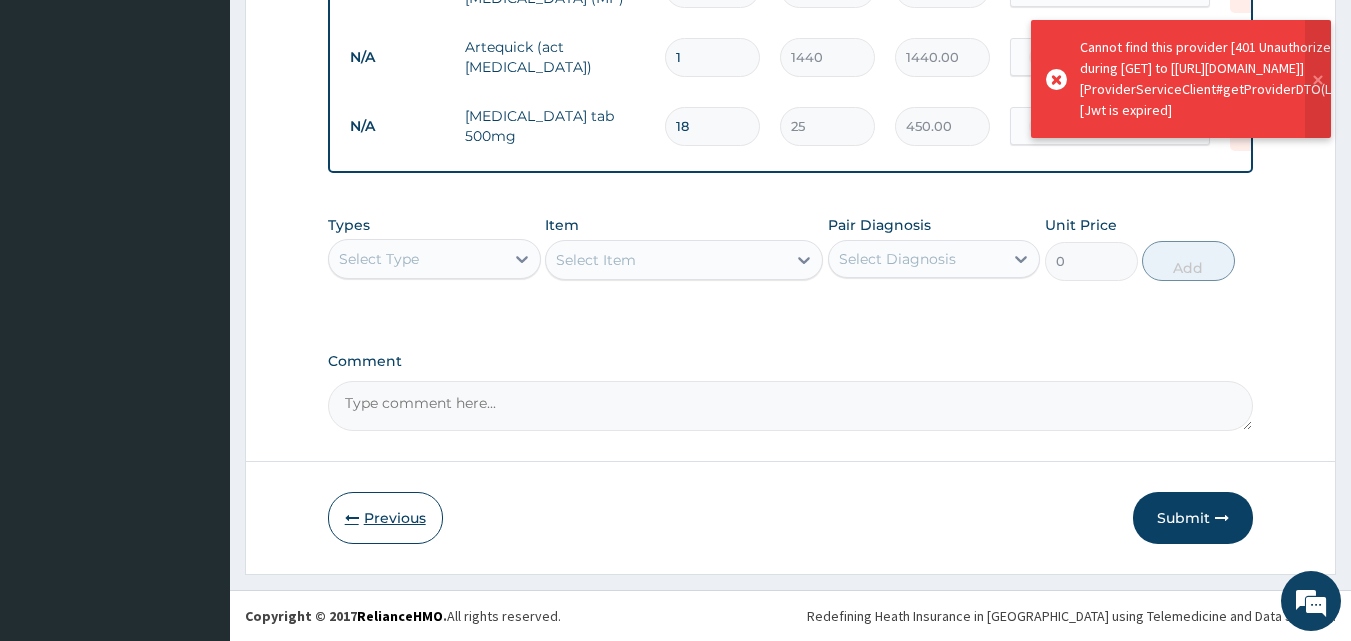 click on "Previous" at bounding box center (385, 518) 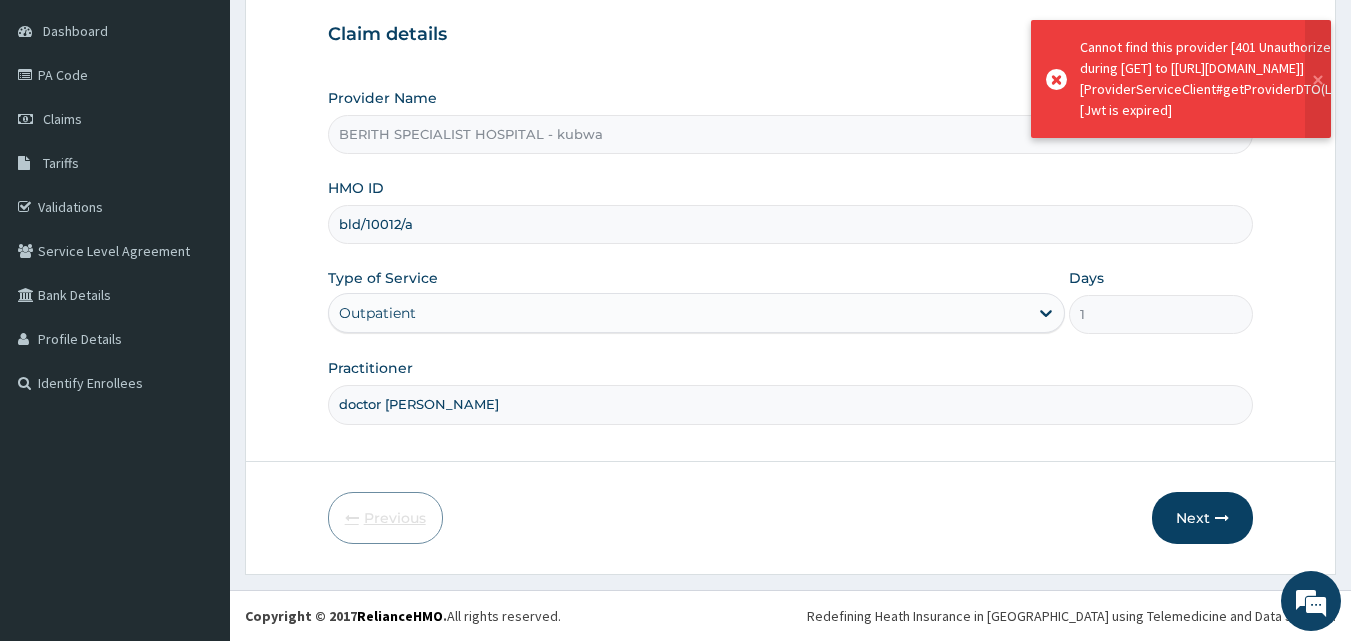 scroll, scrollTop: 187, scrollLeft: 0, axis: vertical 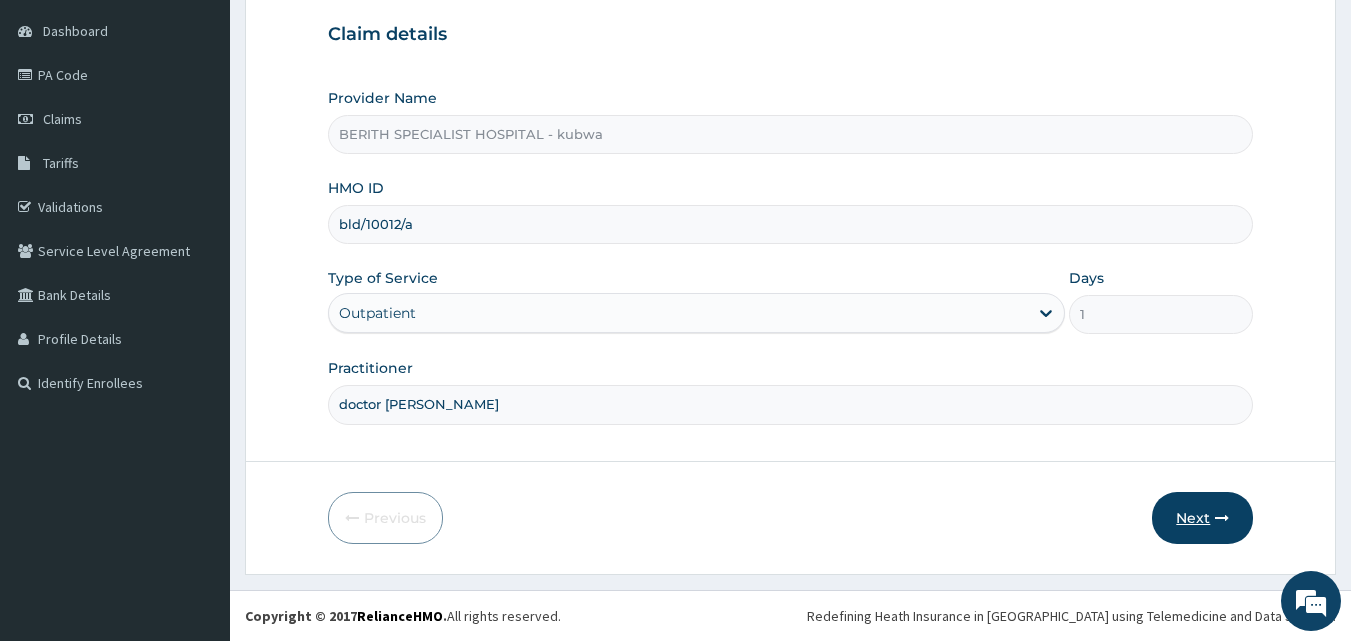 click on "Next" at bounding box center (1202, 518) 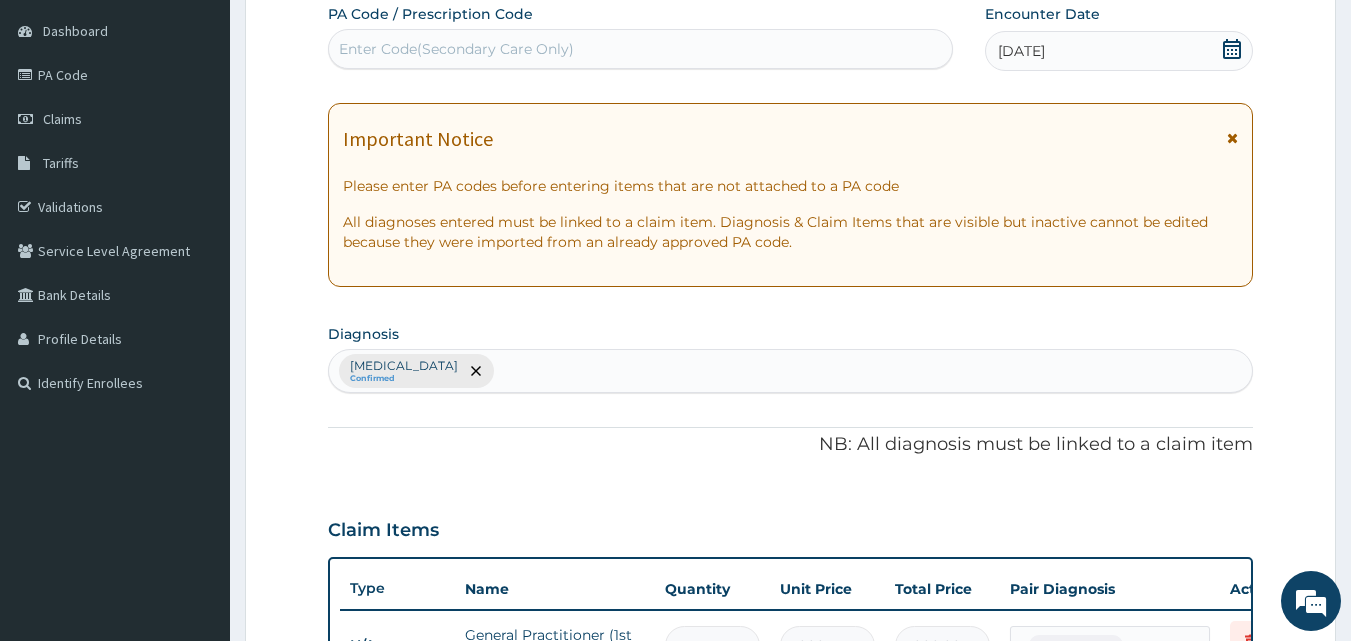 scroll, scrollTop: 747, scrollLeft: 0, axis: vertical 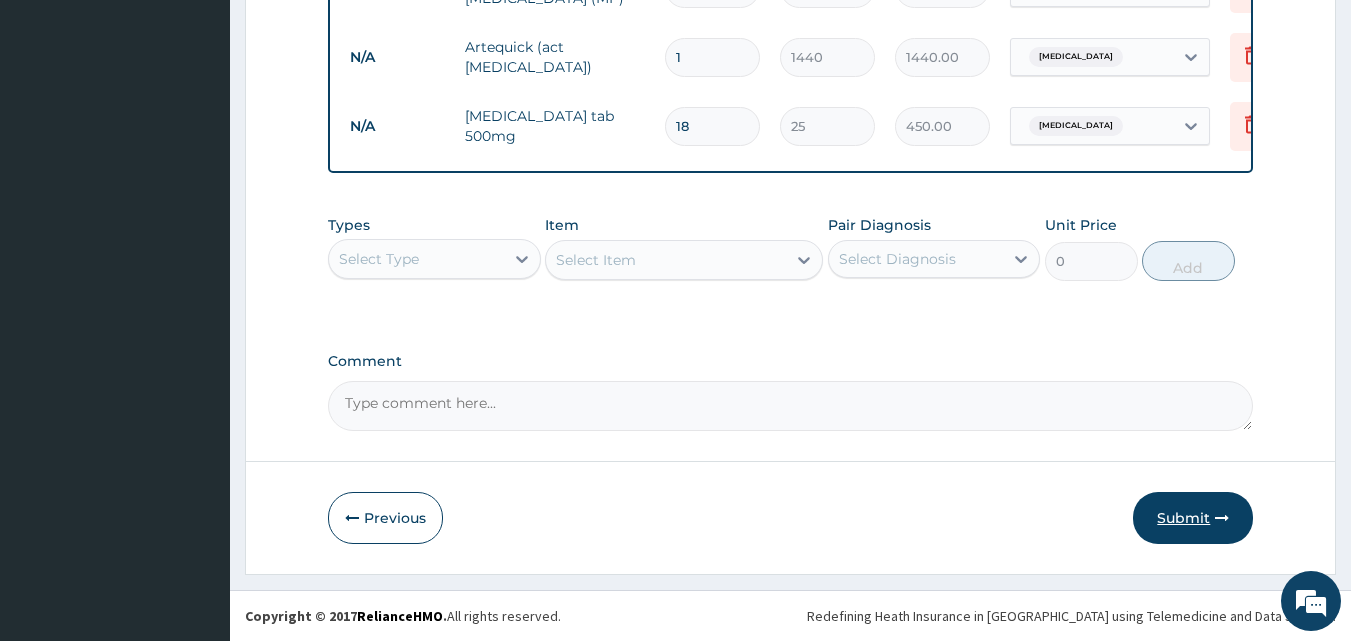 click on "Submit" at bounding box center (1193, 518) 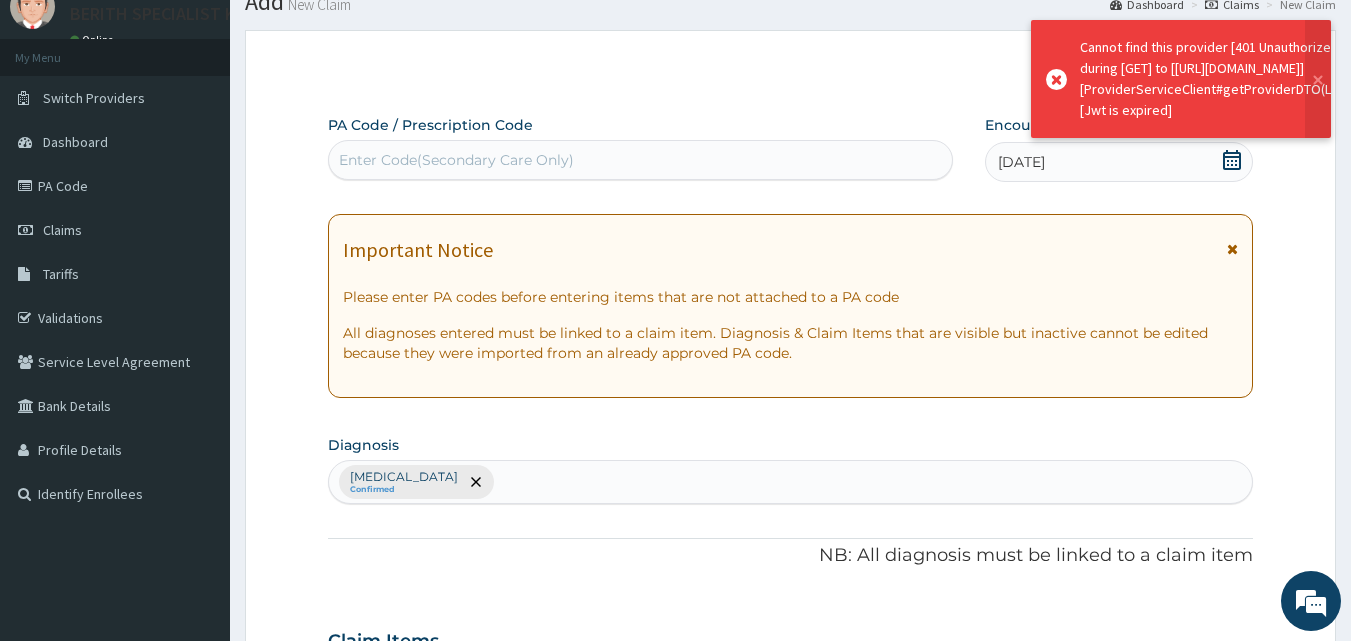 scroll, scrollTop: 928, scrollLeft: 0, axis: vertical 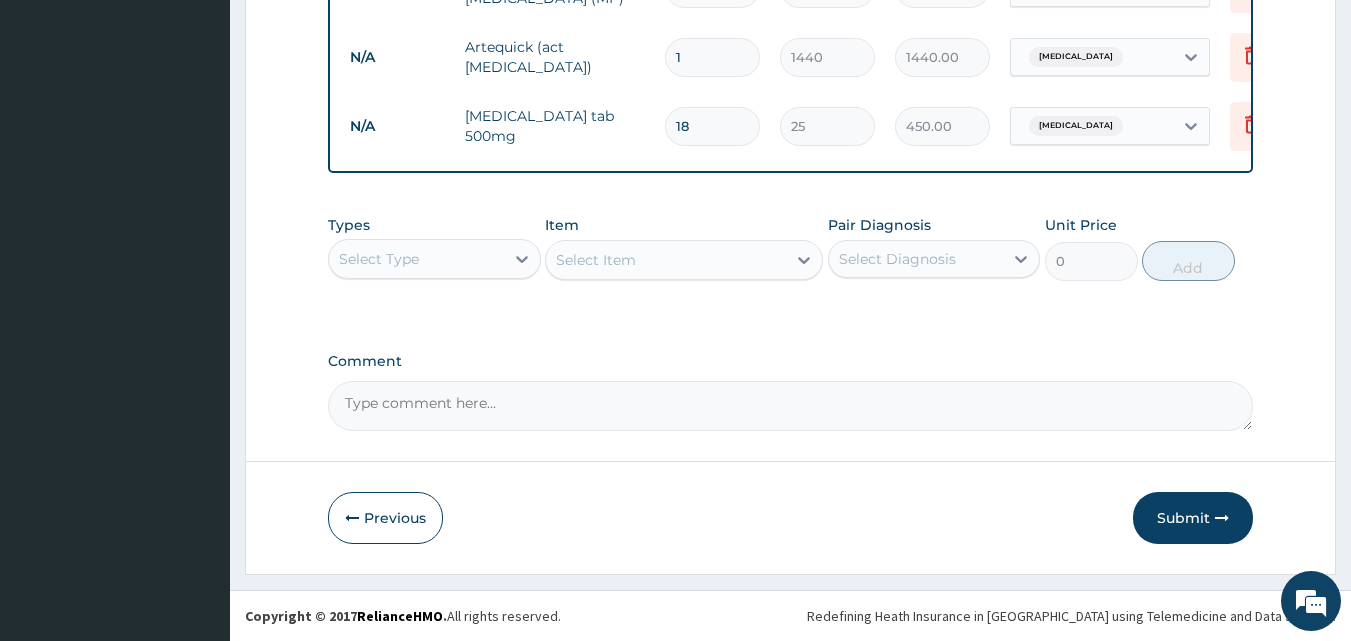 click on "Submit" at bounding box center [1193, 518] 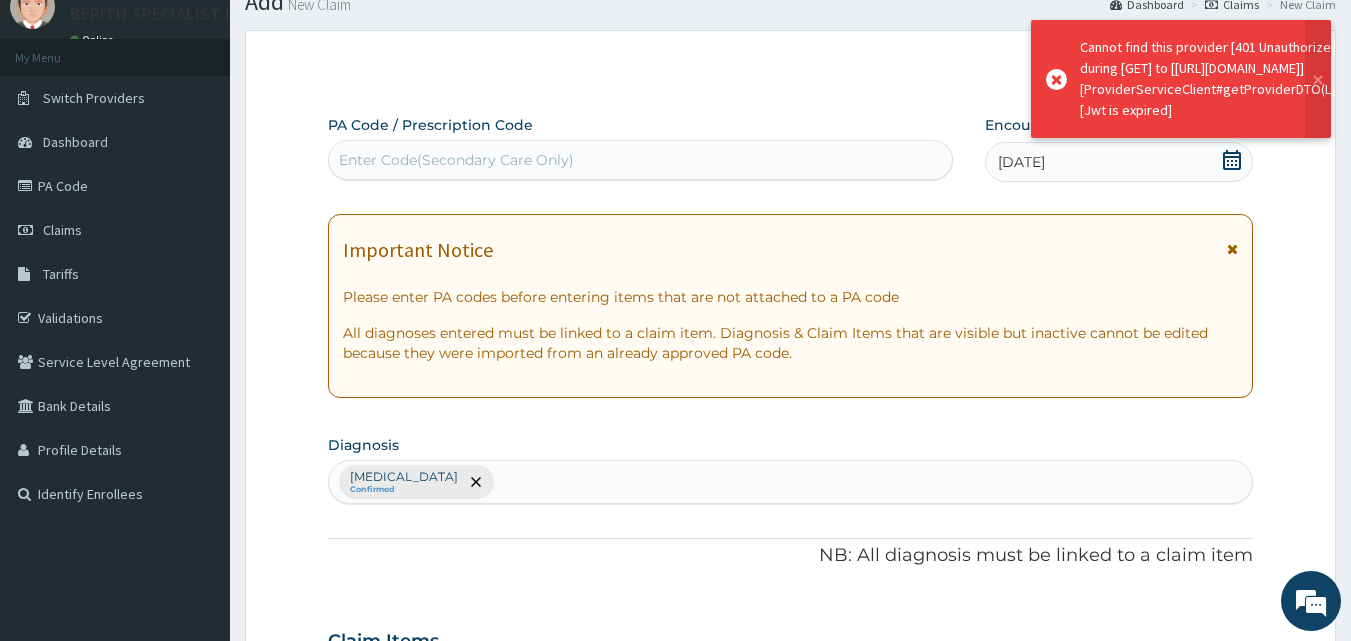 scroll, scrollTop: 928, scrollLeft: 0, axis: vertical 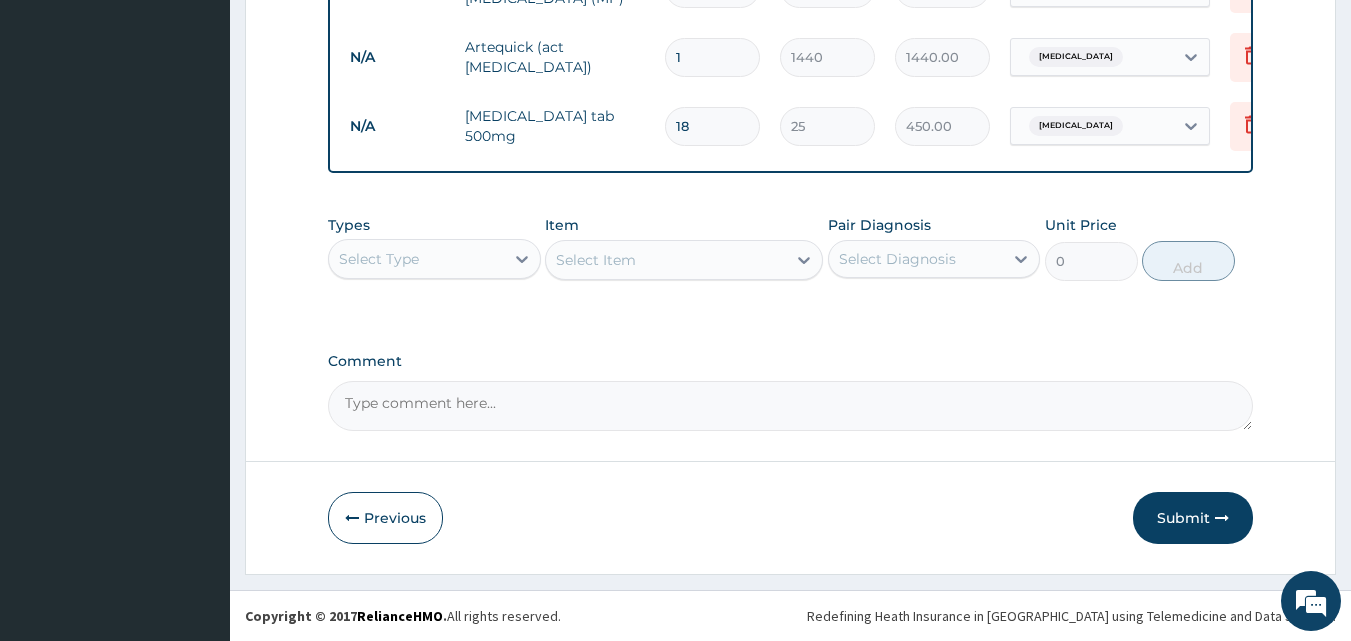 click on "Step  2  of 2 PA Code / Prescription Code Enter Code(Secondary Care Only) Encounter Date [DATE] Important Notice Please enter PA codes before entering items that are not attached to a PA code   All diagnoses entered must be linked to a claim item. Diagnosis & Claim Items that are visible but inactive cannot be edited because they were imported from an already approved PA code. Diagnosis [MEDICAL_DATA] Confirmed NB: All diagnosis must be linked to a claim item Claim Items Type Name Quantity Unit Price Total Price Pair Diagnosis Actions N/A General Practitioner (1st consultation) 1 3000 3000.00 [MEDICAL_DATA] Delete N/A [MEDICAL_DATA] [MEDICAL_DATA] (MP) 1 1400 1400.00 [MEDICAL_DATA] Delete N/A Artequick (act [MEDICAL_DATA]) 1 1440 1440.00 [MEDICAL_DATA] Delete N/A [MEDICAL_DATA] tab 500mg 18 25 450.00 [MEDICAL_DATA] Delete Types Select Type Item Select Item Pair Diagnosis Select Diagnosis Unit Price 0 Add Comment     Previous   Submit" at bounding box center (790, -117) 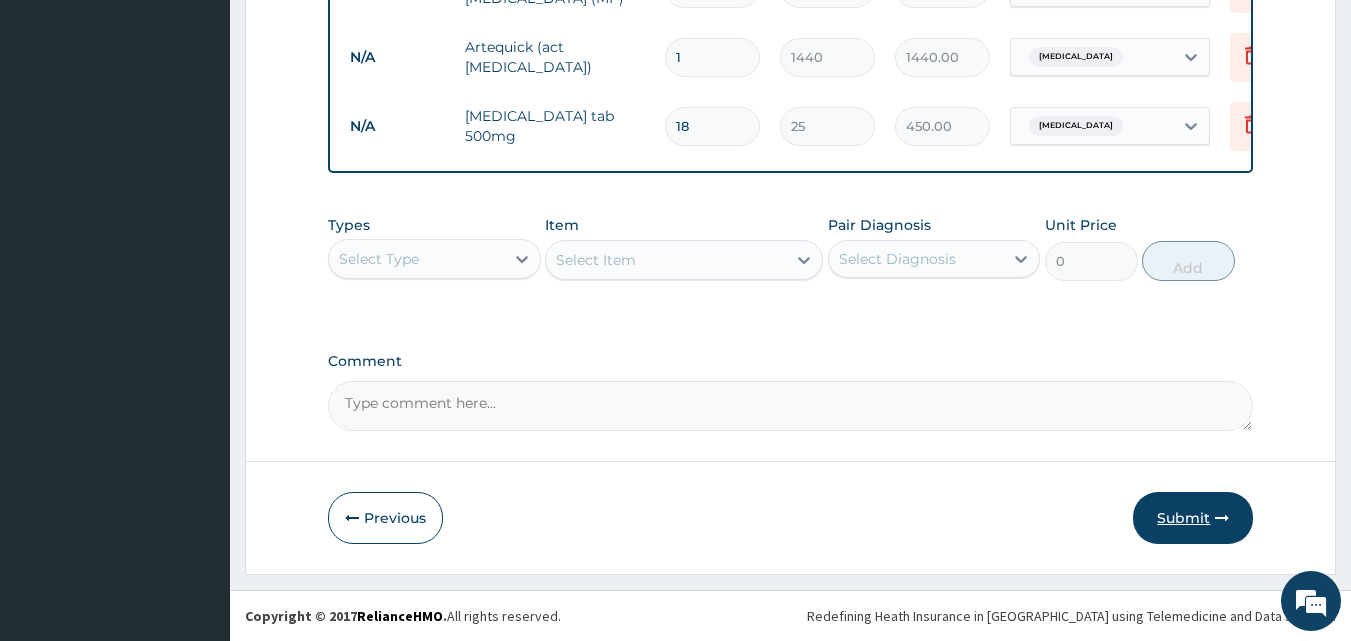 click on "Submit" at bounding box center [1193, 518] 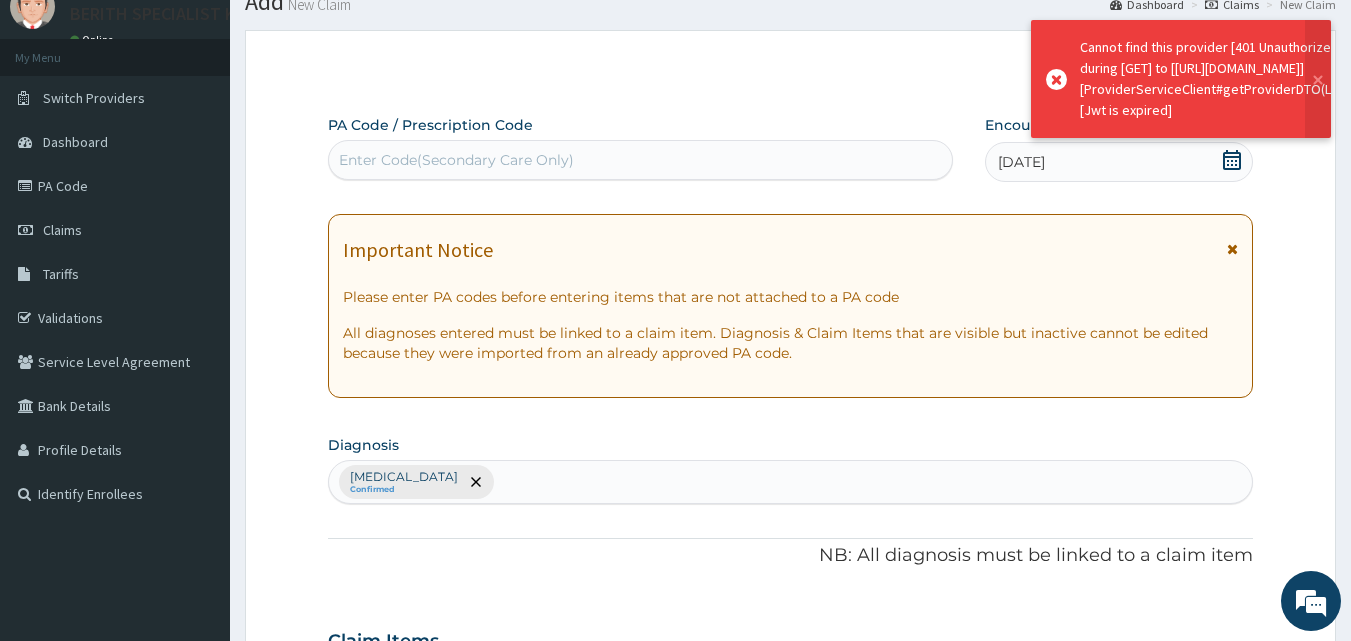 scroll, scrollTop: 928, scrollLeft: 0, axis: vertical 